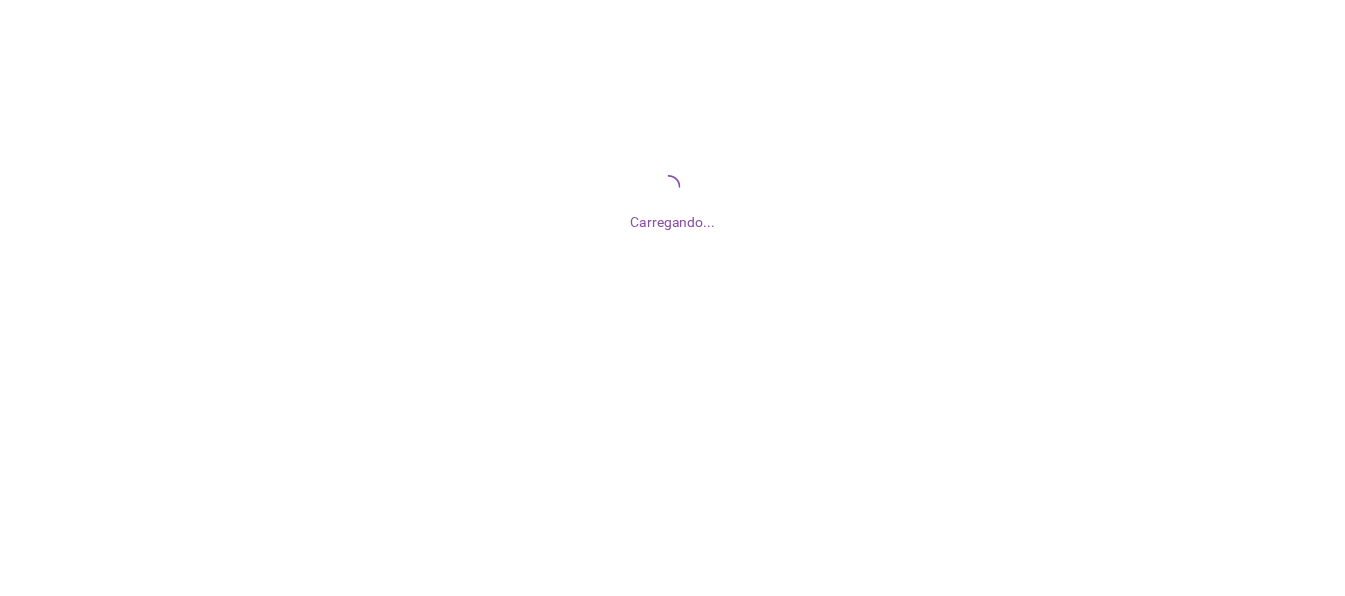 scroll, scrollTop: 0, scrollLeft: 0, axis: both 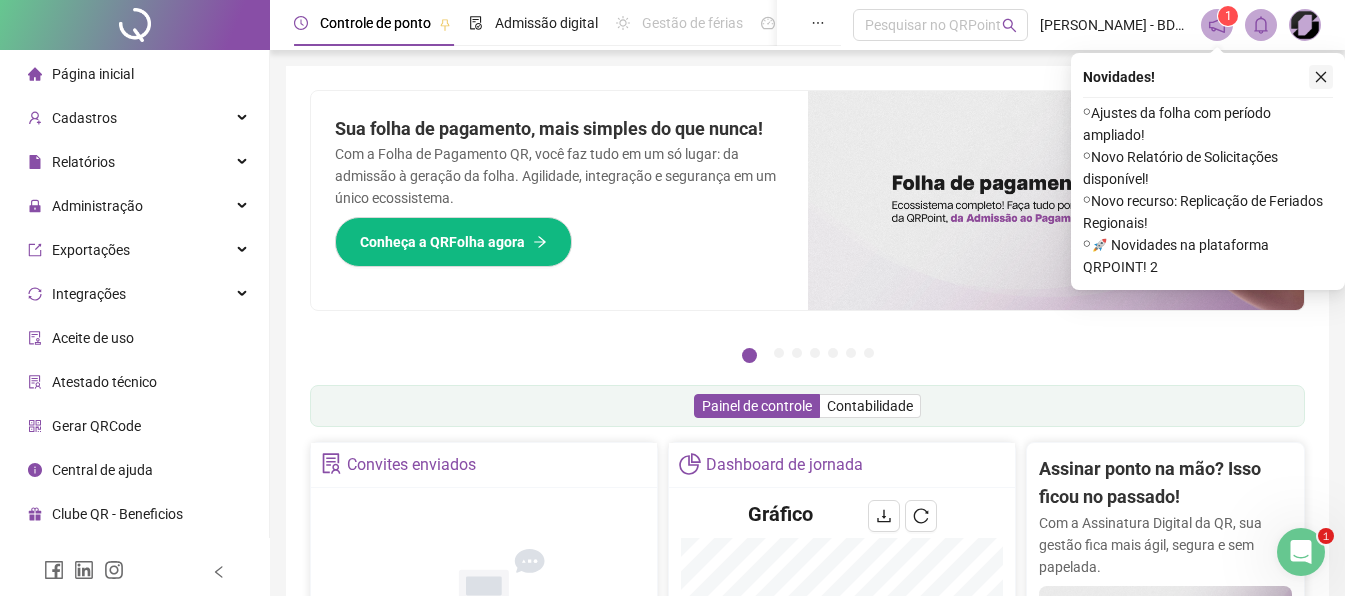 click at bounding box center (1321, 77) 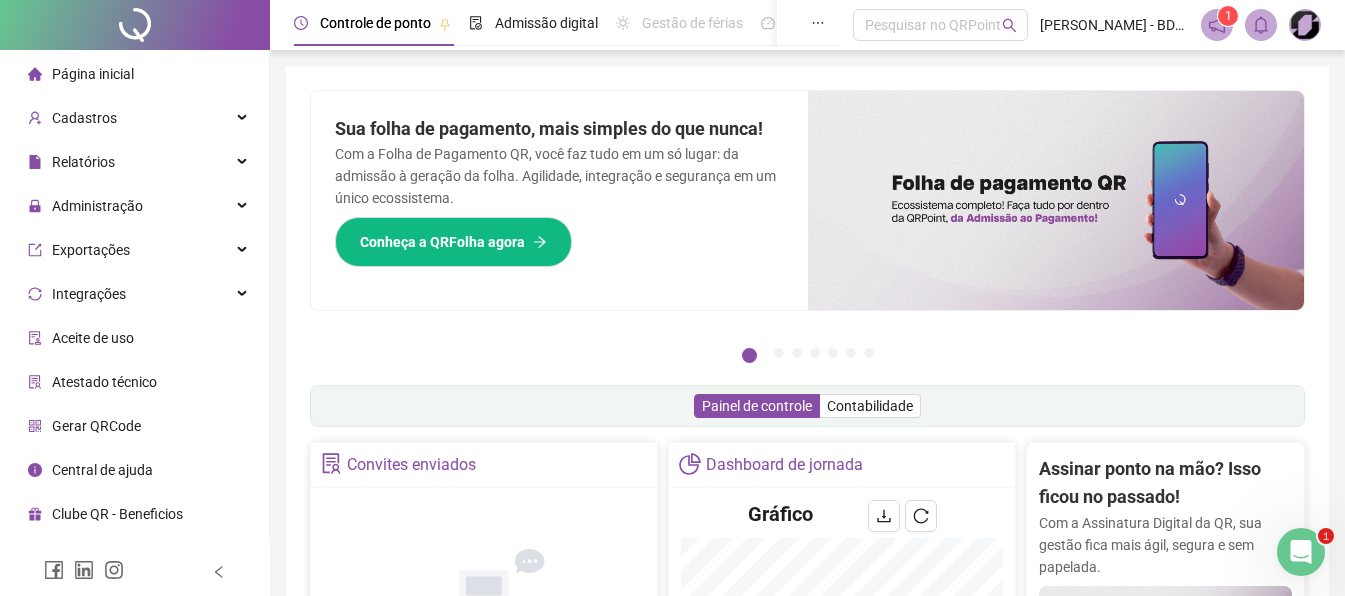 click 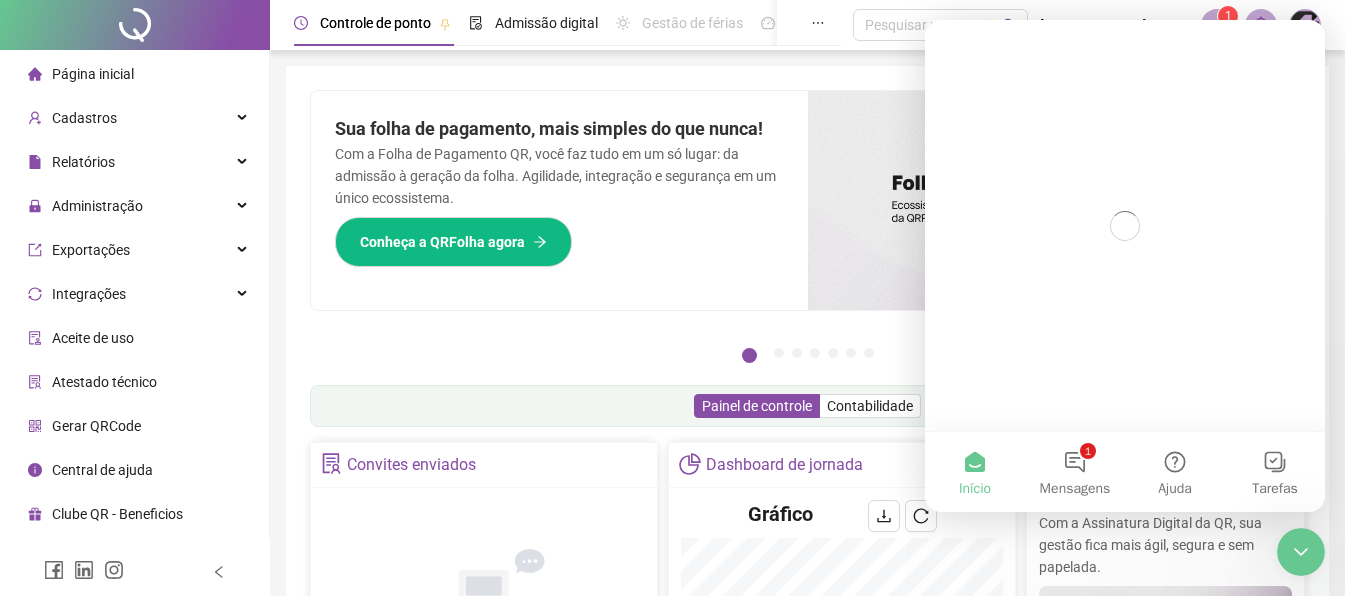 scroll, scrollTop: 0, scrollLeft: 0, axis: both 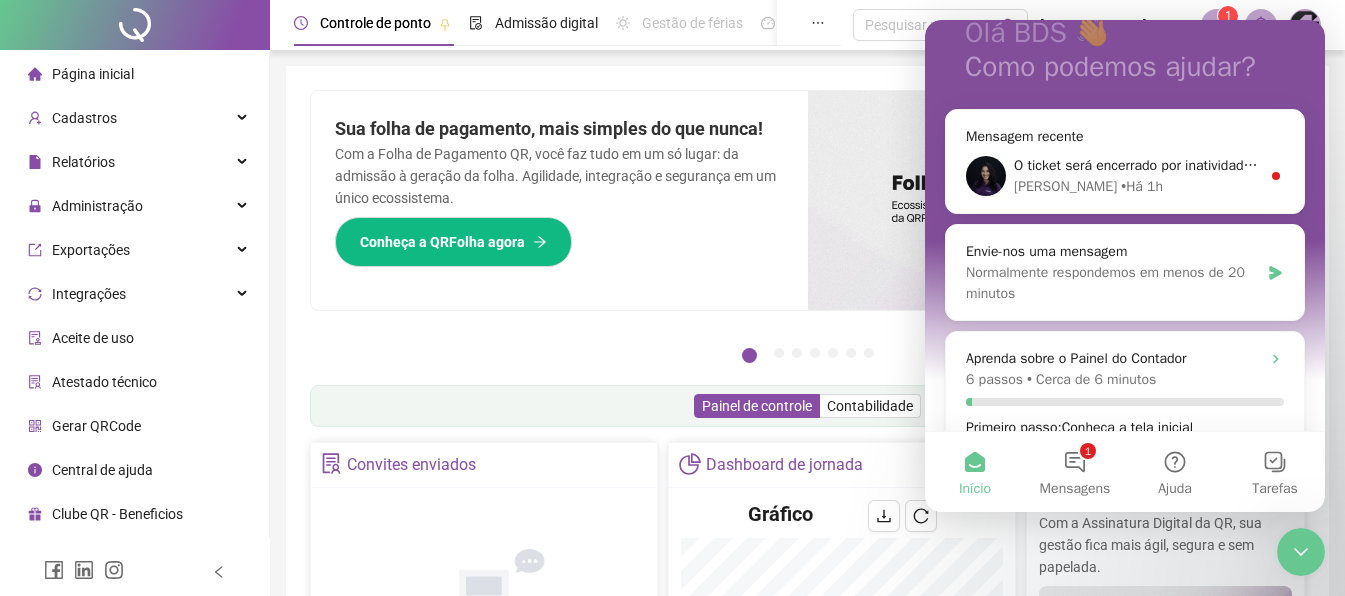 click on "Pague o QRPoint com Cartão de Crédito Sua assinatura: mais segurança, prática e sem preocupações com boletos! Saiba mais Sua folha de pagamento, mais simples do que nunca! Com a Folha de Pagamento QR, você faz tudo em um só lugar: da admissão à geração da folha. Agilidade, integração e segurança em um único ecossistema. Conheça a QRFolha agora 🔍 Precisa de Ajuda? Conte com o Suporte da QRPoint! Encontre respostas rápidas e eficientes em nosso Guia Prático de Suporte. Acesse agora e descubra todos os nossos canais de atendimento! 🚀 Saiba Mais Automatize seu DP e ganhe mais tempo! 🚀 Agende uma demonstração agora e veja como simplificamos admissão, ponto, férias e holerites em um só lugar! Agendar Demonstração Agora Apoie seus colaboradores sem custo! Dinheiro na conta sem complicação. Solicite Mais Informações Seus Colaboradores Precisam de Apoio Financeiro? Ofereça empréstimo consignado e antecipação salarial com o QRPoint Crédito. Saiba mais Saiba mais Saiba Mais 1" at bounding box center [807, 641] 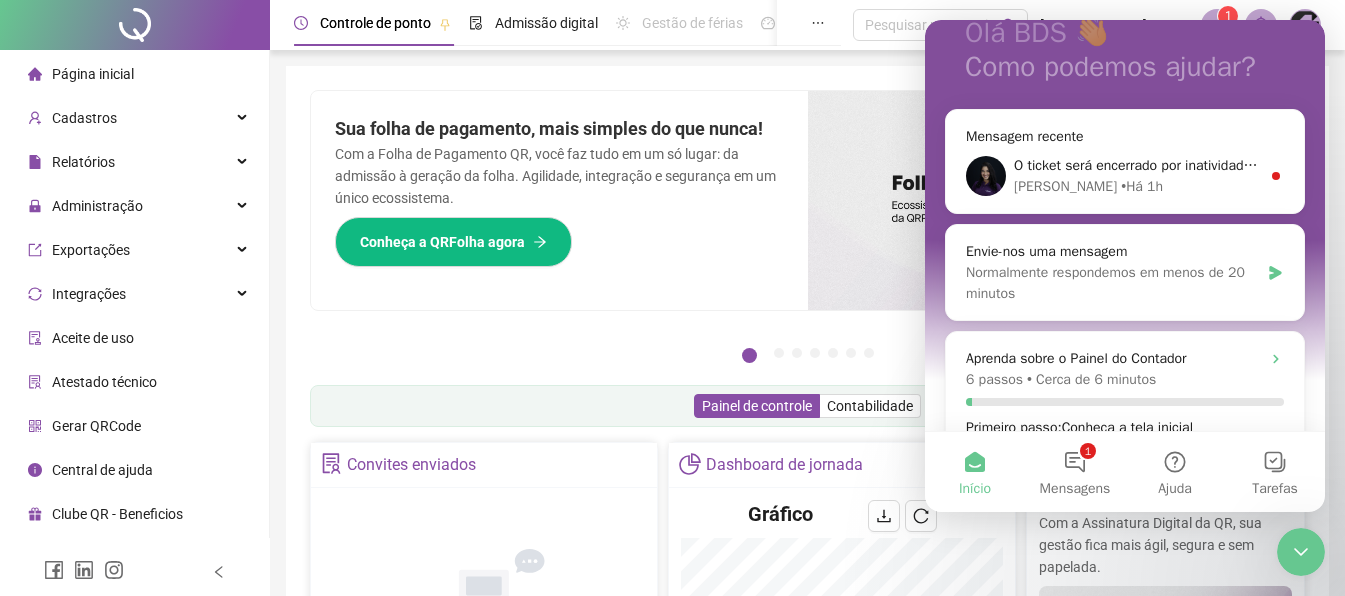 click on "Pague o QRPoint com Cartão de Crédito Sua assinatura: mais segurança, prática e sem preocupações com boletos! Saiba mais Sua folha de pagamento, mais simples do que nunca! Com a Folha de Pagamento QR, você faz tudo em um só lugar: da admissão à geração da folha. Agilidade, integração e segurança em um único ecossistema. Conheça a QRFolha agora 🔍 Precisa de Ajuda? Conte com o Suporte da QRPoint! Encontre respostas rápidas e eficientes em nosso Guia Prático de Suporte. Acesse agora e descubra todos os nossos canais de atendimento! 🚀 Saiba Mais Automatize seu DP e ganhe mais tempo! 🚀 Agende uma demonstração agora e veja como simplificamos admissão, ponto, férias e holerites em um só lugar! Agendar Demonstração Agora Apoie seus colaboradores sem custo! Dinheiro na conta sem complicação. Solicite Mais Informações Seus Colaboradores Precisam de Apoio Financeiro? Ofereça empréstimo consignado e antecipação salarial com o QRPoint Crédito. Saiba mais Saiba mais Saiba Mais 1" at bounding box center [807, 641] 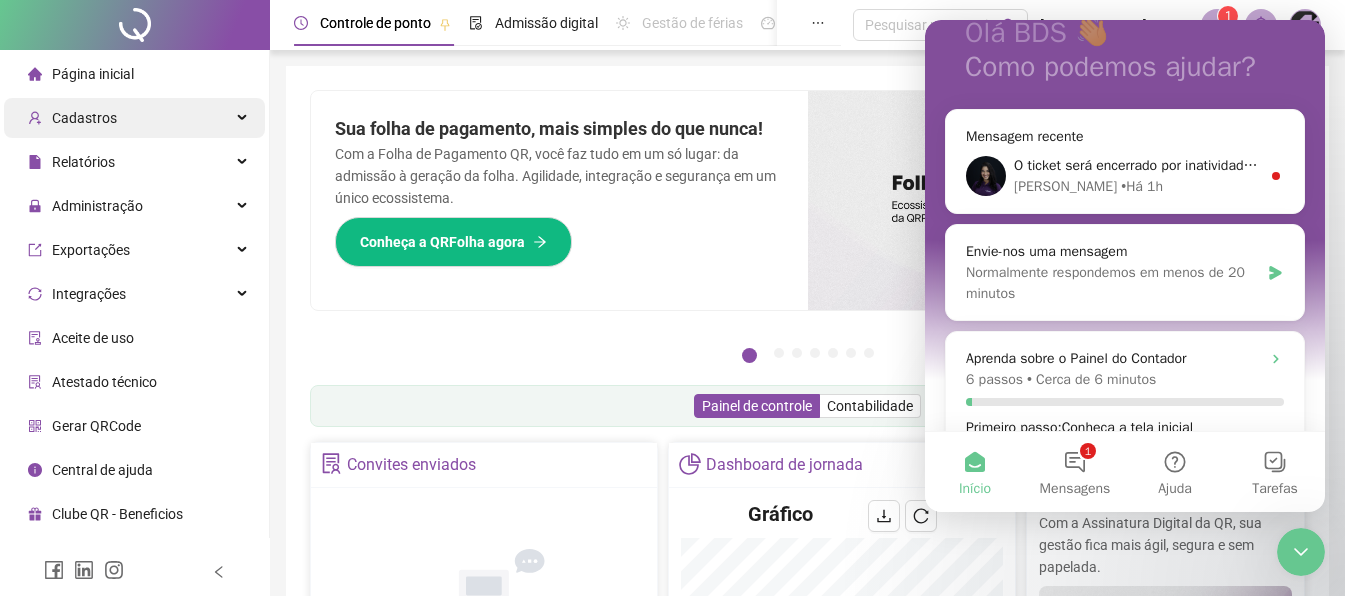 click on "Cadastros" at bounding box center (84, 118) 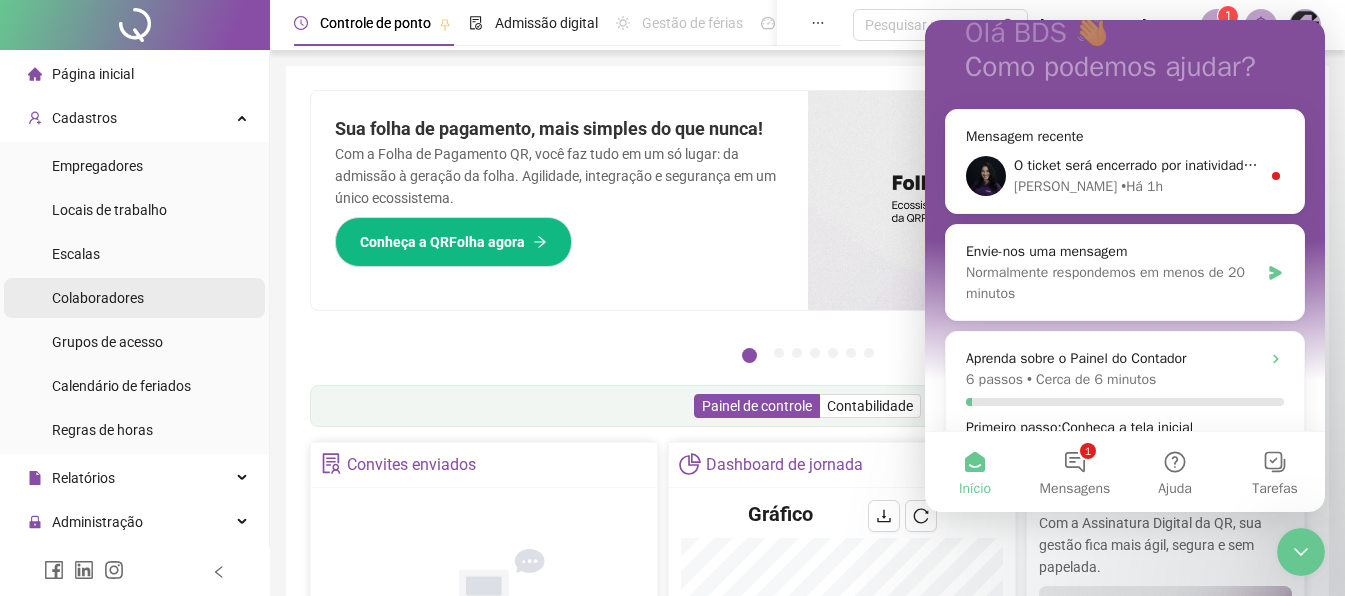 click on "Colaboradores" at bounding box center [98, 298] 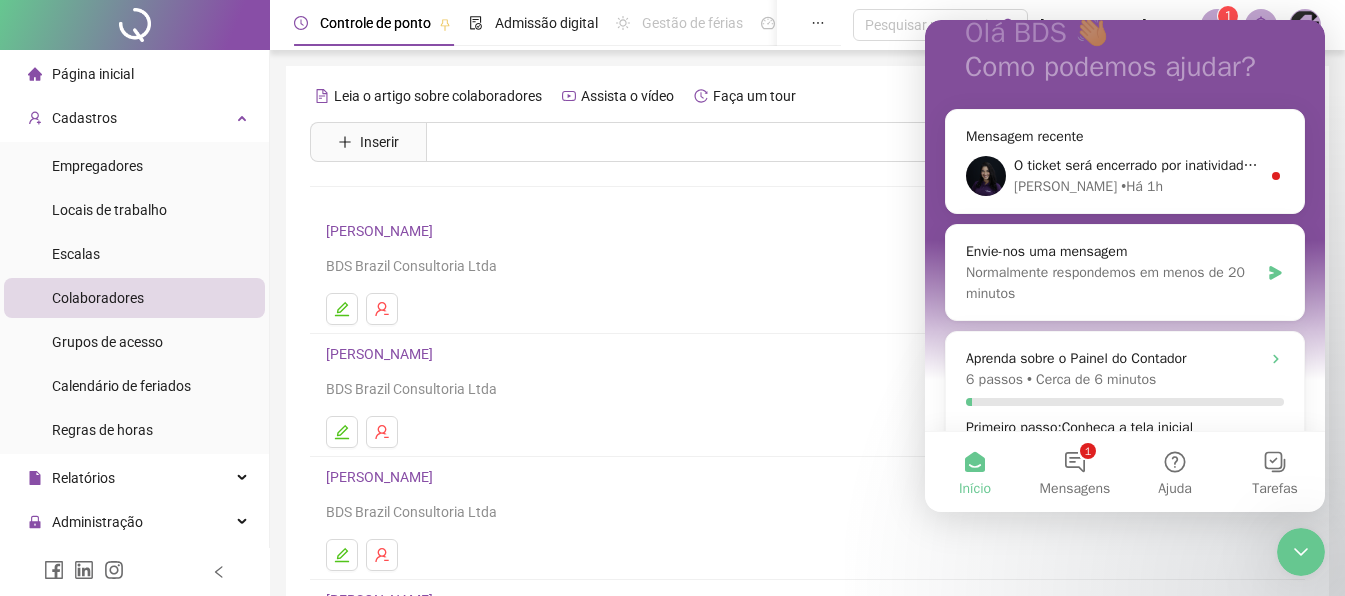 click 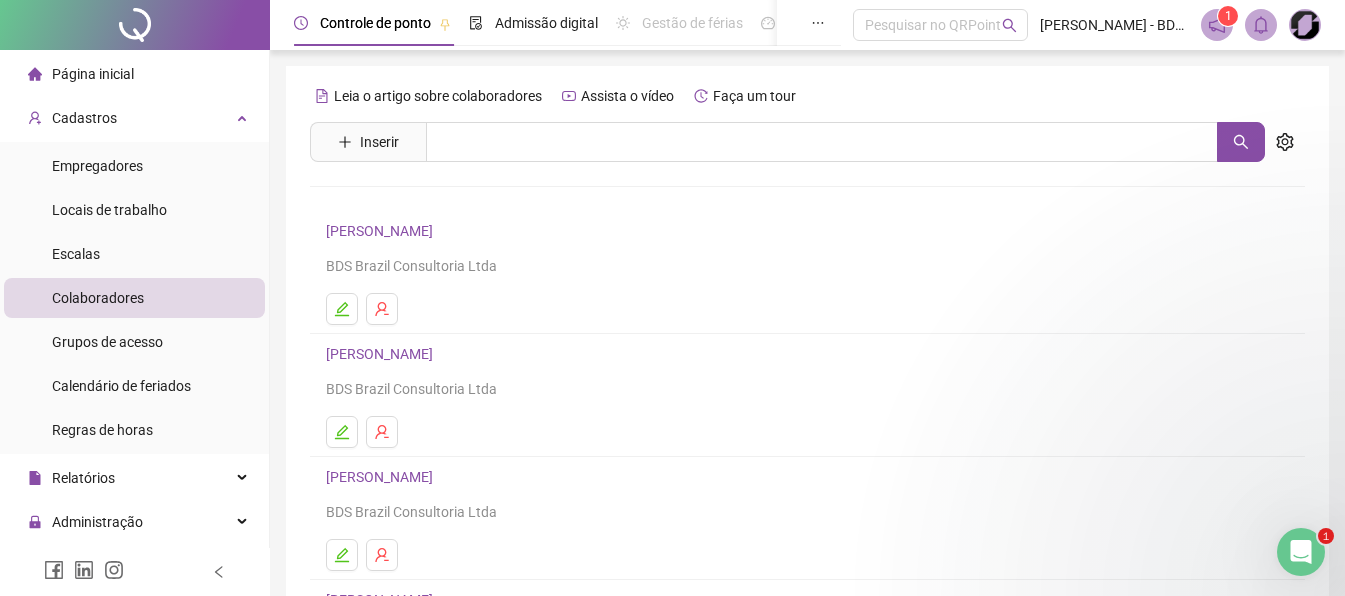 scroll, scrollTop: 0, scrollLeft: 0, axis: both 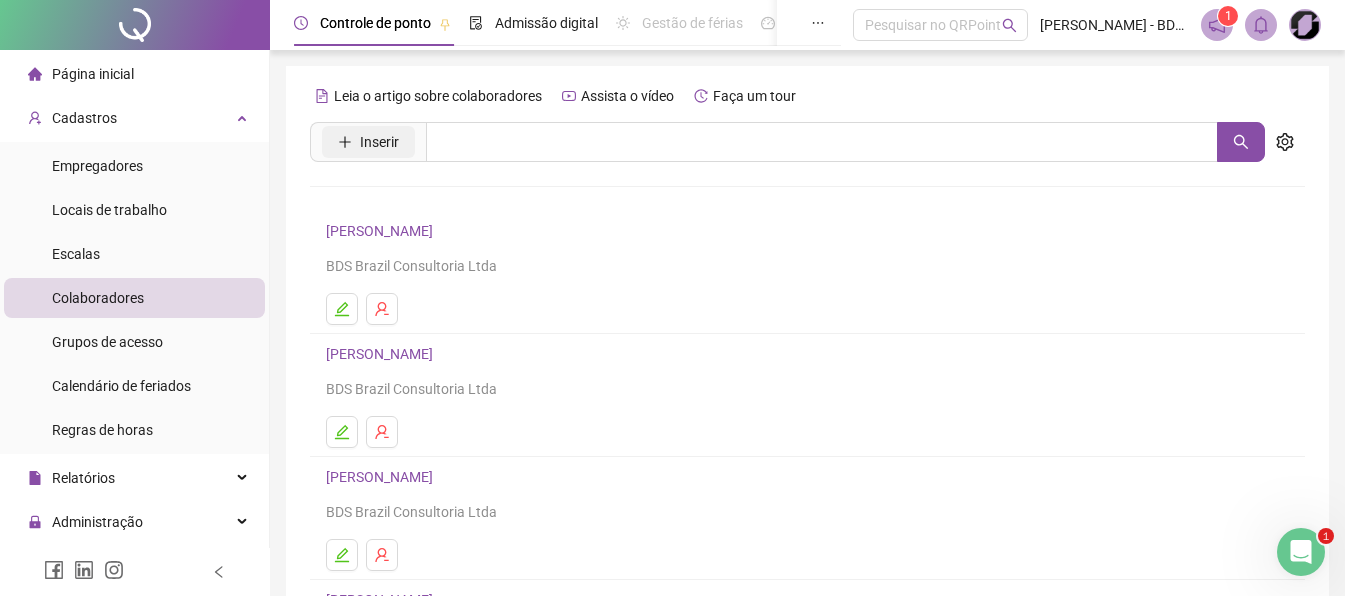 click on "Inserir" at bounding box center [379, 142] 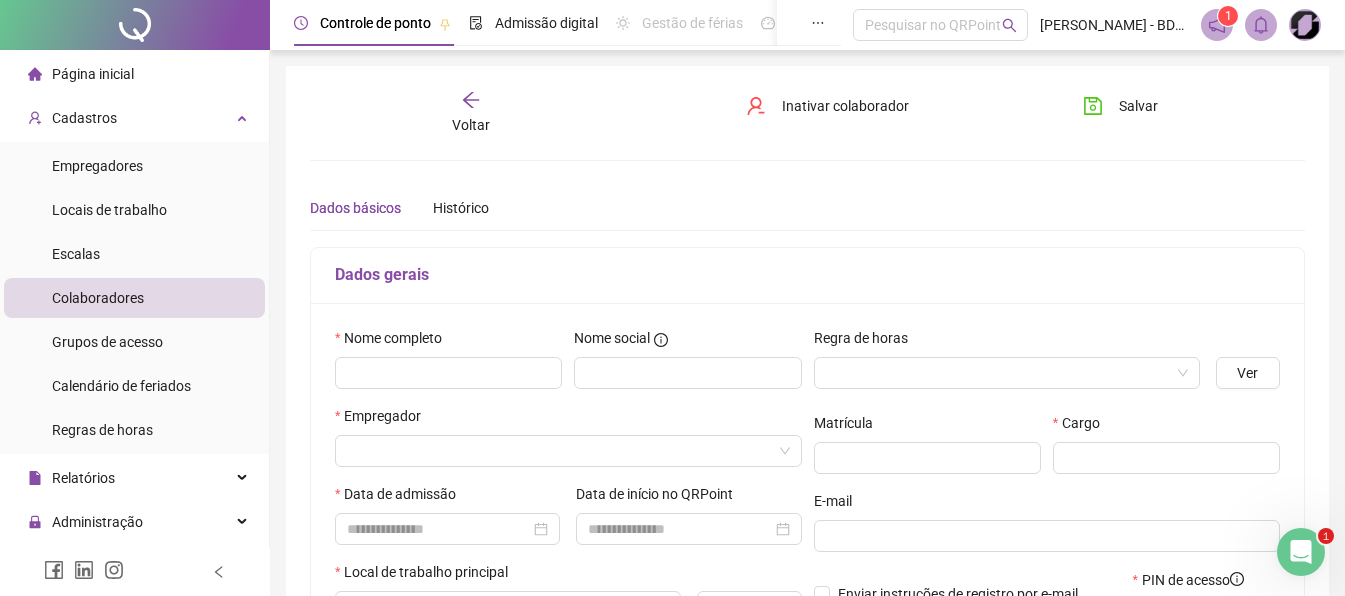 type on "*****" 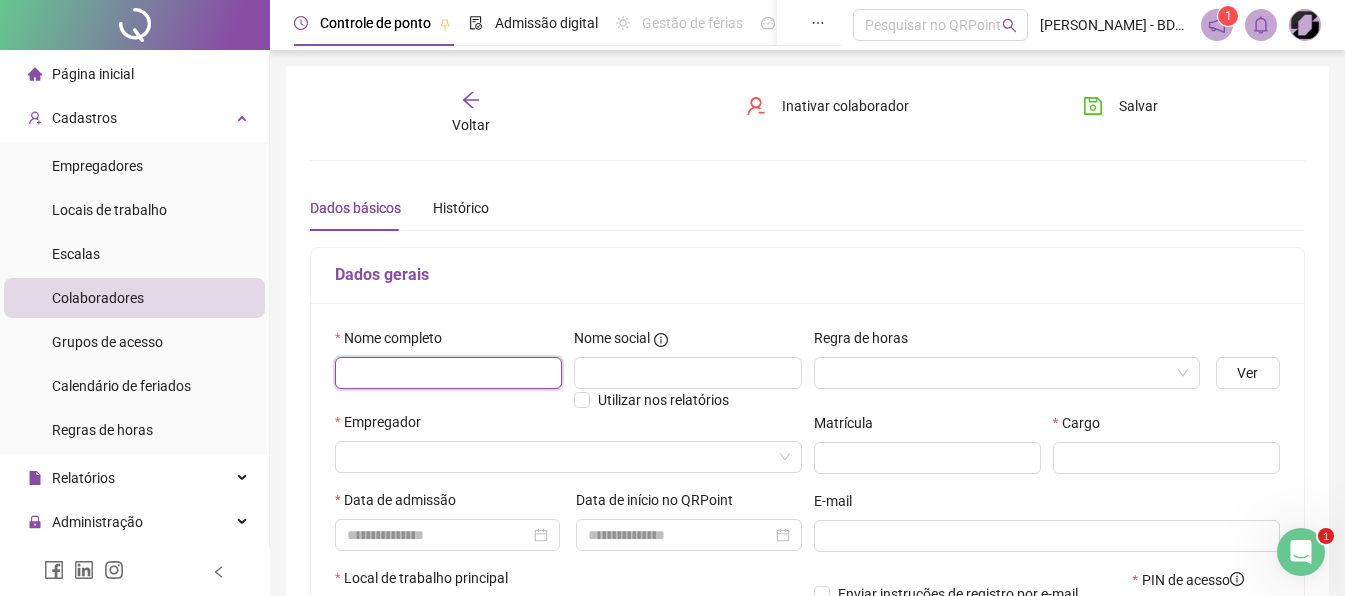 click at bounding box center [448, 373] 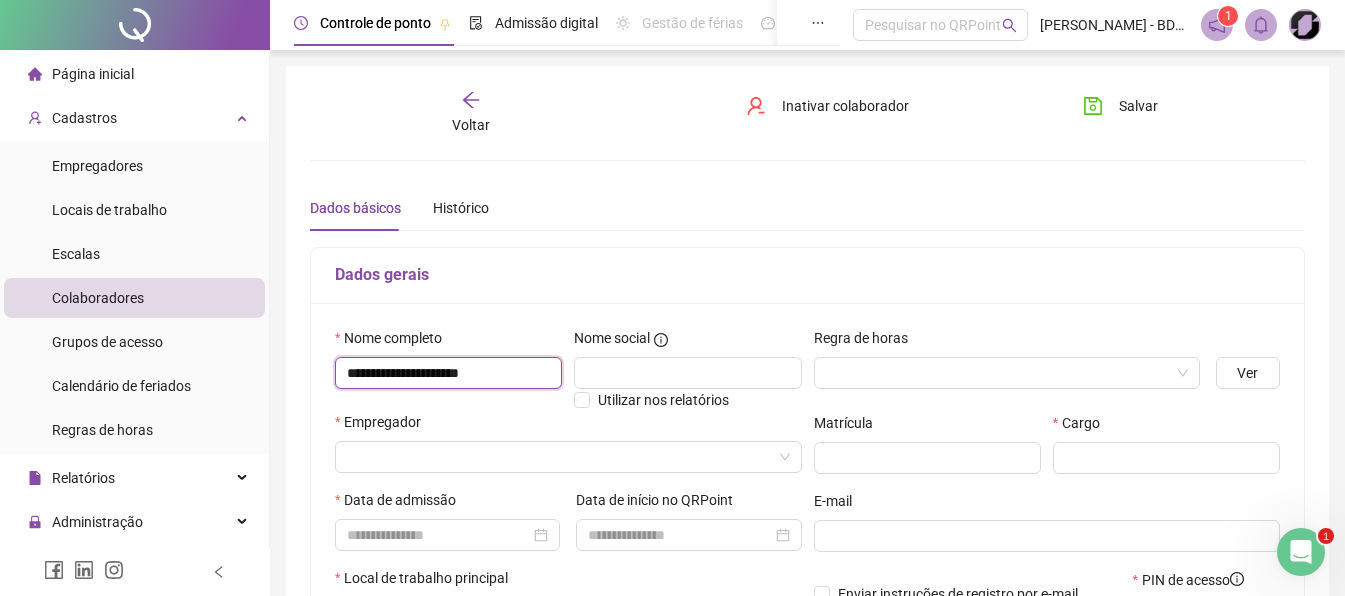 type on "**********" 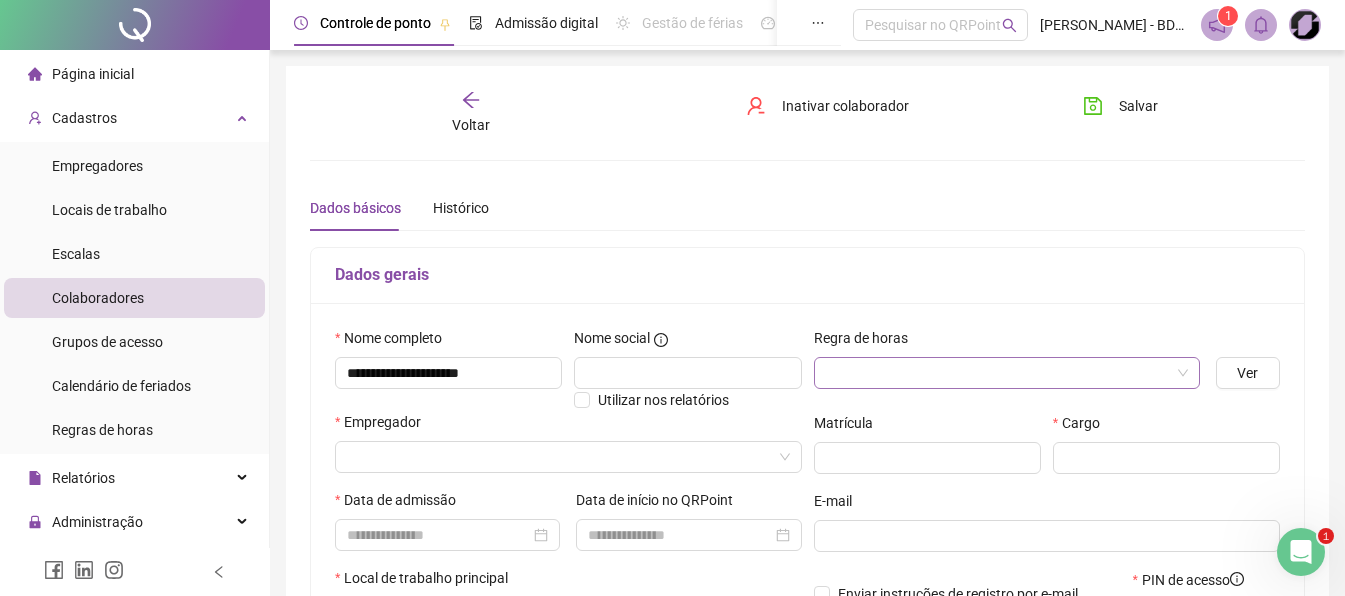 click at bounding box center (1001, 373) 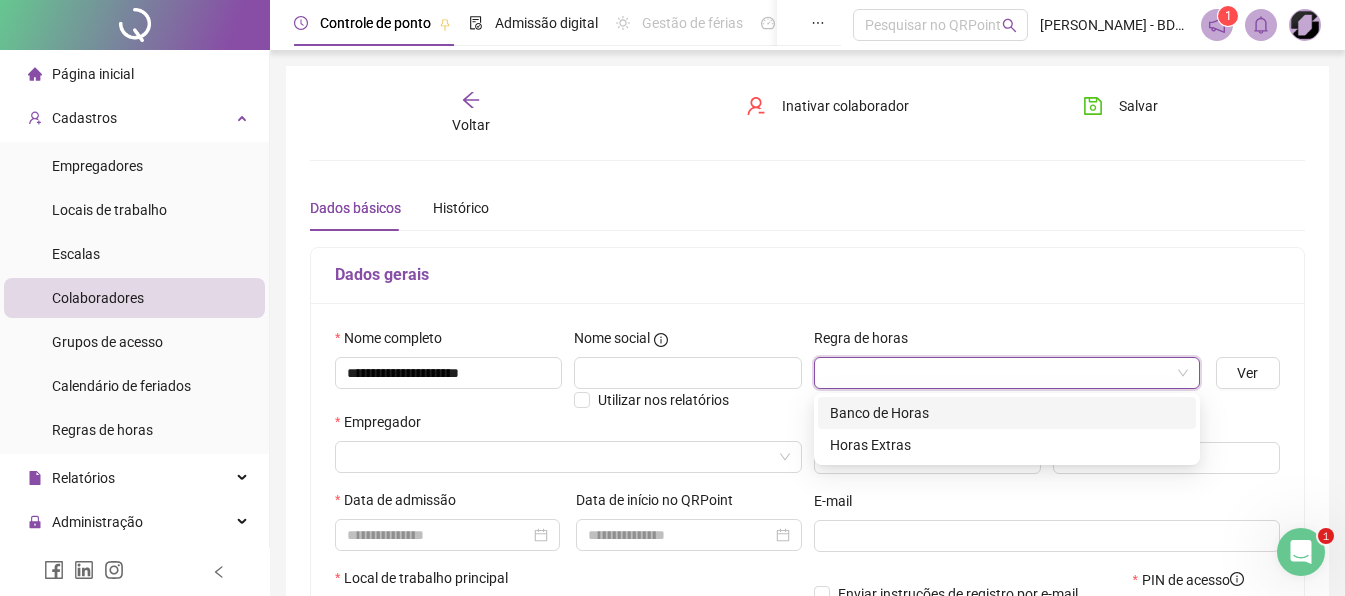 click on "Banco de Horas" at bounding box center [1007, 413] 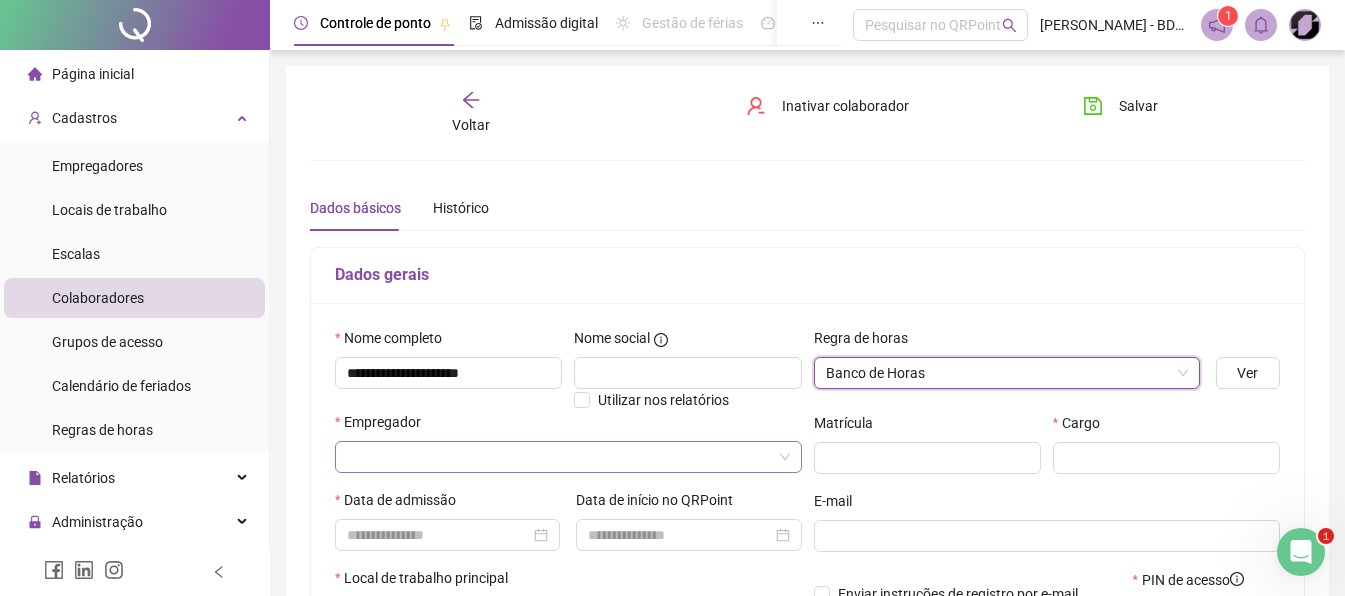 click at bounding box center [562, 457] 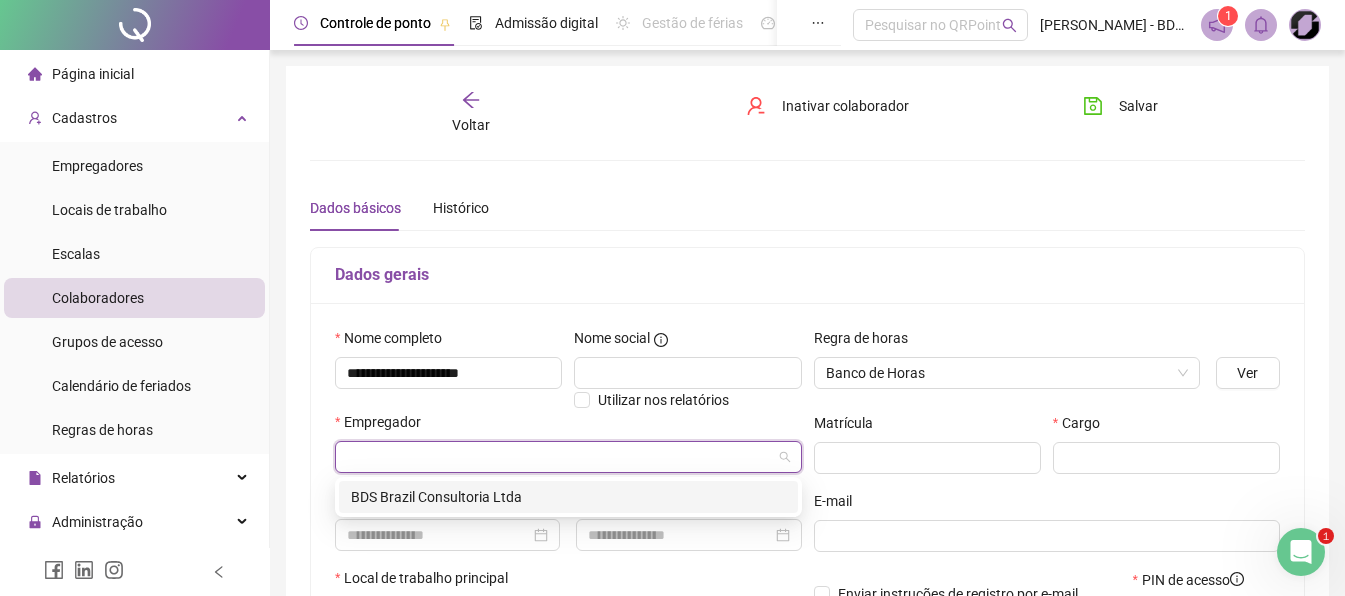 click on "BDS Brazil Consultoria Ltda" at bounding box center [568, 497] 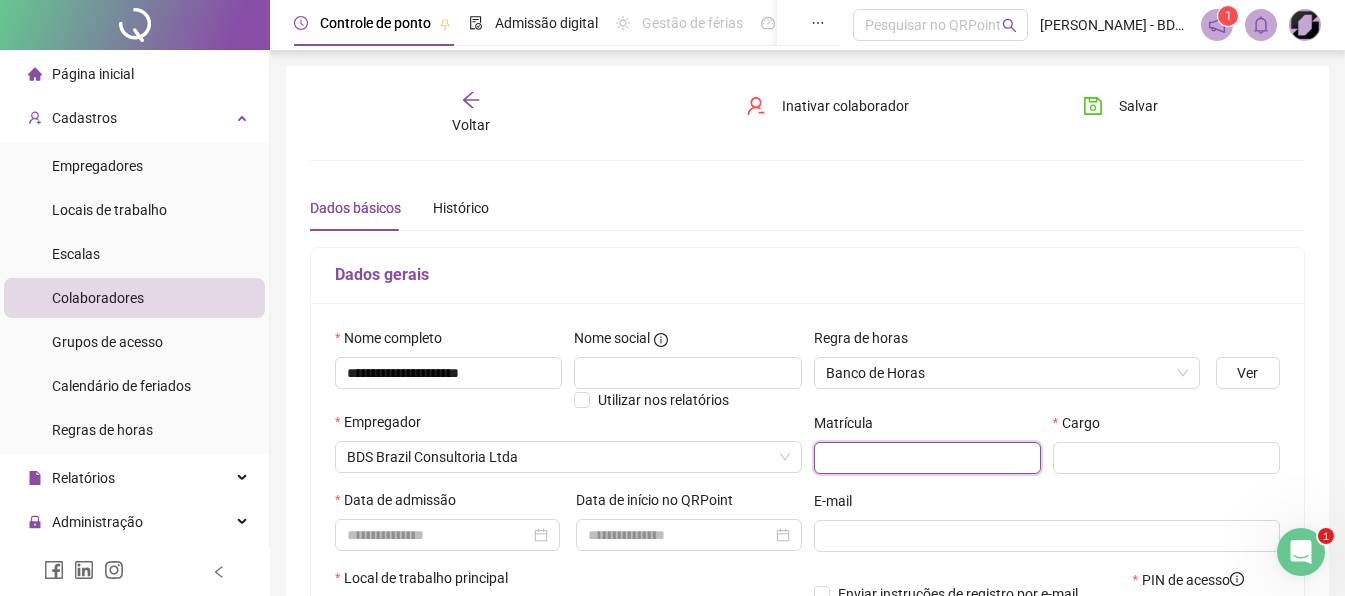 click at bounding box center (927, 458) 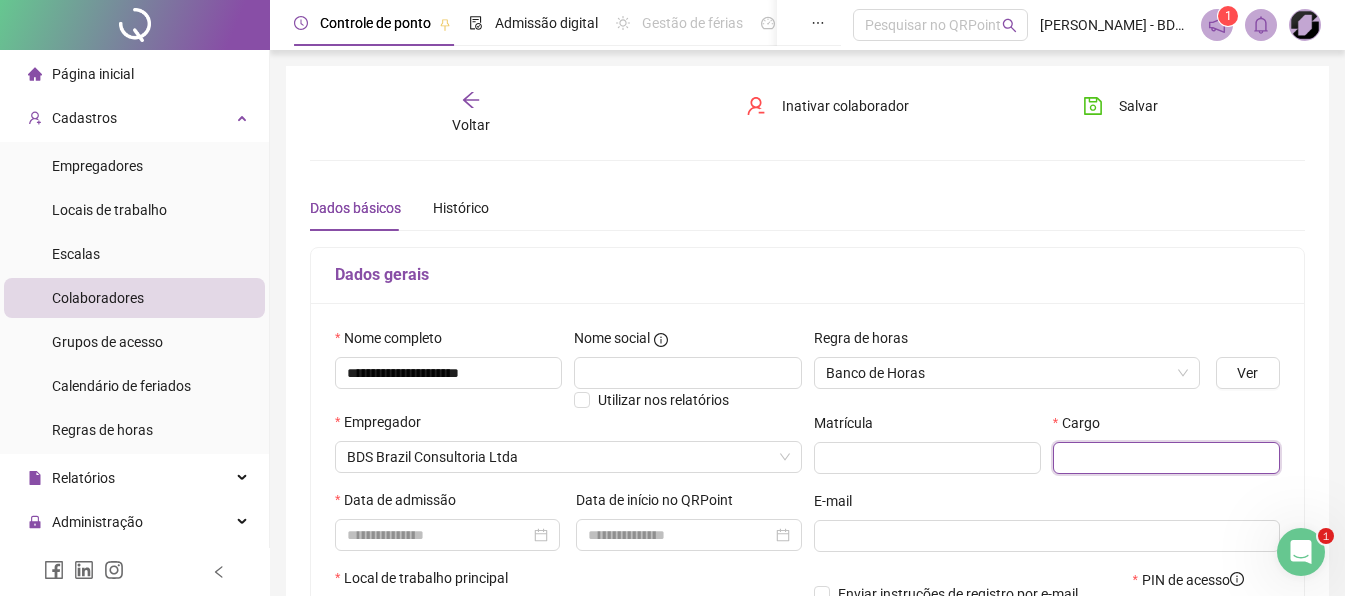 click at bounding box center (1166, 458) 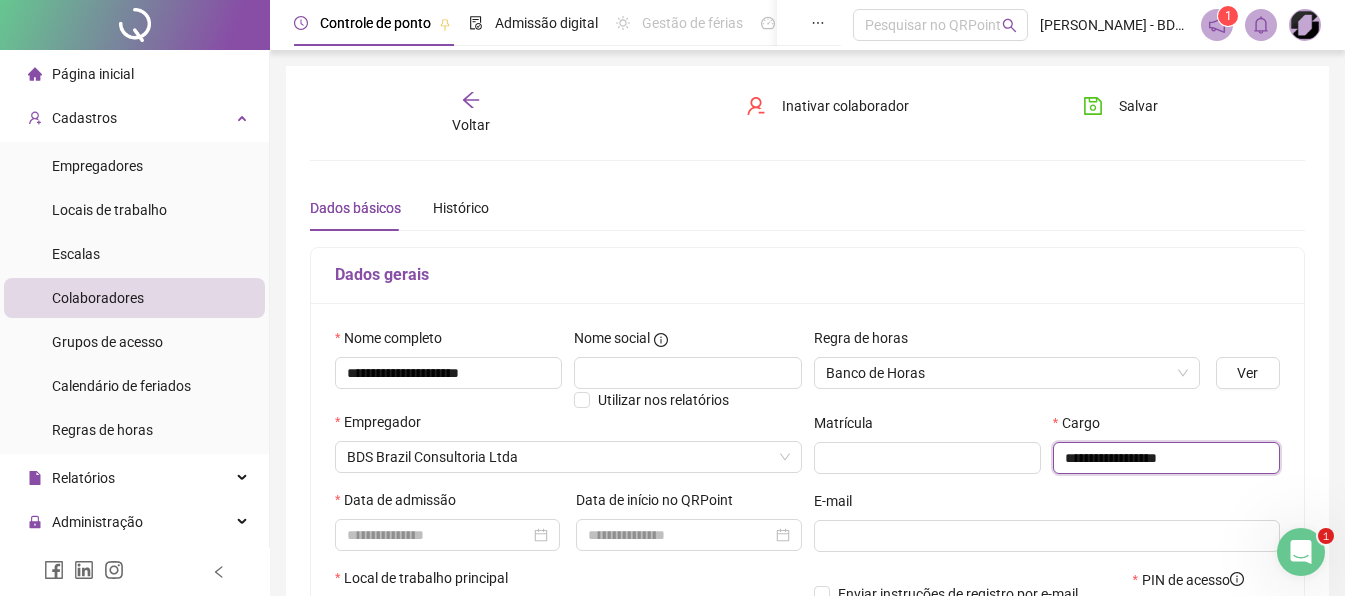 type on "**********" 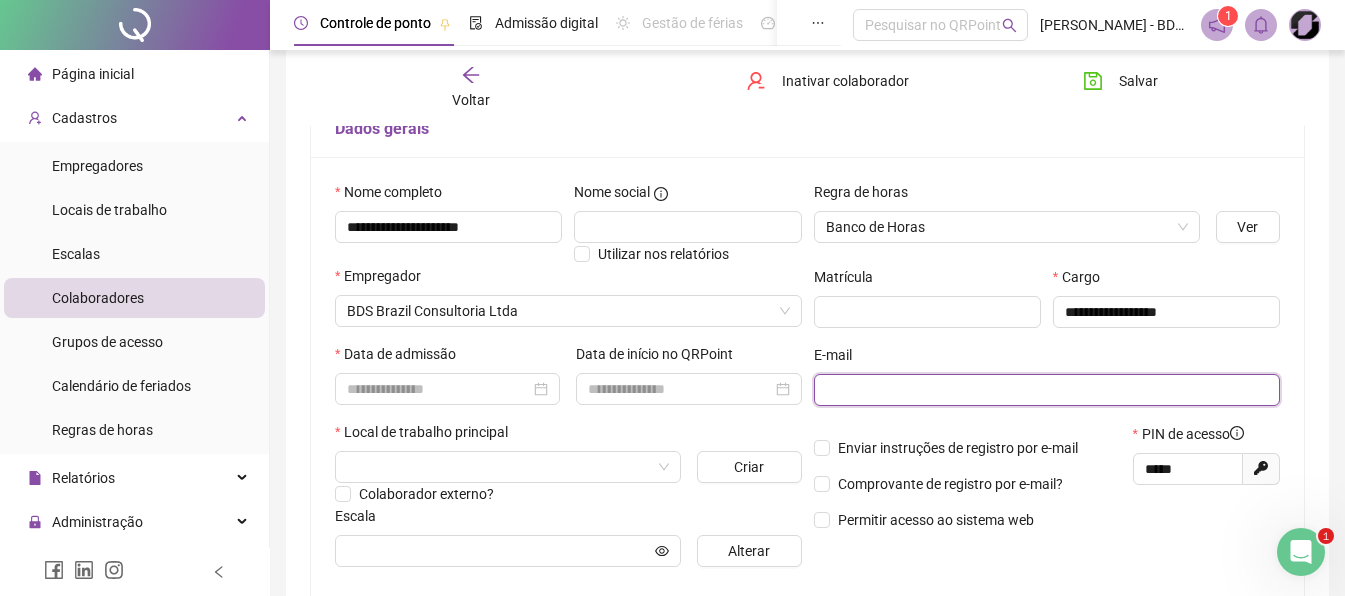 scroll, scrollTop: 200, scrollLeft: 0, axis: vertical 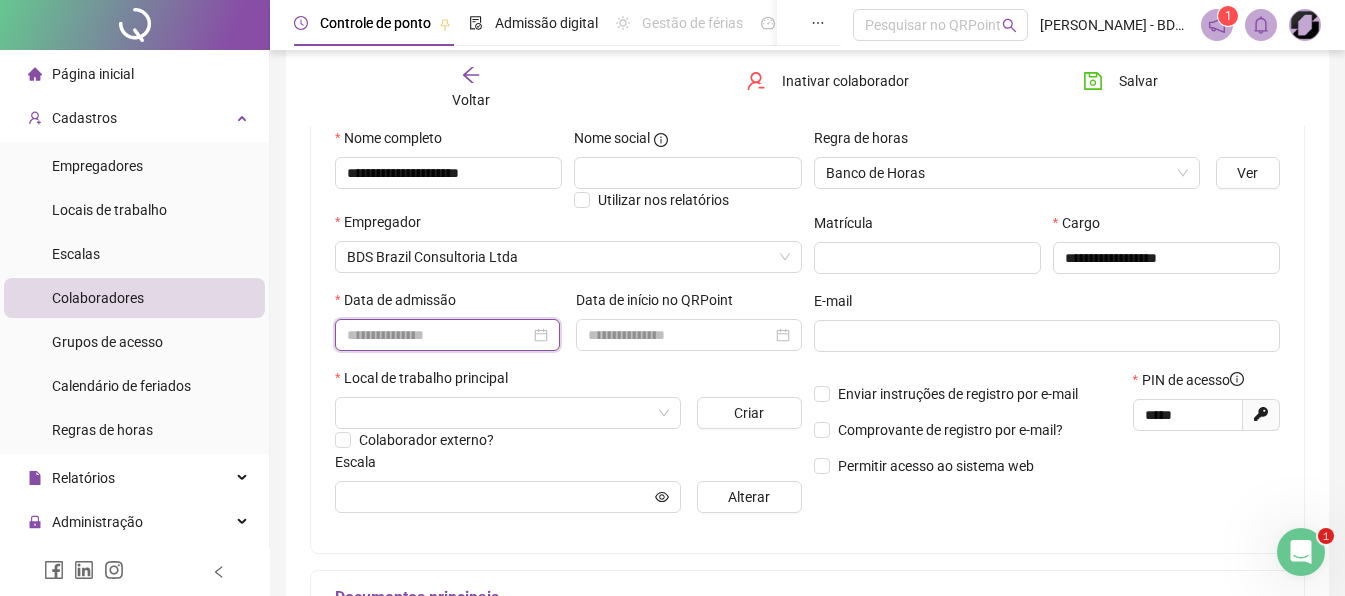 click at bounding box center (438, 335) 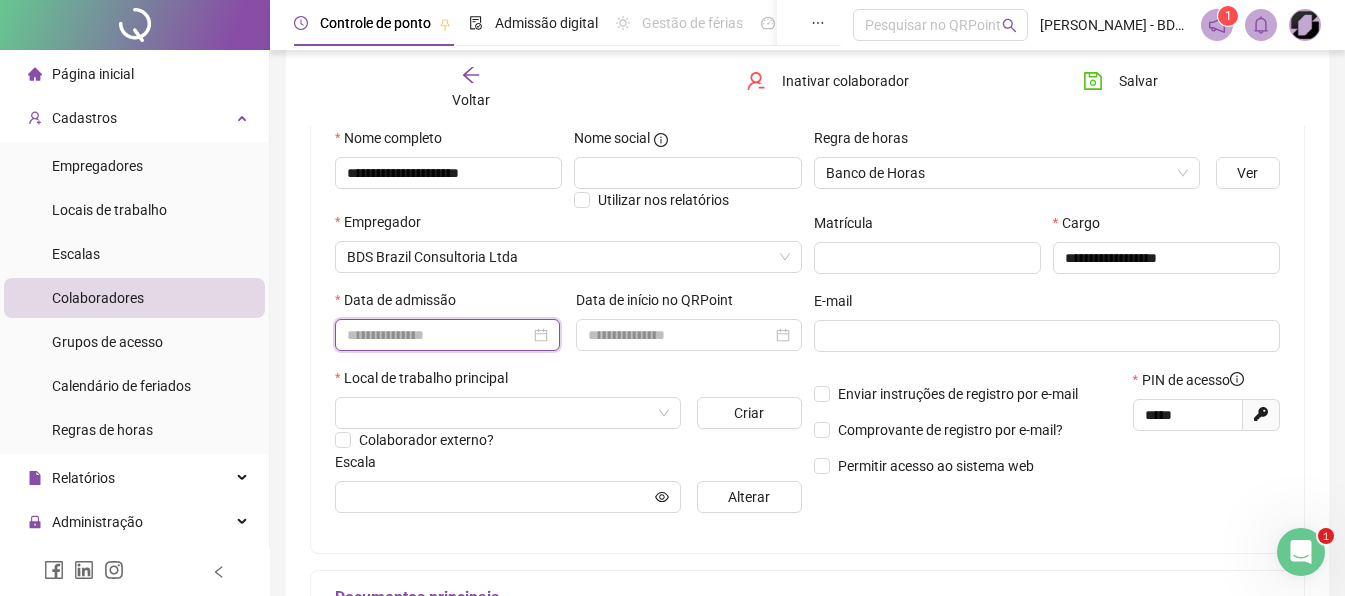 click at bounding box center [447, 335] 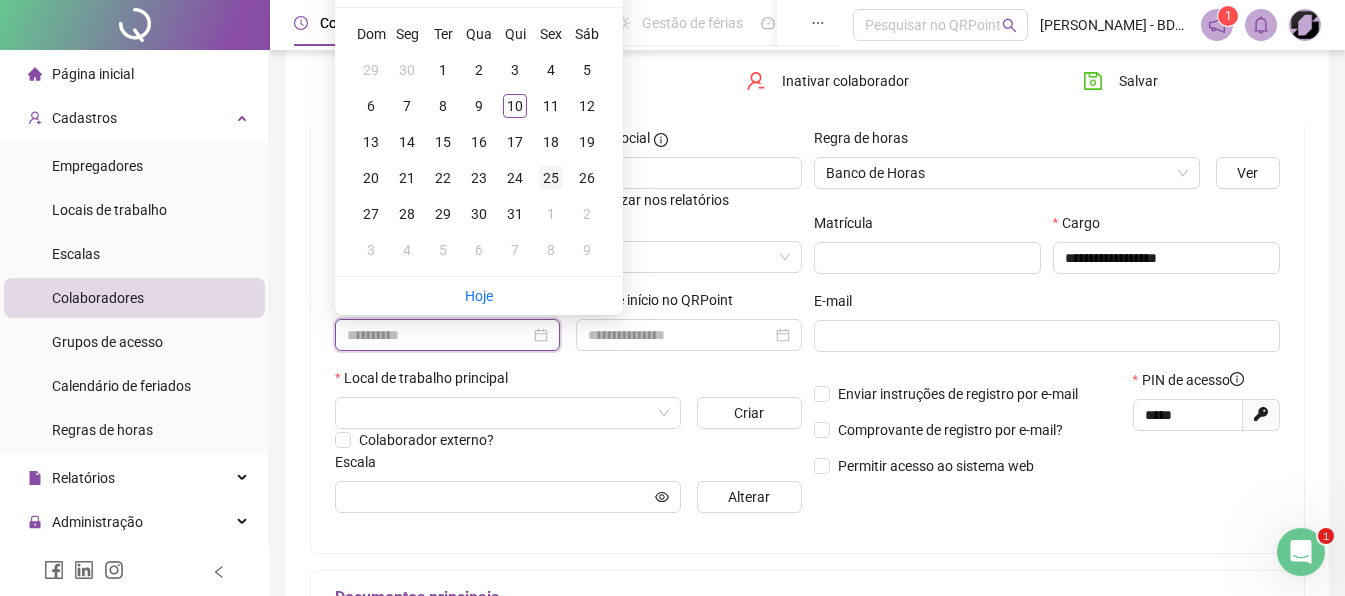scroll, scrollTop: 63, scrollLeft: 0, axis: vertical 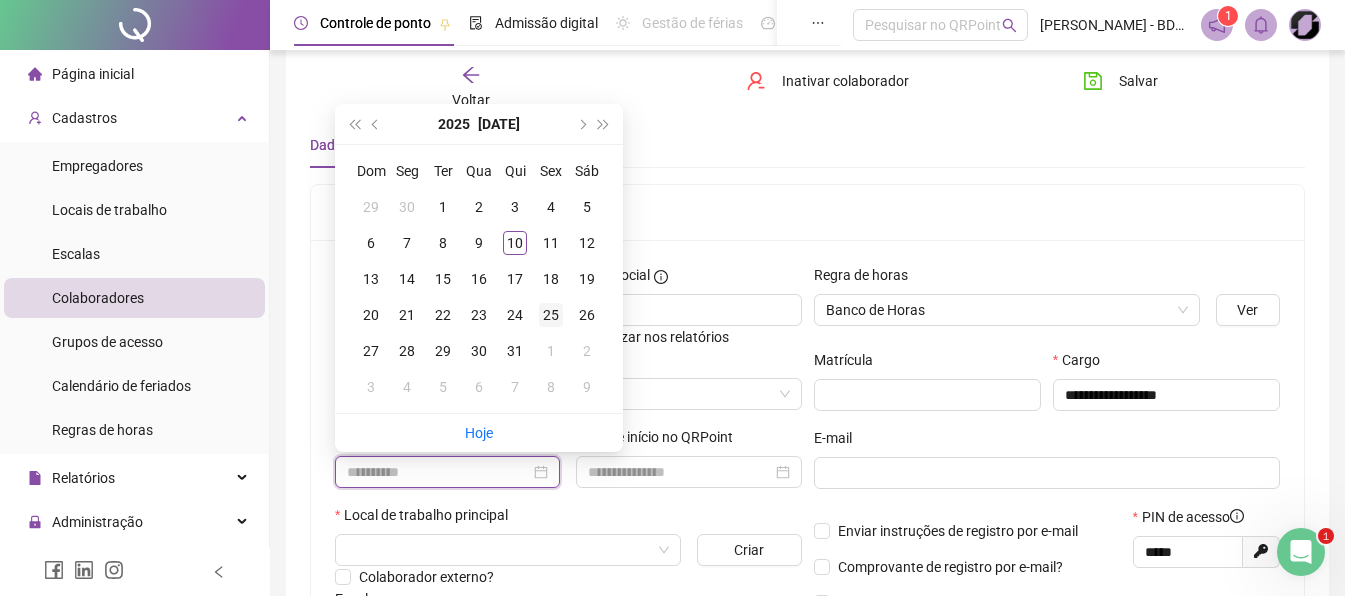 type on "**********" 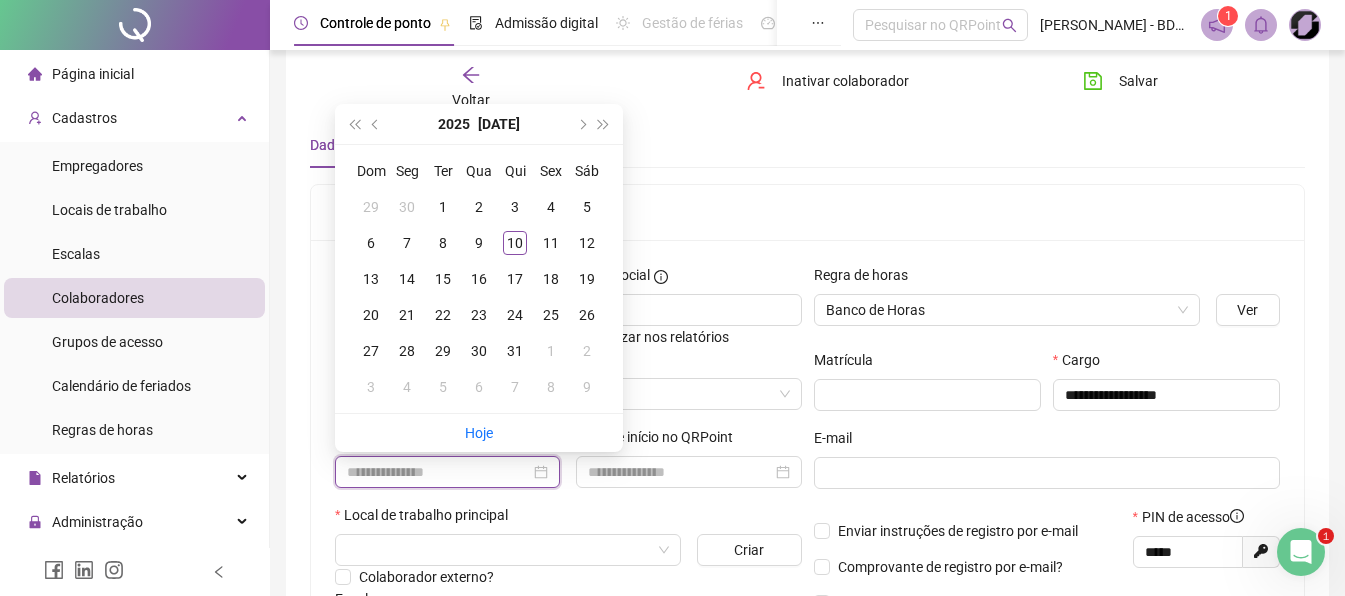 scroll, scrollTop: 0, scrollLeft: 0, axis: both 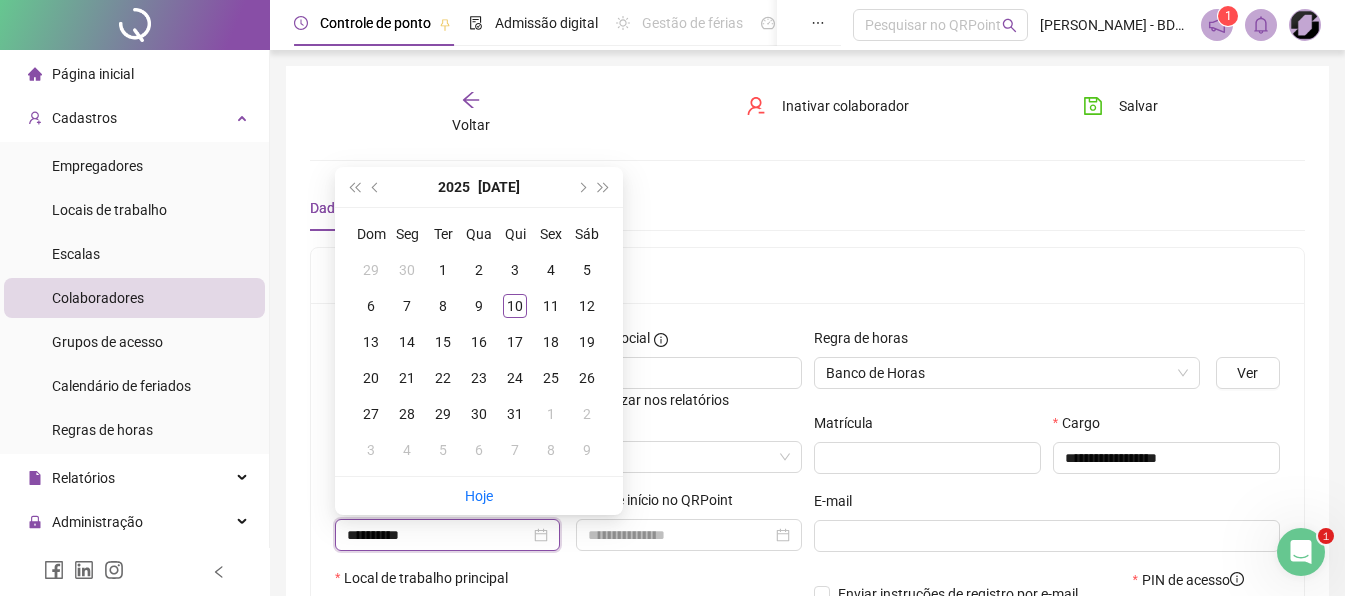 type on "**********" 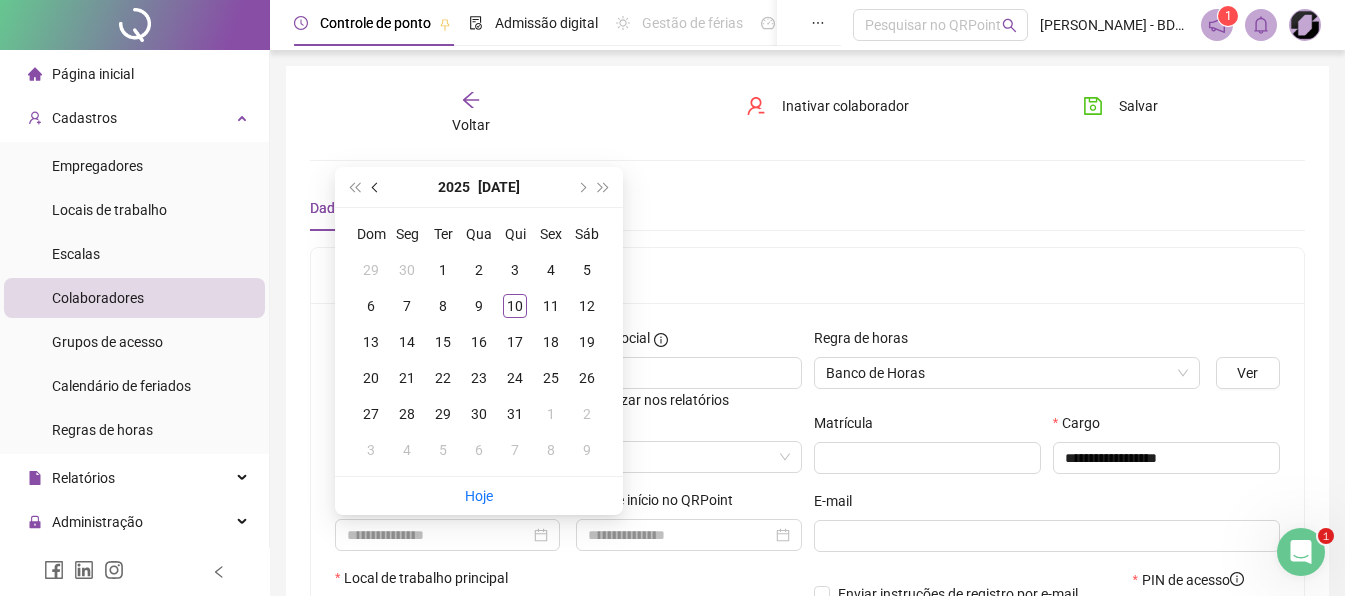 click at bounding box center (376, 187) 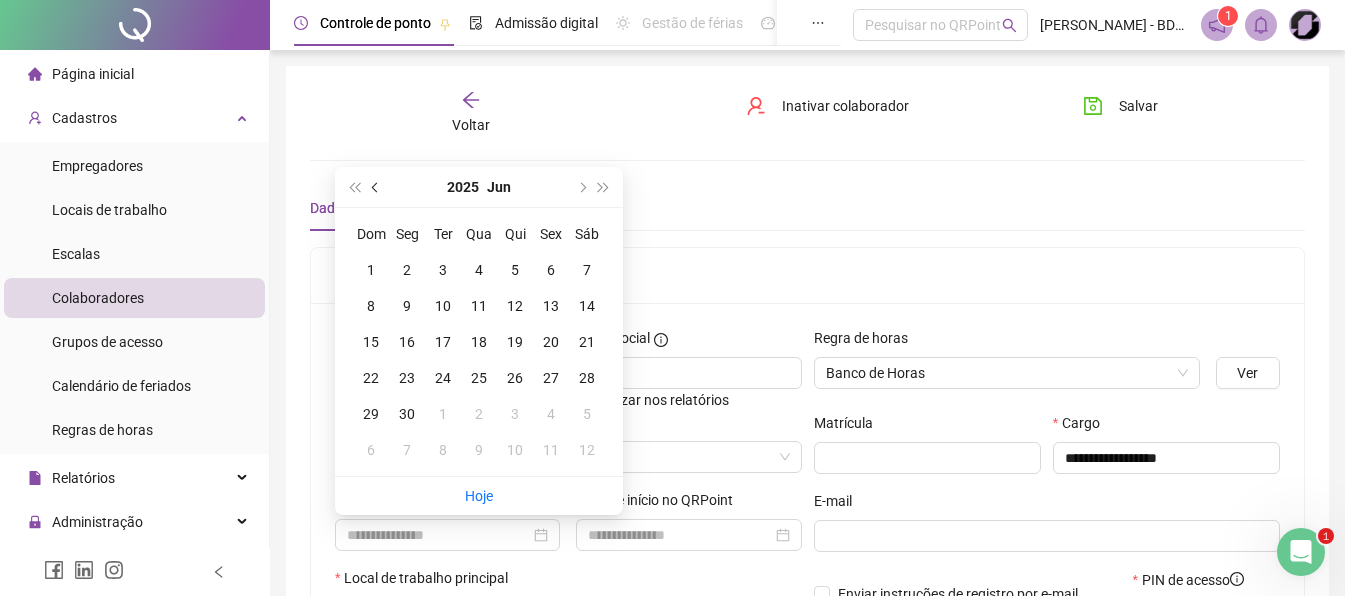 click at bounding box center [376, 187] 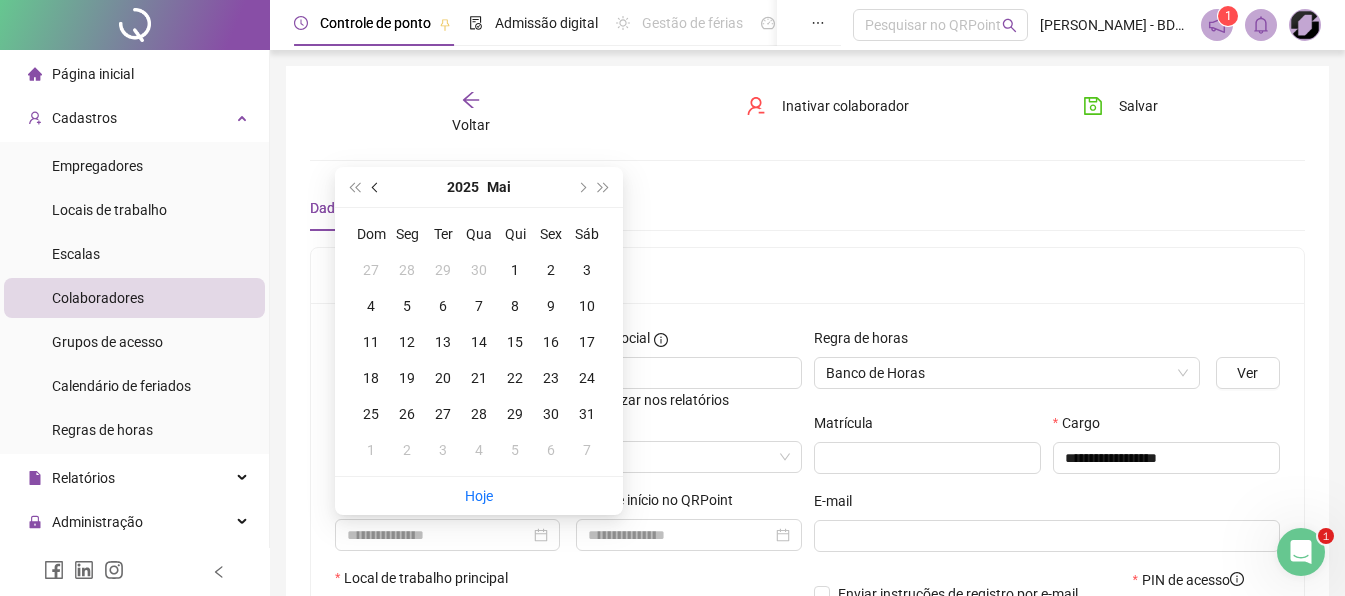 click at bounding box center [376, 187] 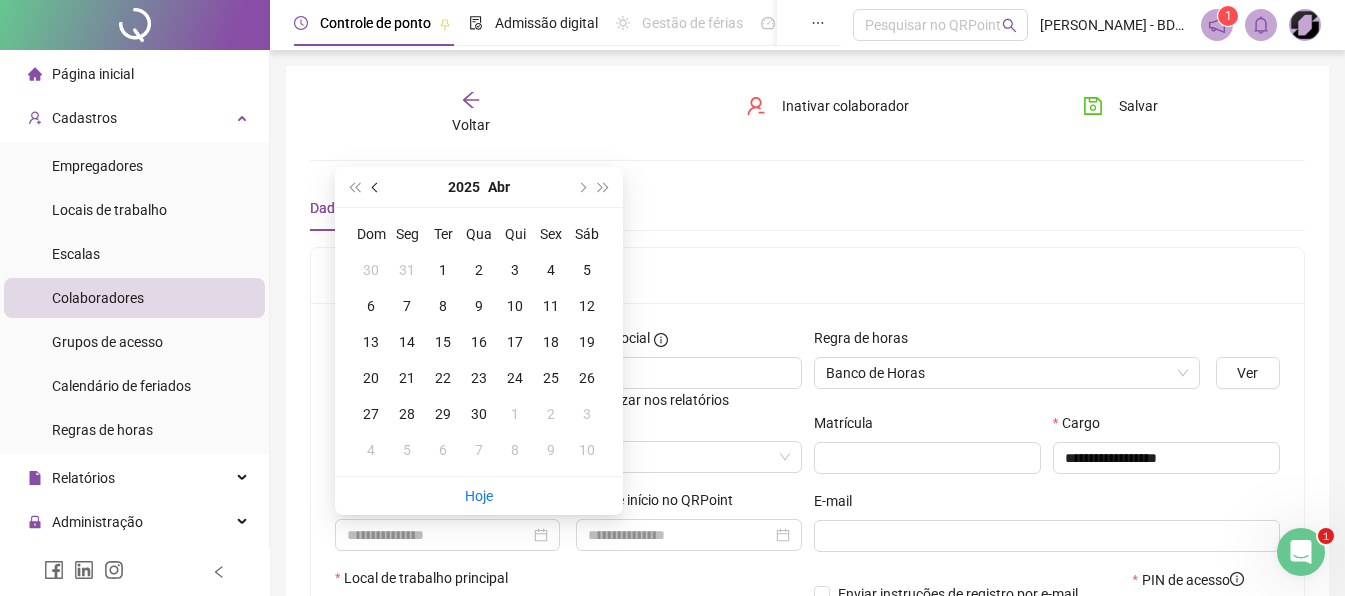 click at bounding box center (376, 187) 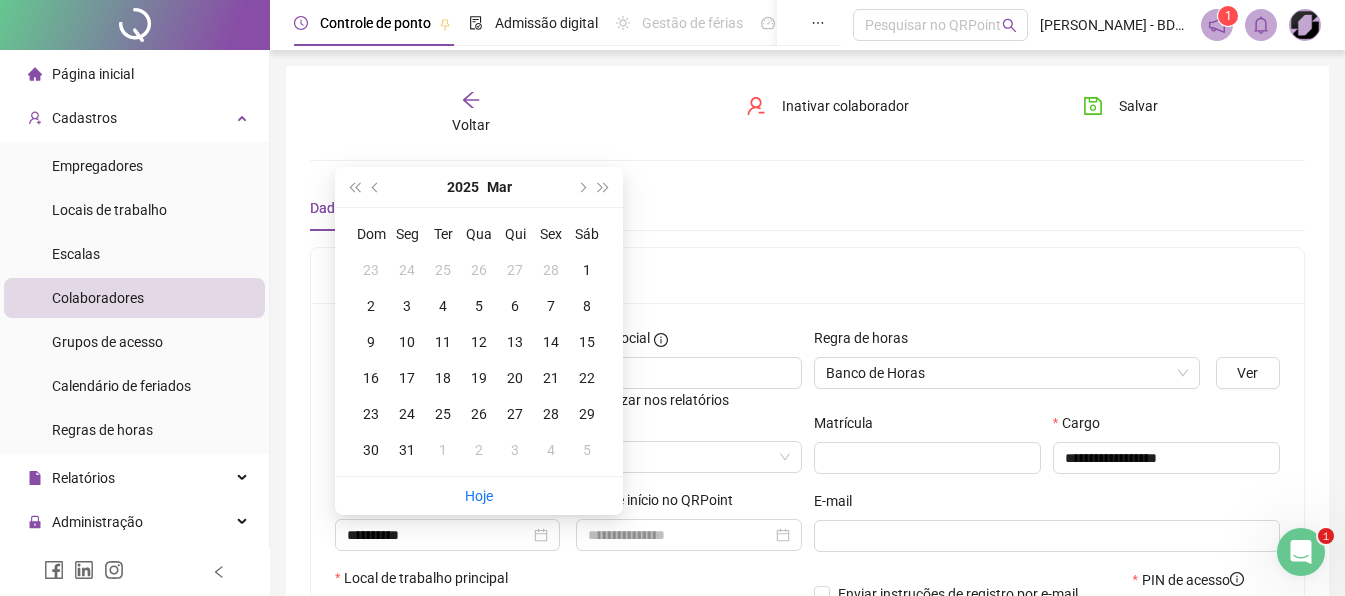 type on "**********" 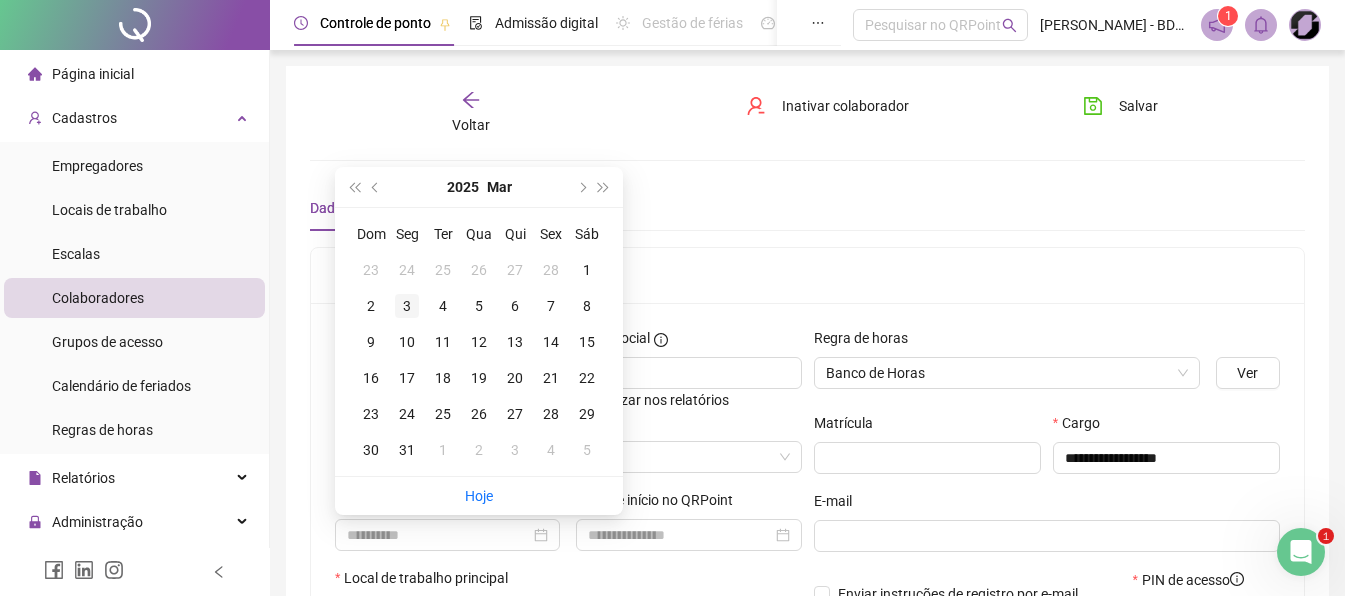 type on "**********" 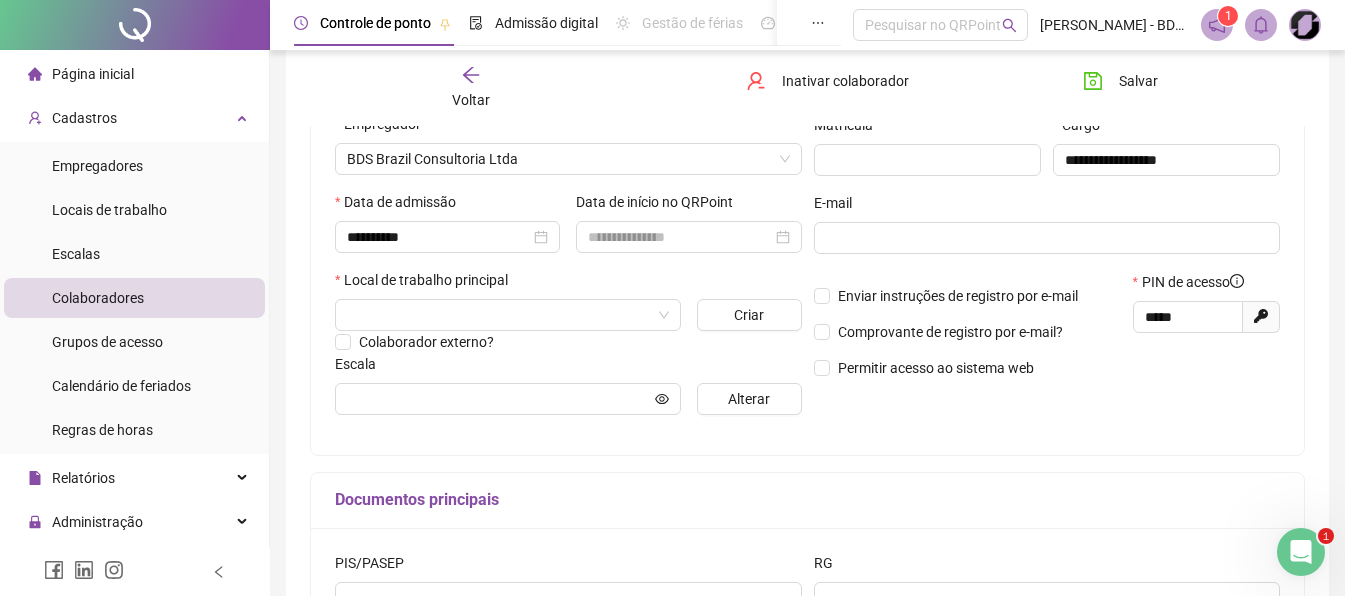scroll, scrollTop: 300, scrollLeft: 0, axis: vertical 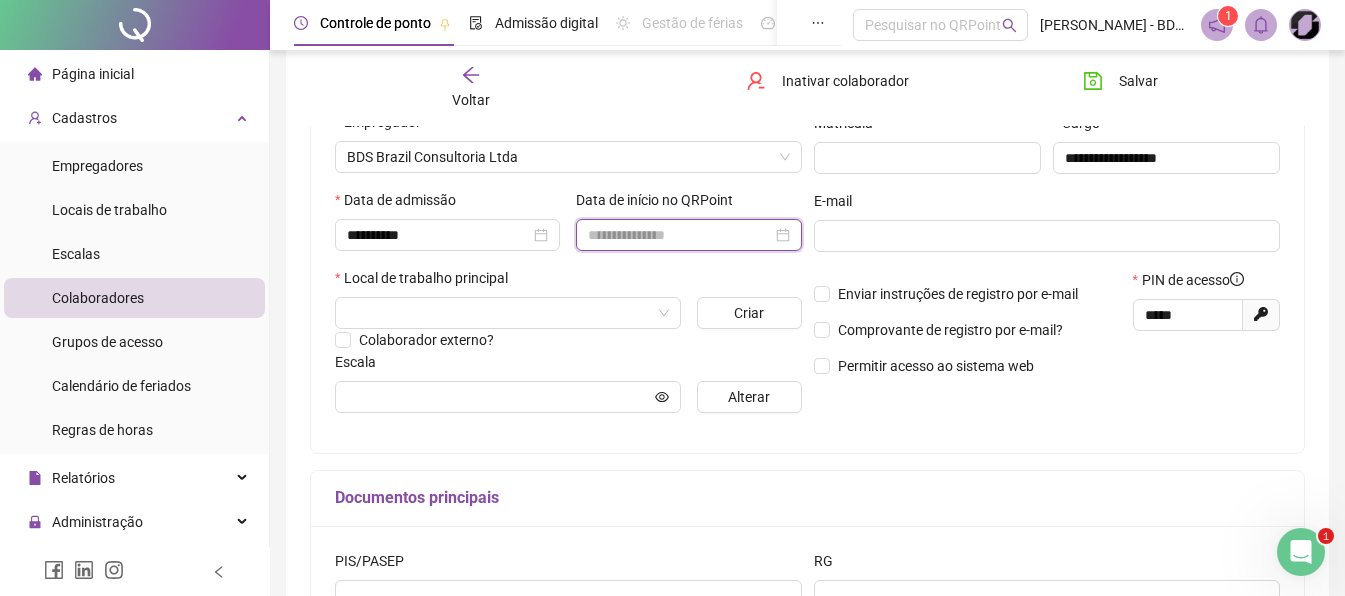click at bounding box center (679, 235) 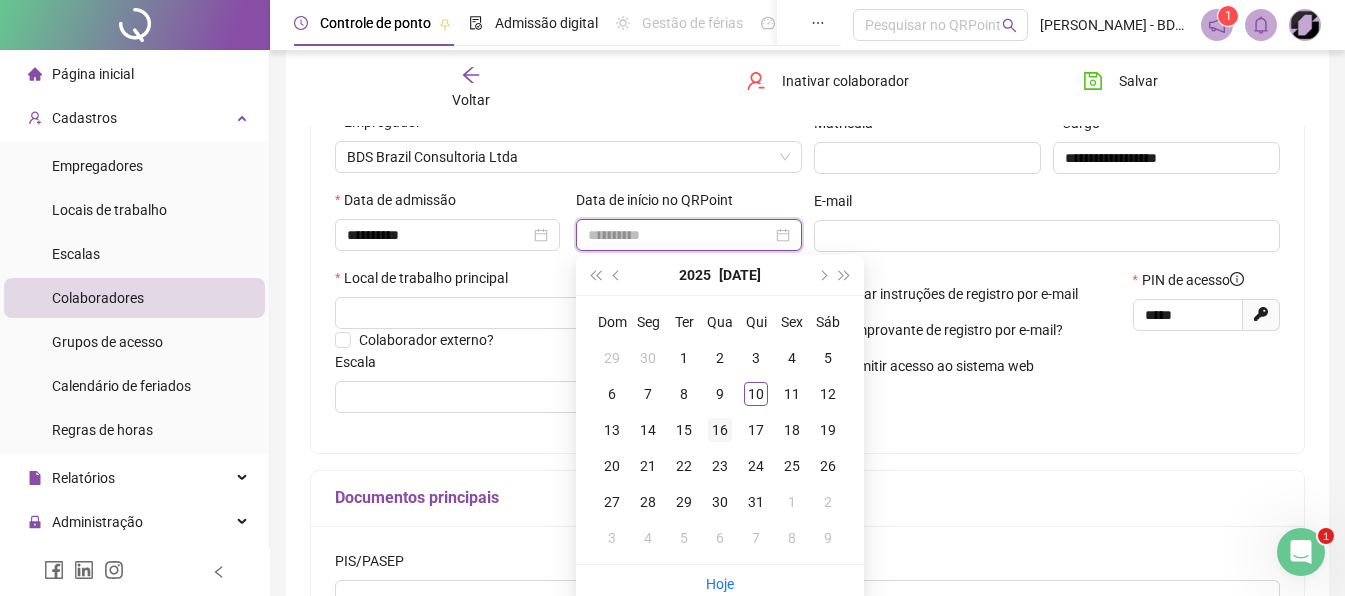 type on "**********" 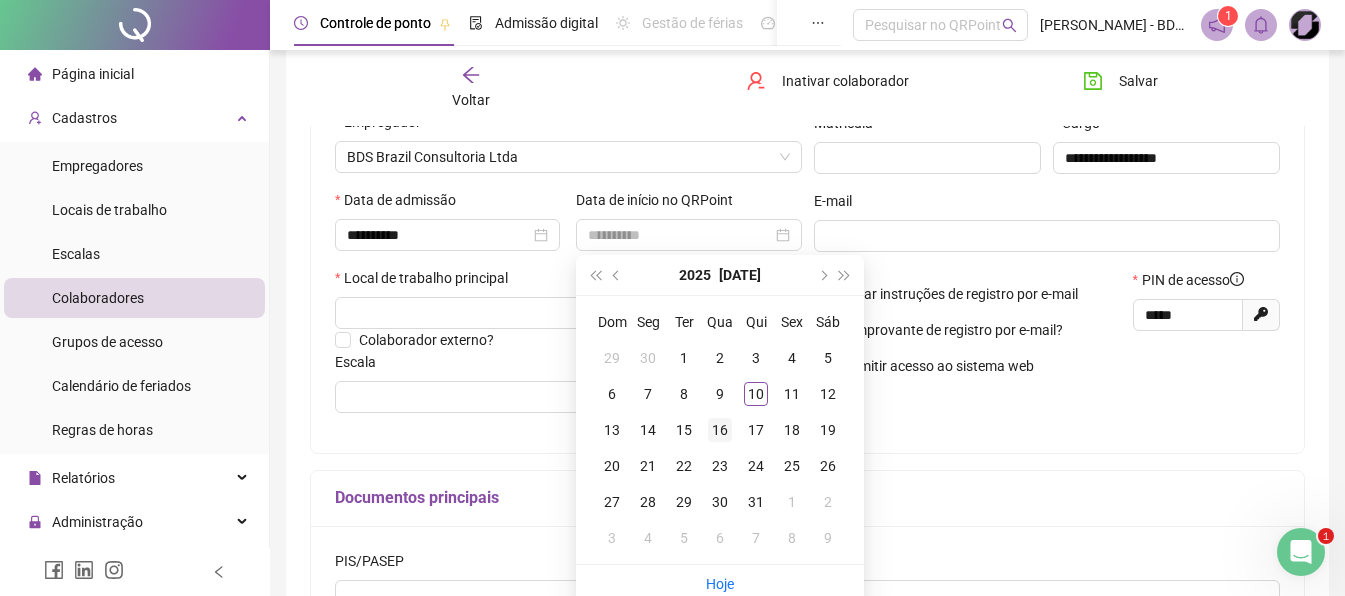 click on "16" at bounding box center (720, 430) 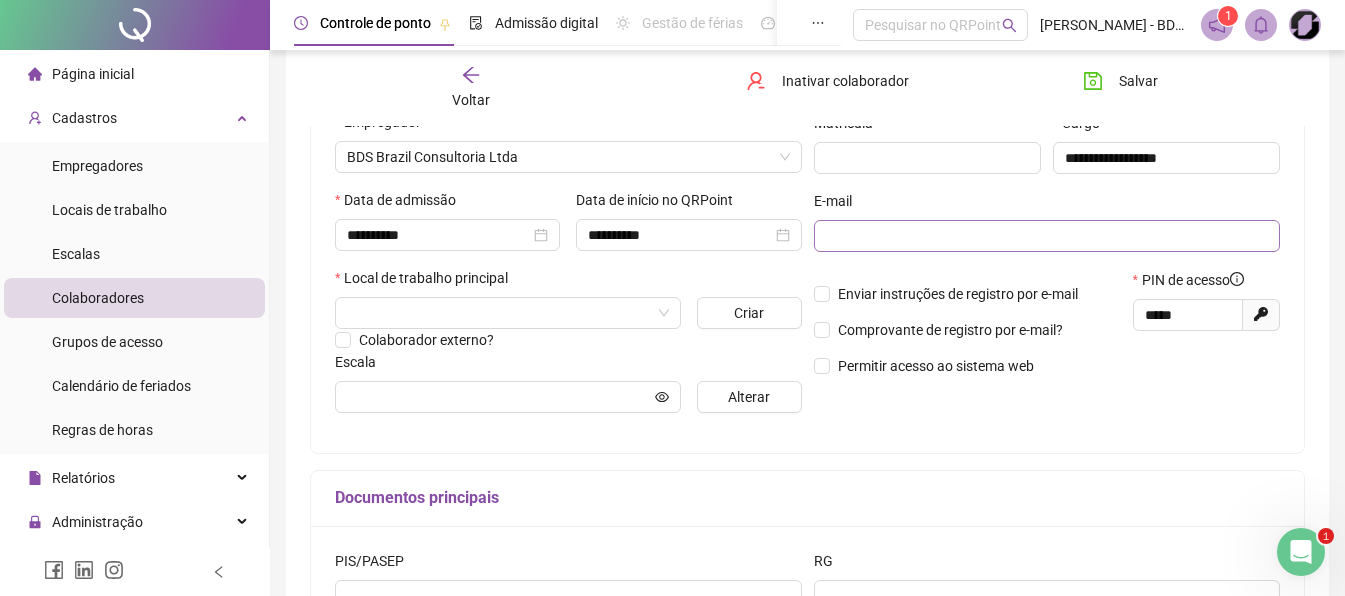 click at bounding box center [1047, 236] 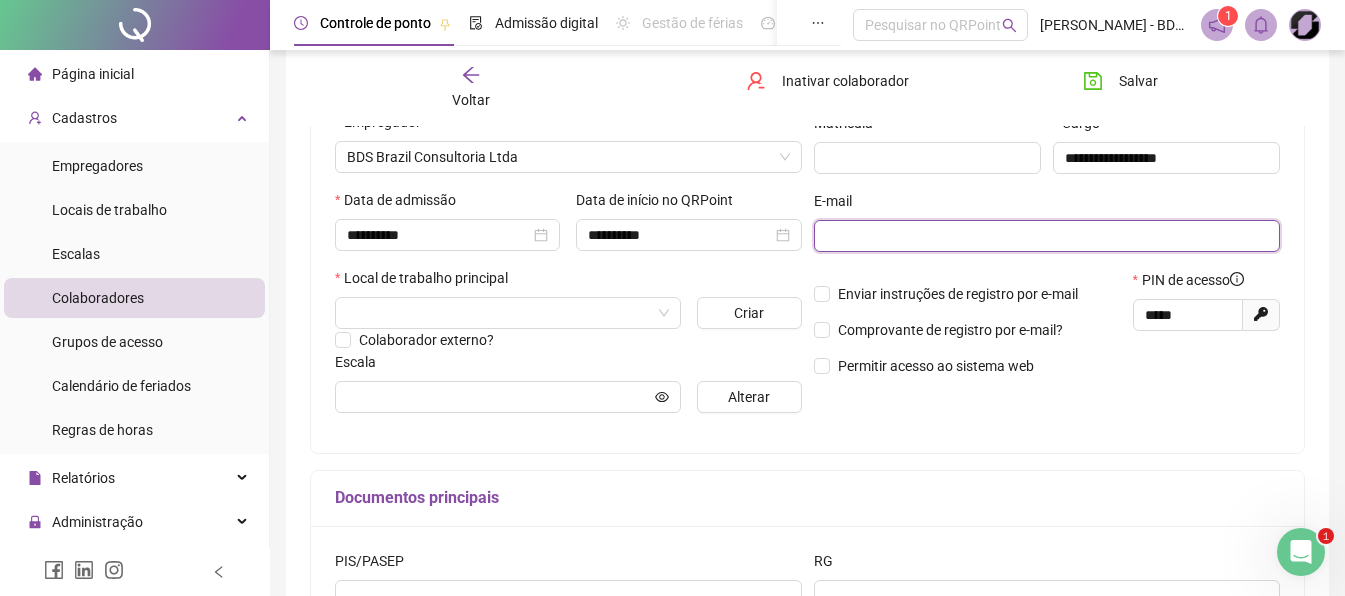 paste on "**********" 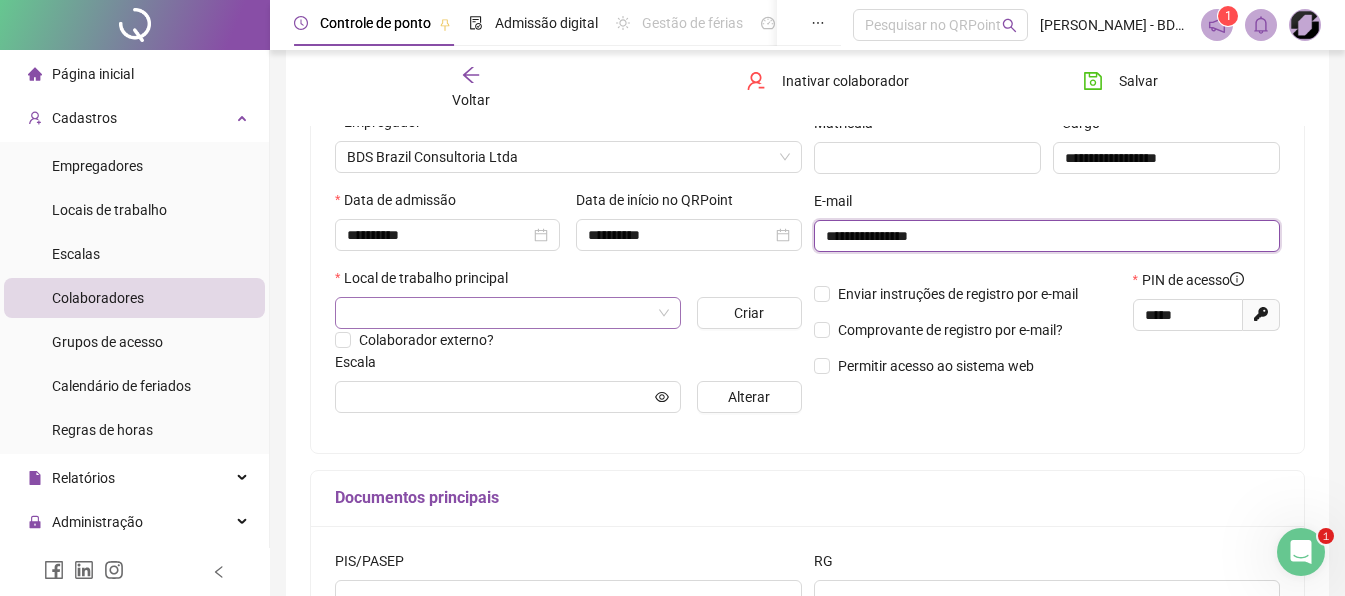 type on "**********" 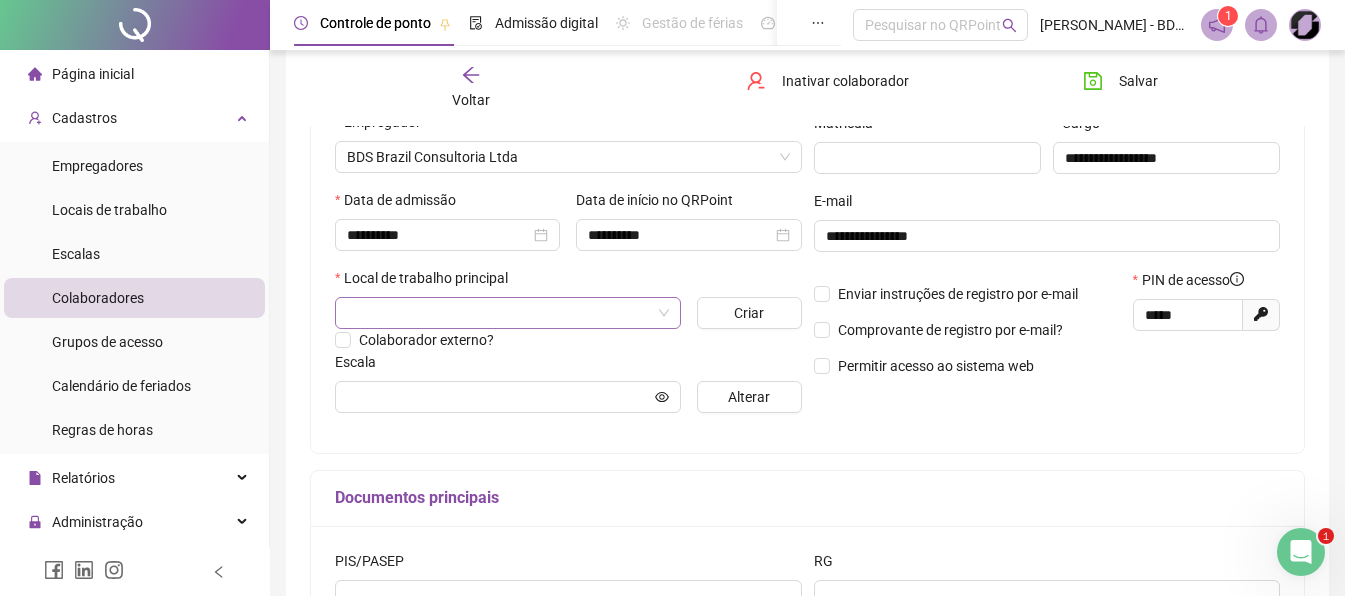 click at bounding box center [502, 313] 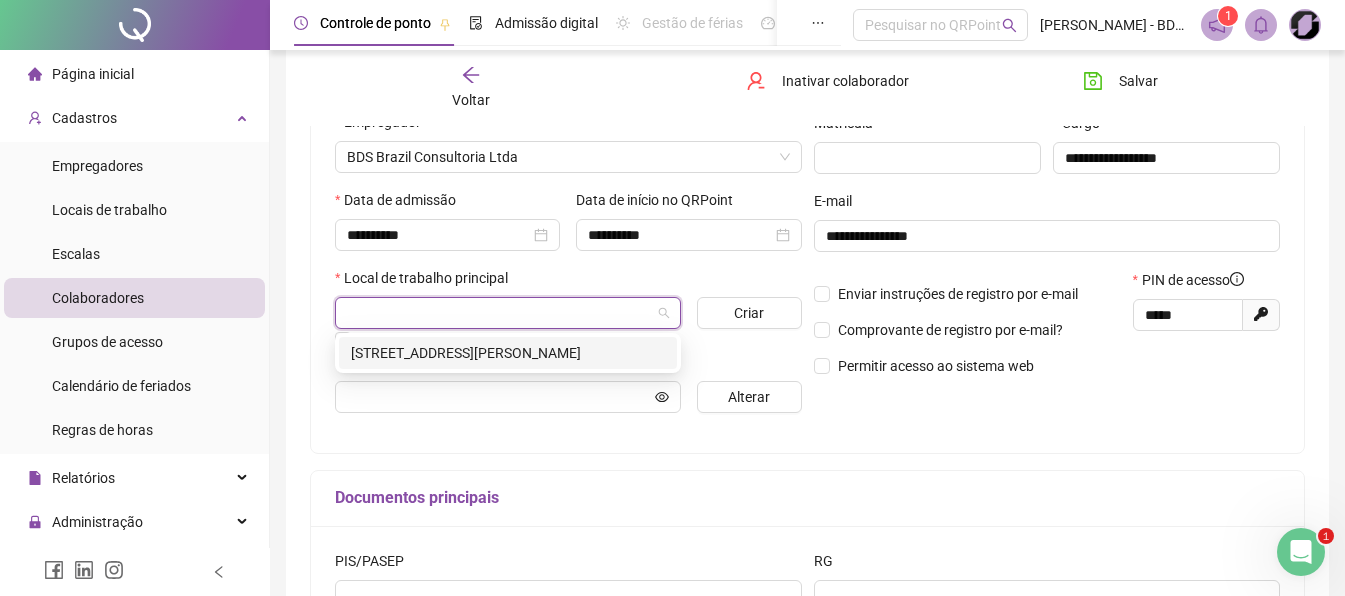 click on "RUA ADELINO CARDANA 293" at bounding box center (508, 353) 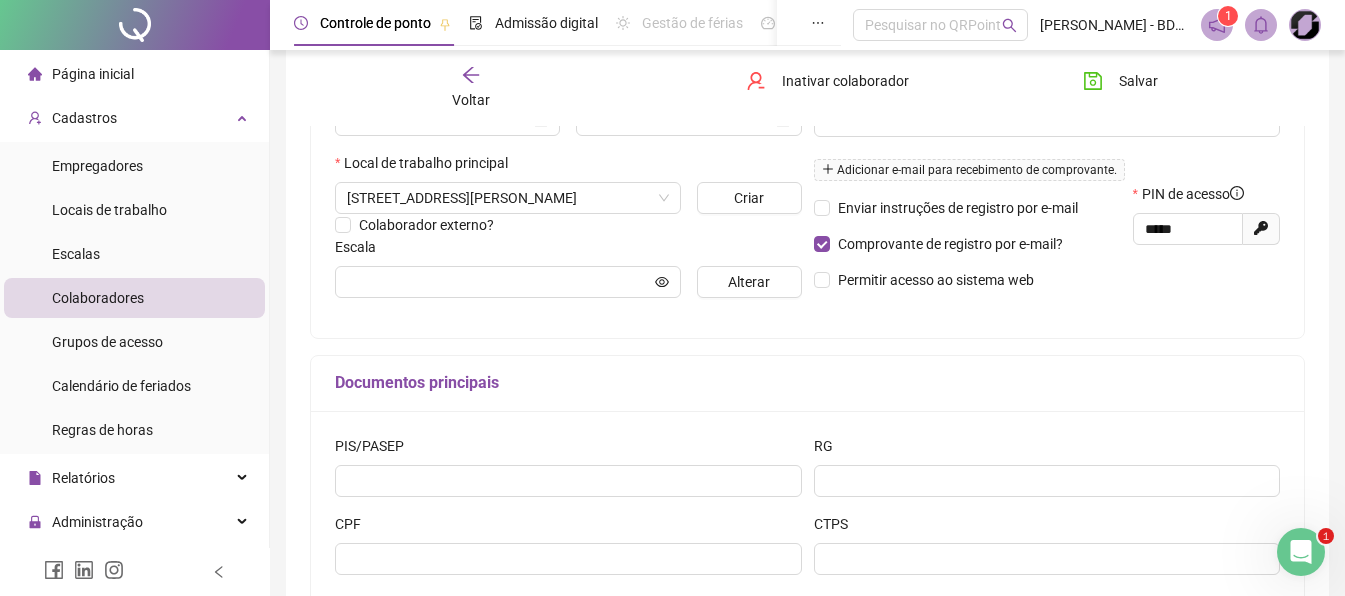 scroll, scrollTop: 300, scrollLeft: 0, axis: vertical 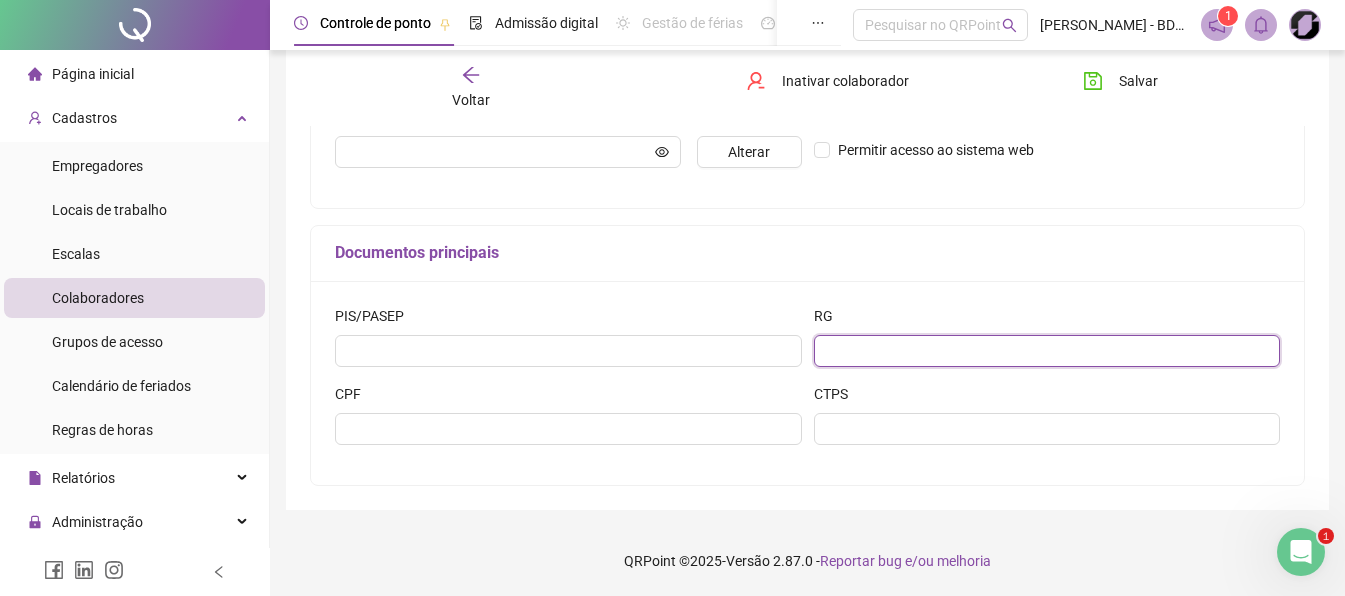 click at bounding box center (1047, 351) 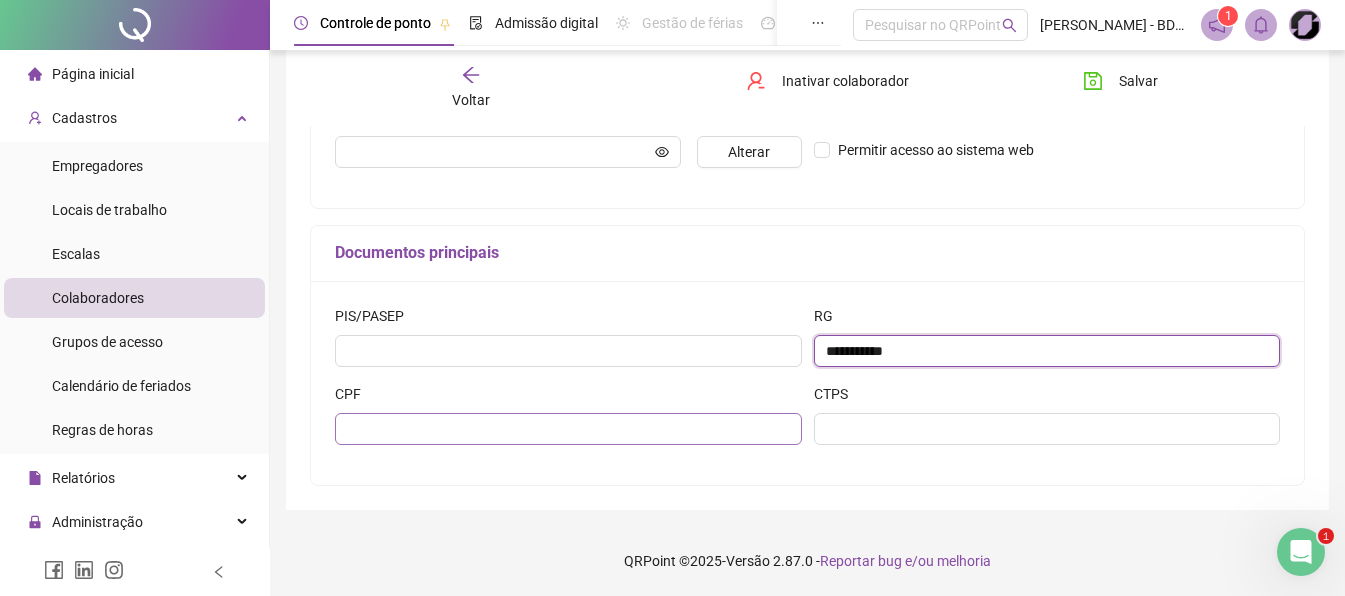 type on "**********" 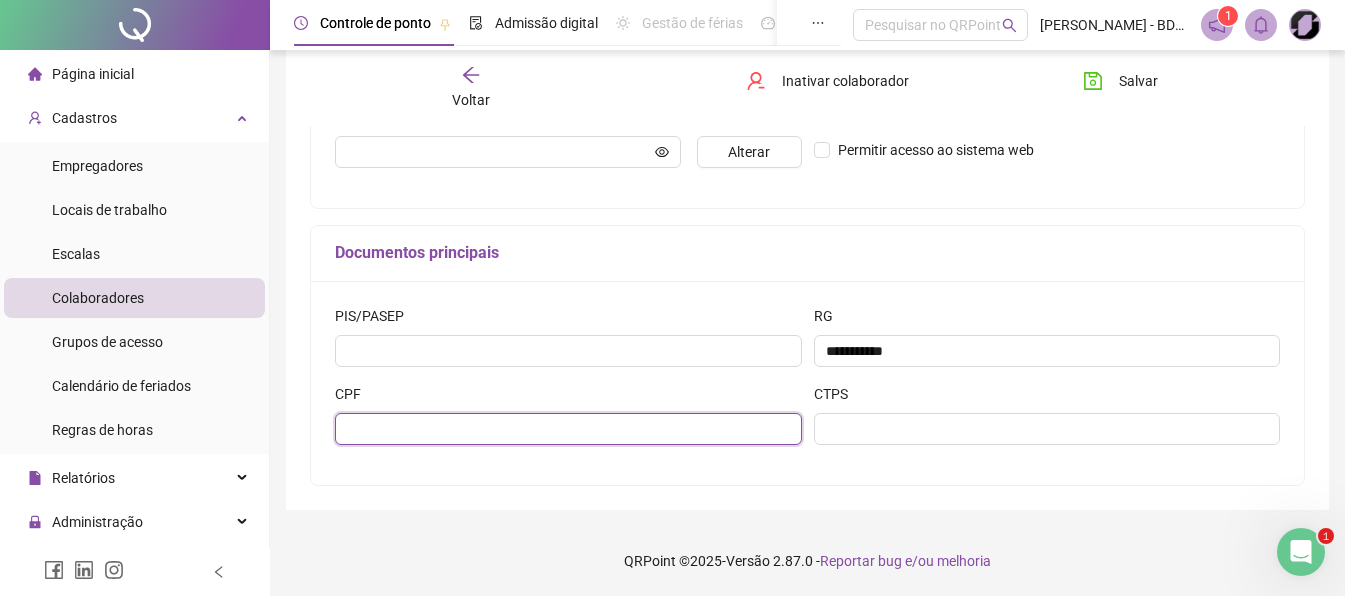 click at bounding box center (568, 429) 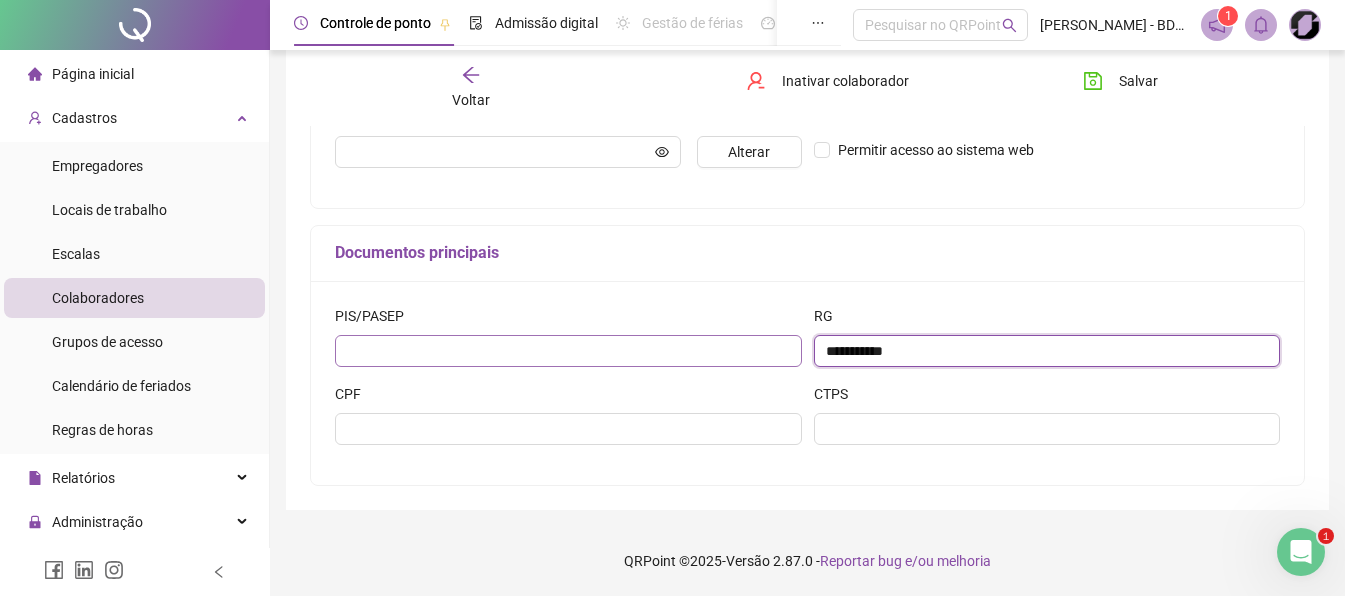drag, startPoint x: 948, startPoint y: 351, endPoint x: 660, endPoint y: 350, distance: 288.00174 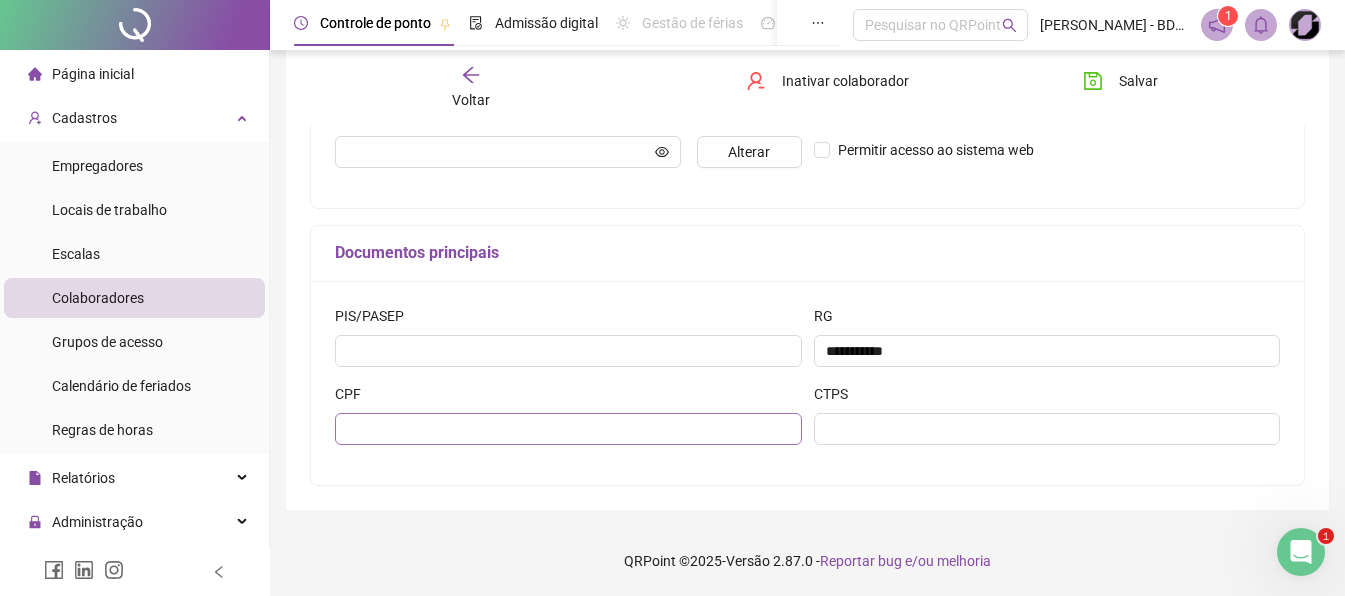 click on "CPF" at bounding box center [568, 422] 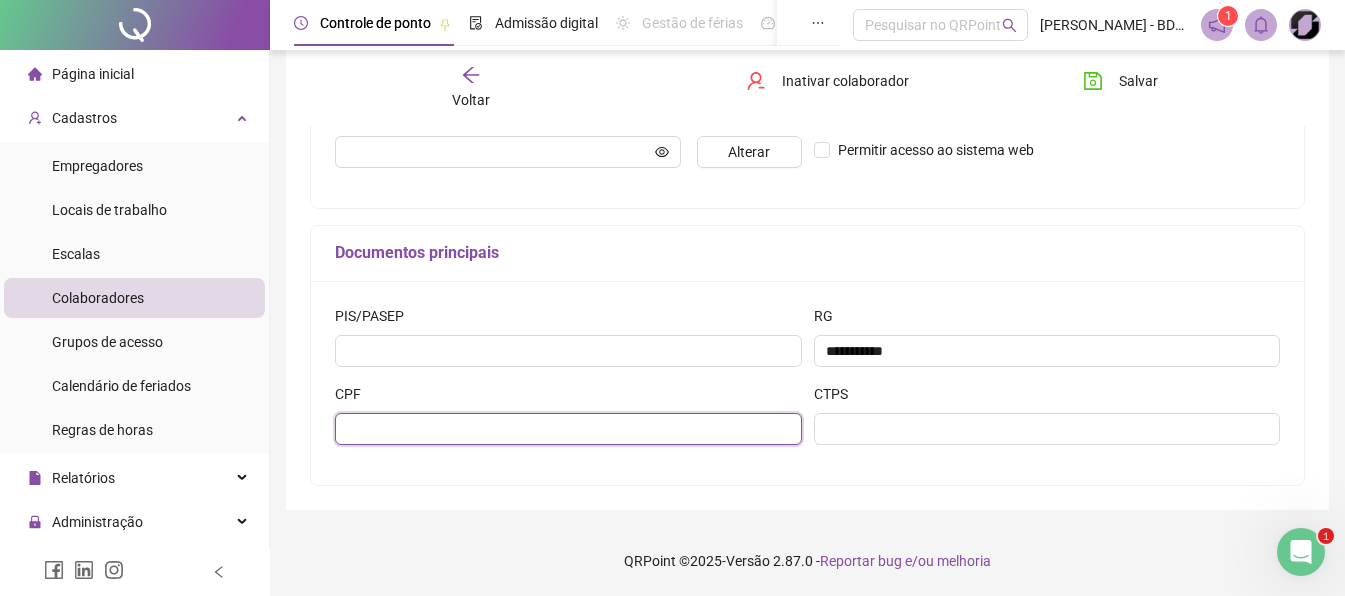 paste on "**********" 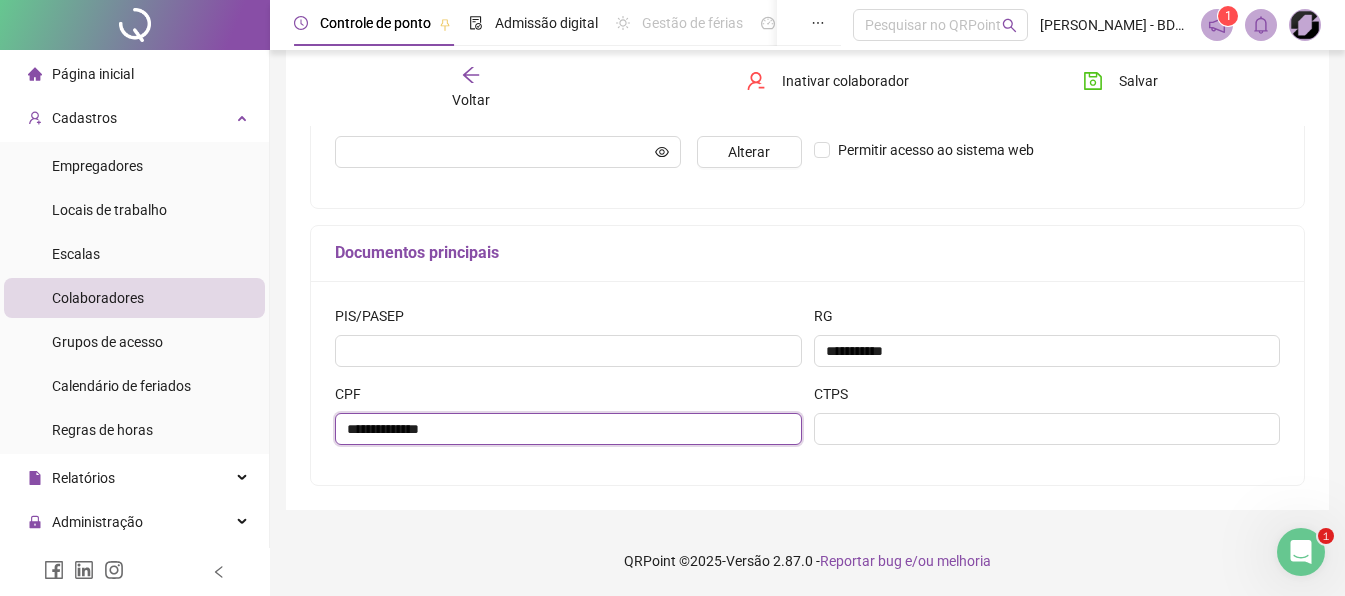 type on "**********" 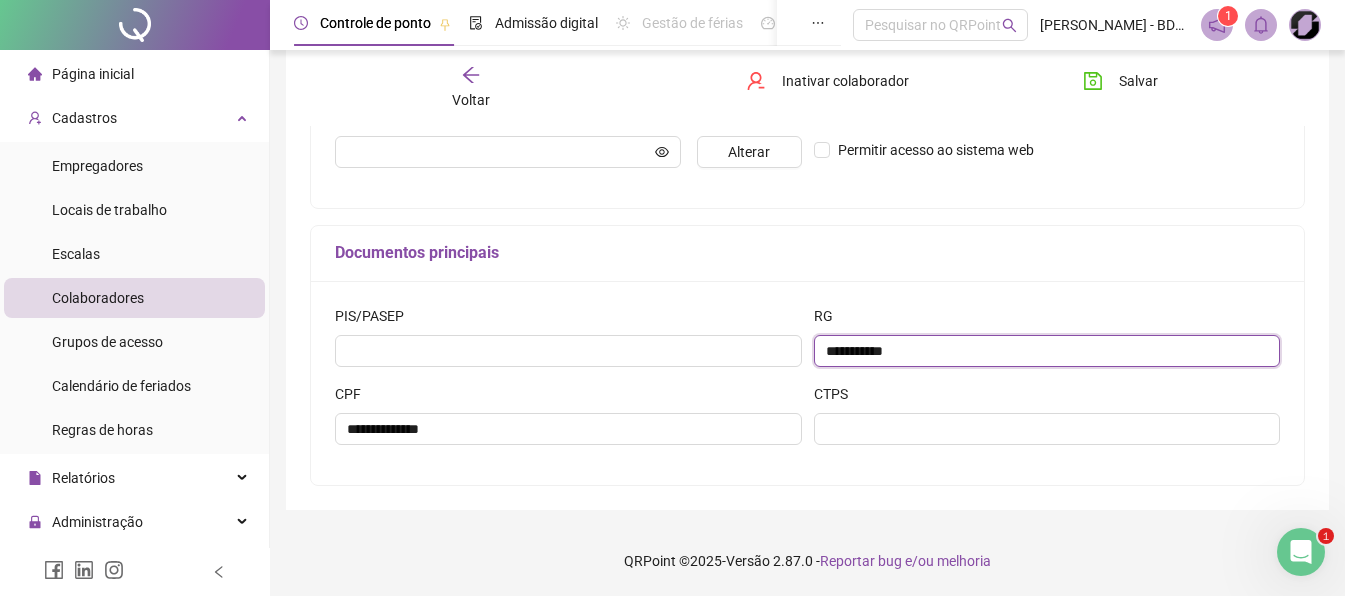 drag, startPoint x: 792, startPoint y: 371, endPoint x: 399, endPoint y: 384, distance: 393.21497 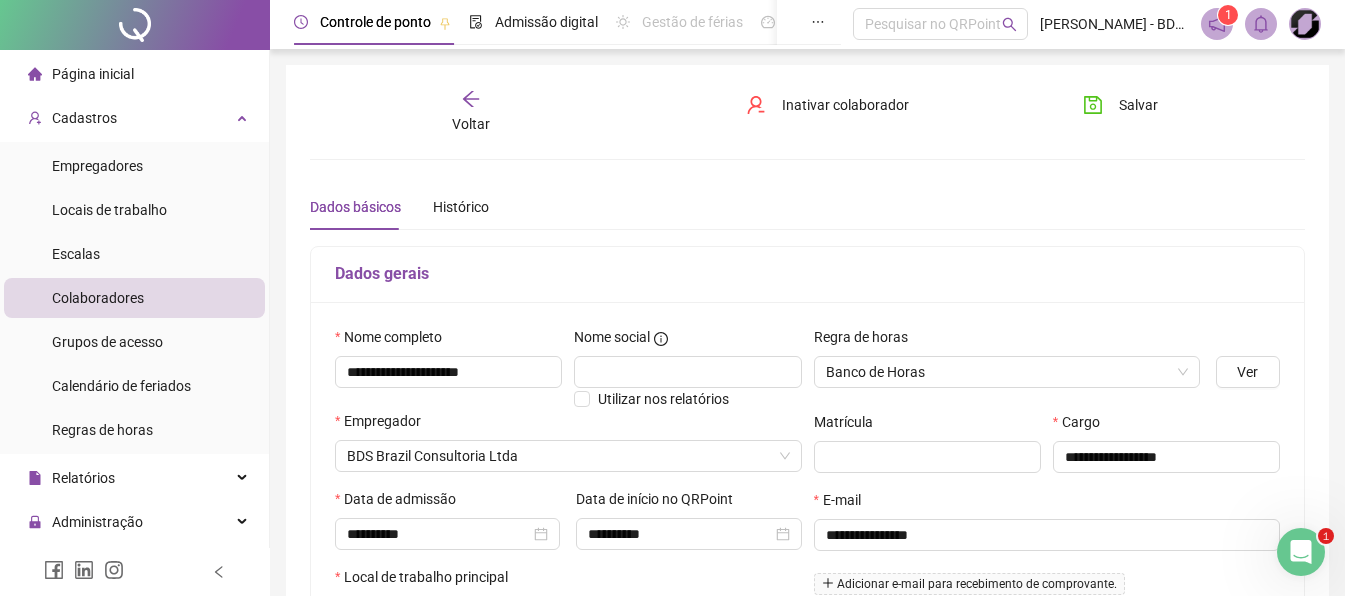 scroll, scrollTop: 0, scrollLeft: 0, axis: both 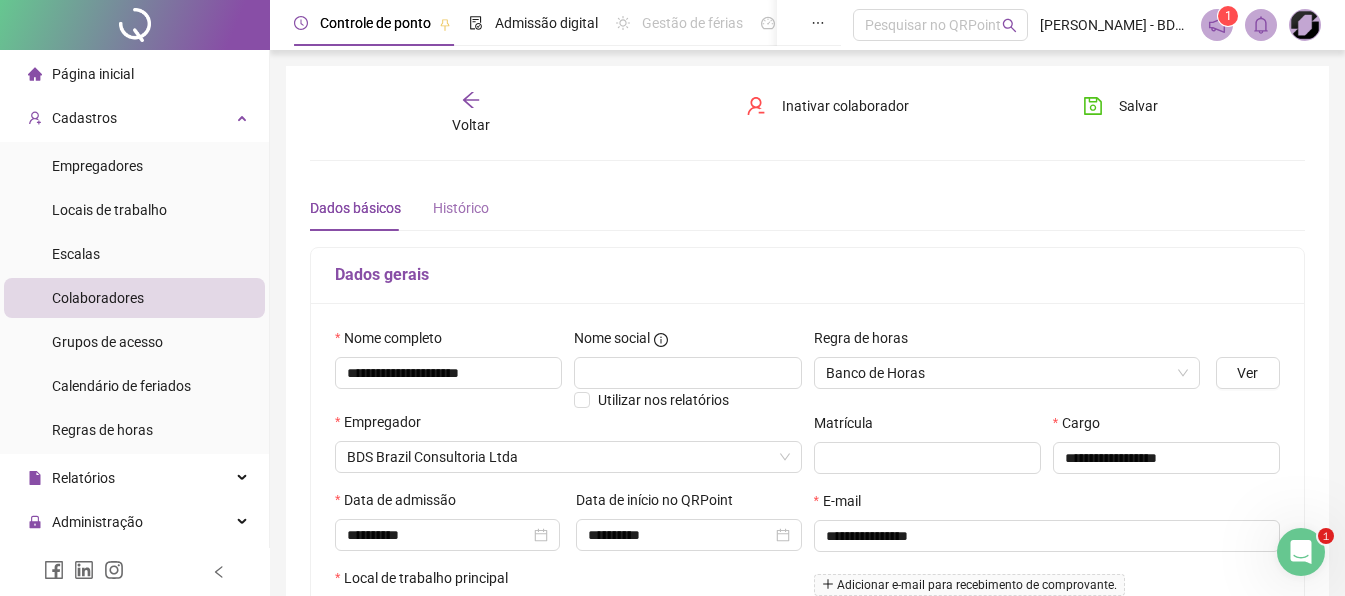 type on "*********" 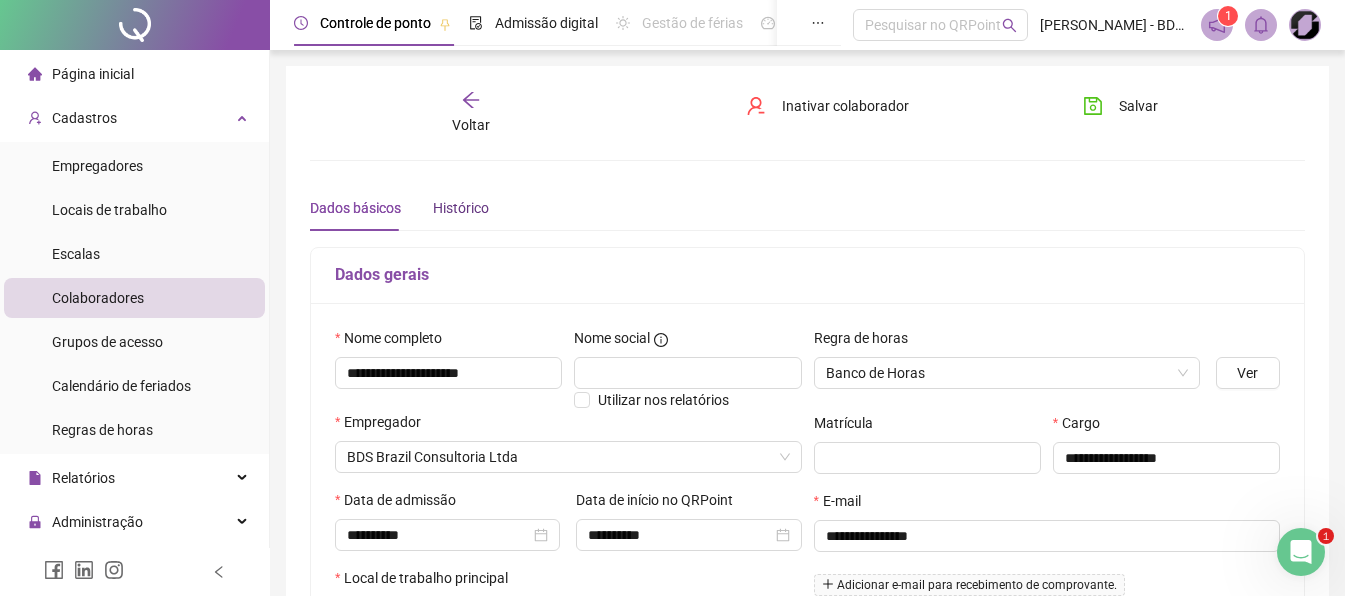 click on "Histórico" at bounding box center (461, 208) 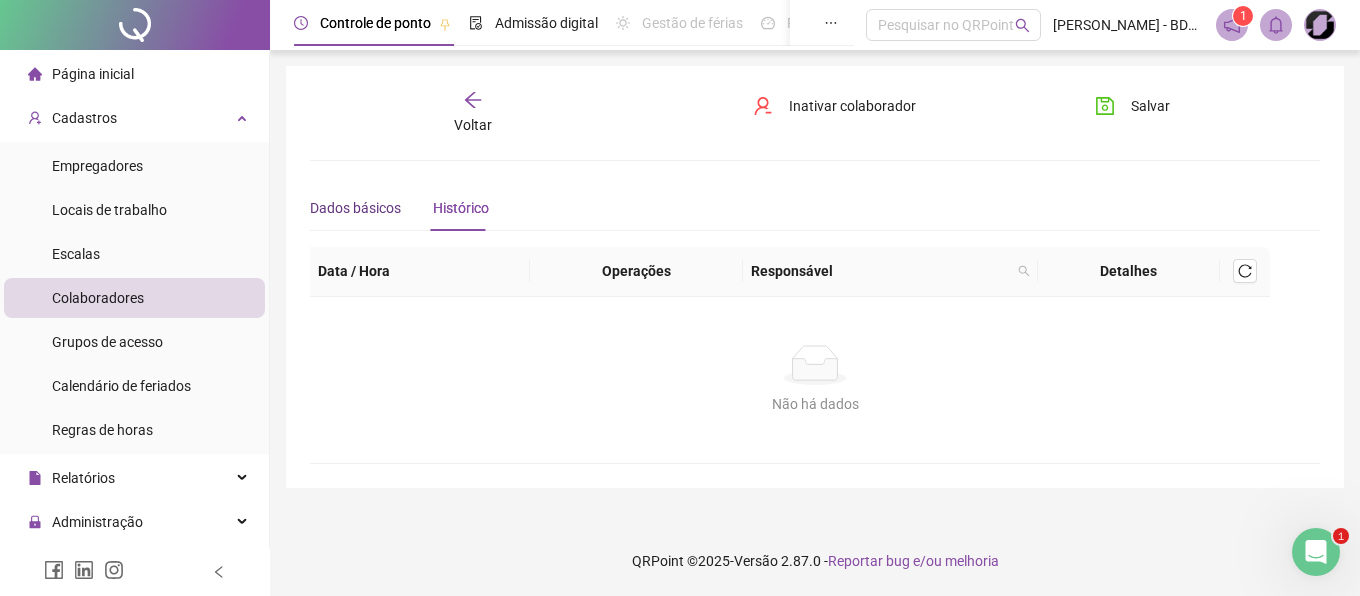 click on "Dados básicos" at bounding box center (355, 208) 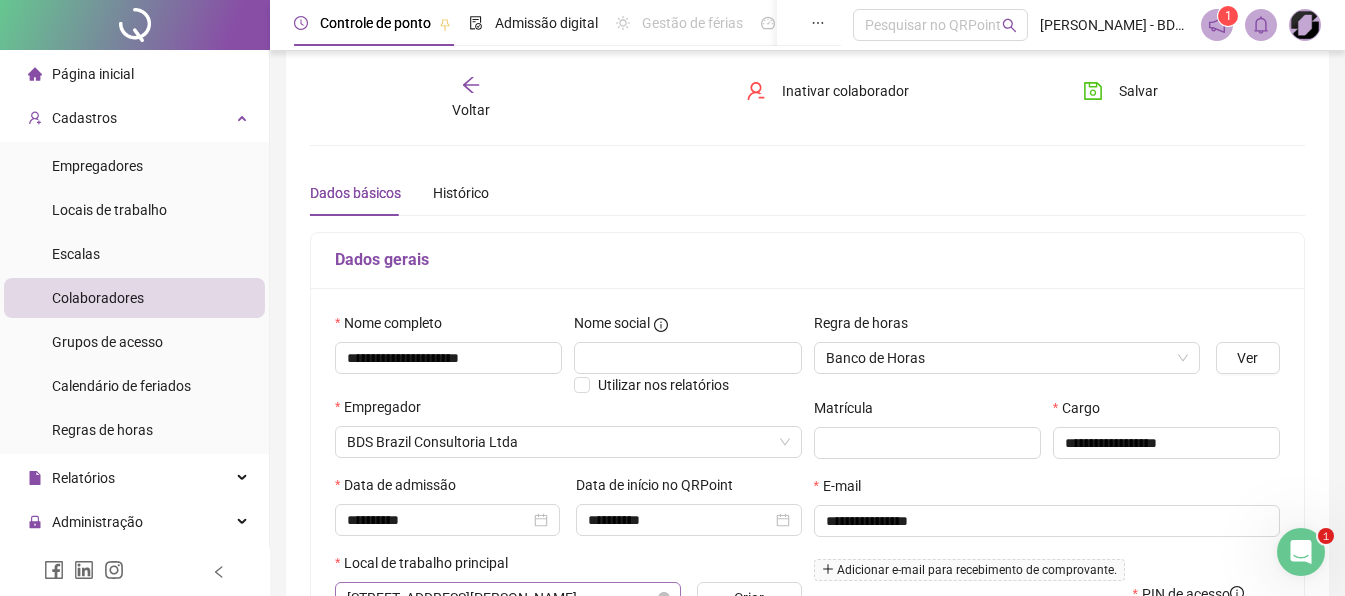 scroll, scrollTop: 0, scrollLeft: 0, axis: both 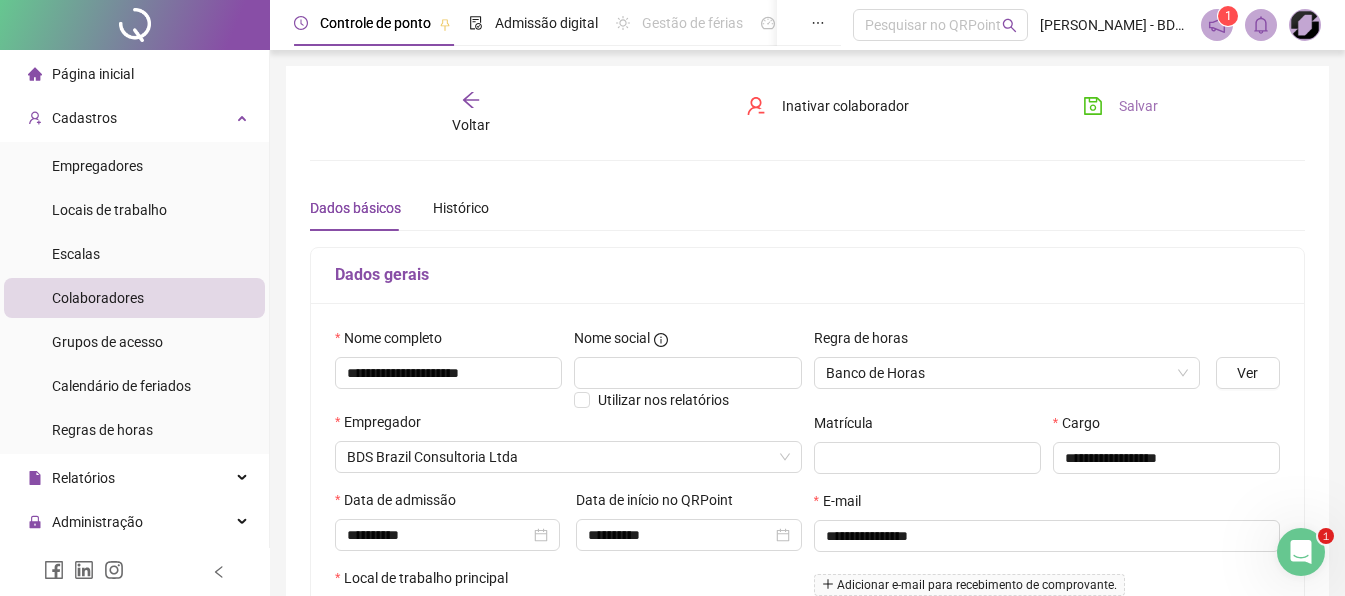 click on "Salvar" at bounding box center [1138, 106] 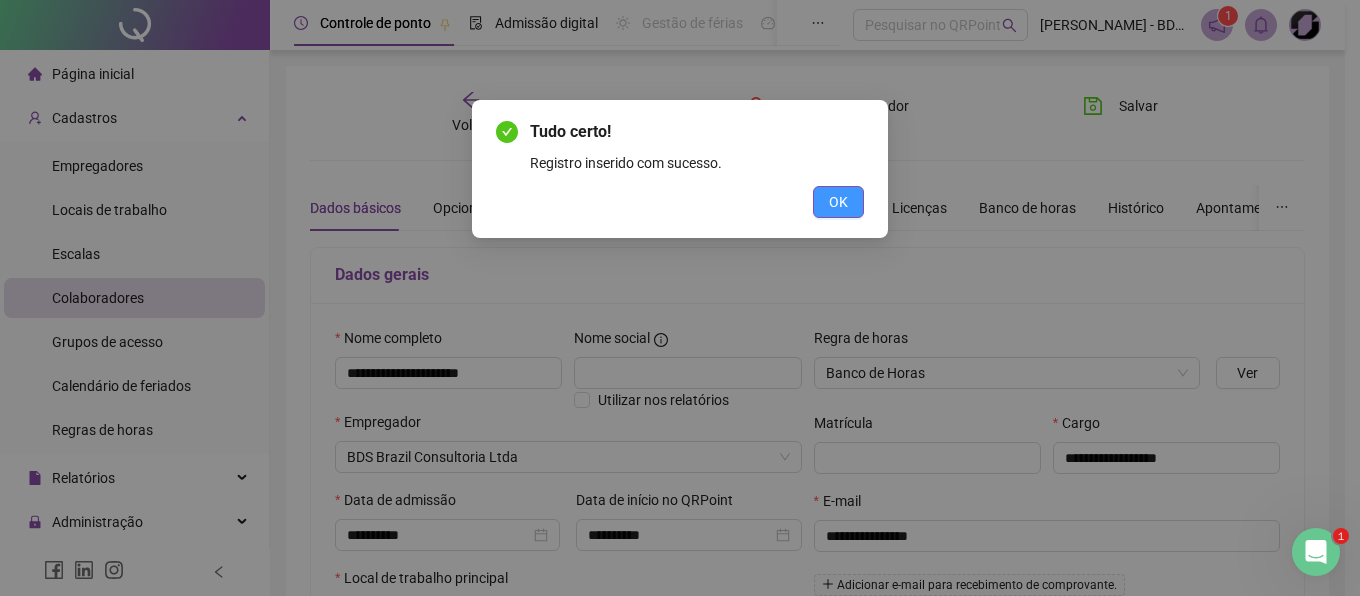 click on "OK" at bounding box center [838, 202] 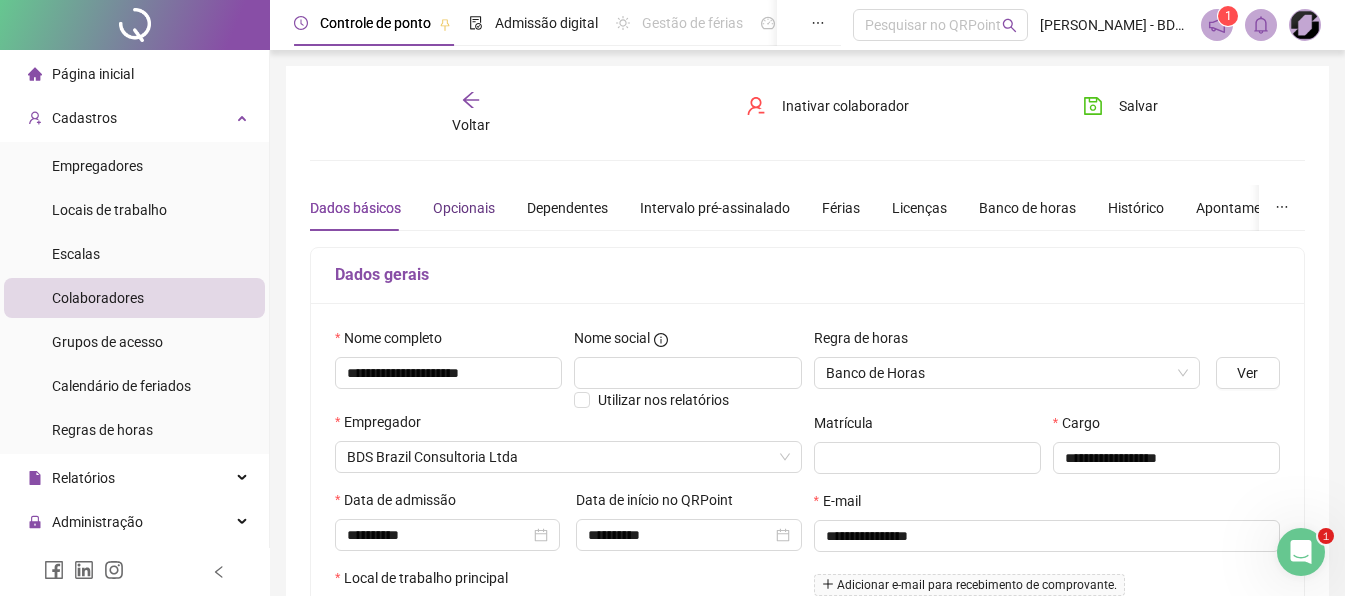 click on "Opcionais" at bounding box center [464, 208] 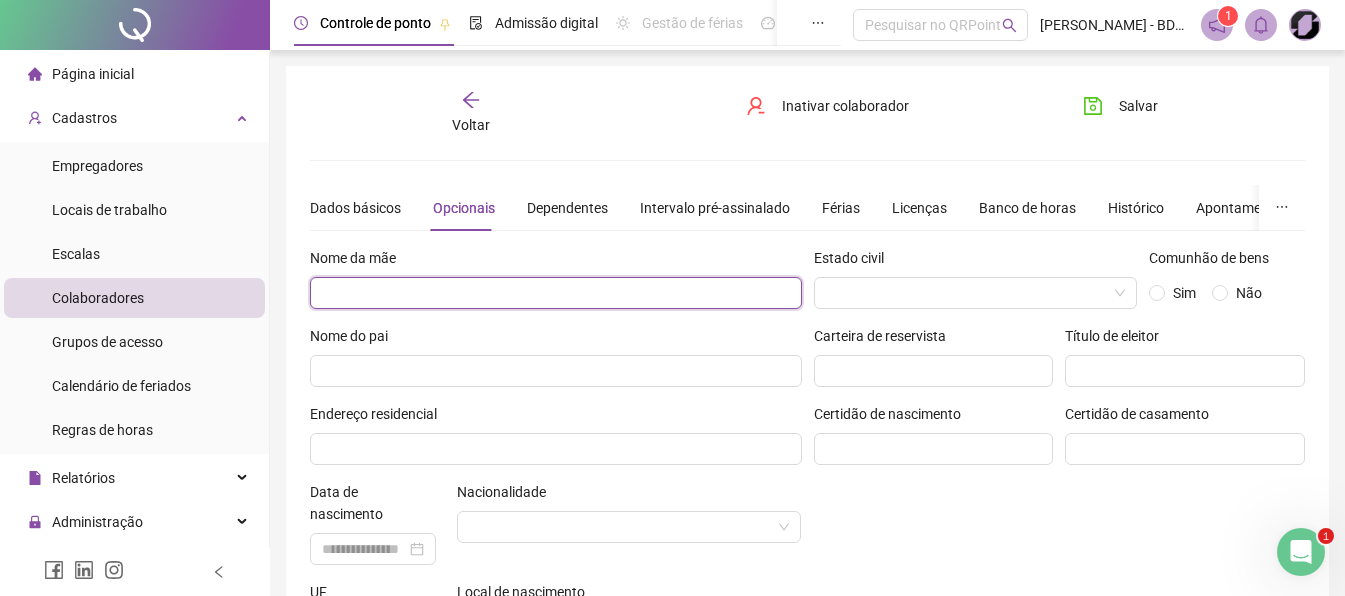 click at bounding box center (556, 293) 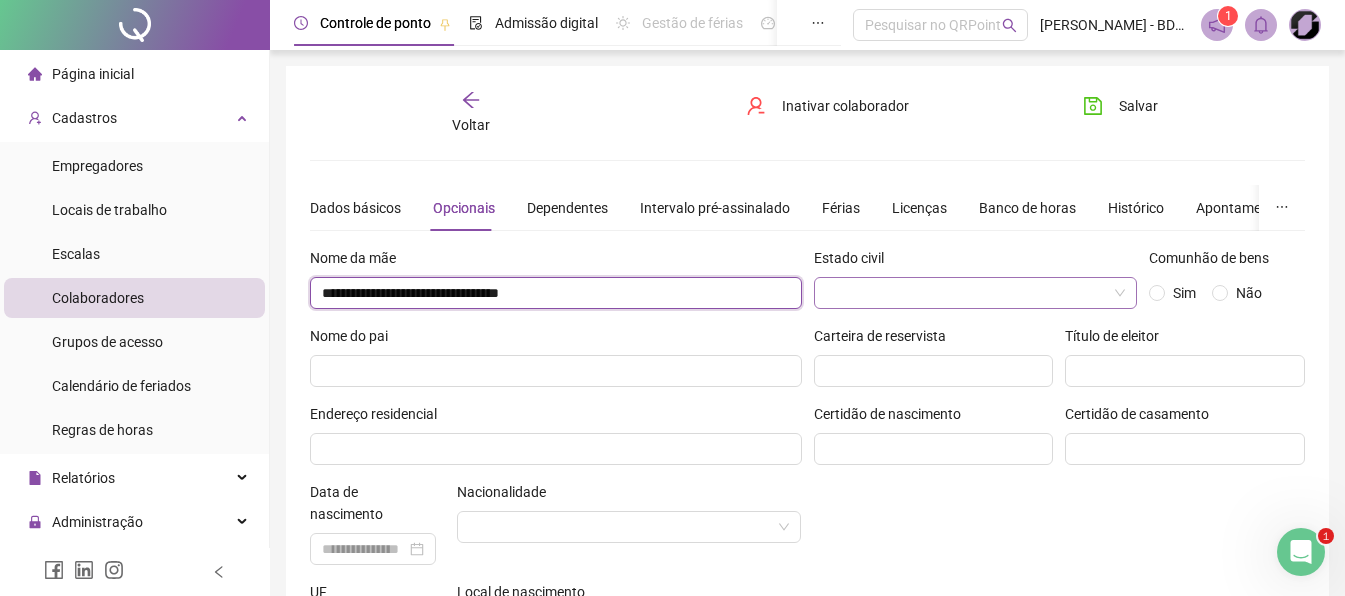 type on "**********" 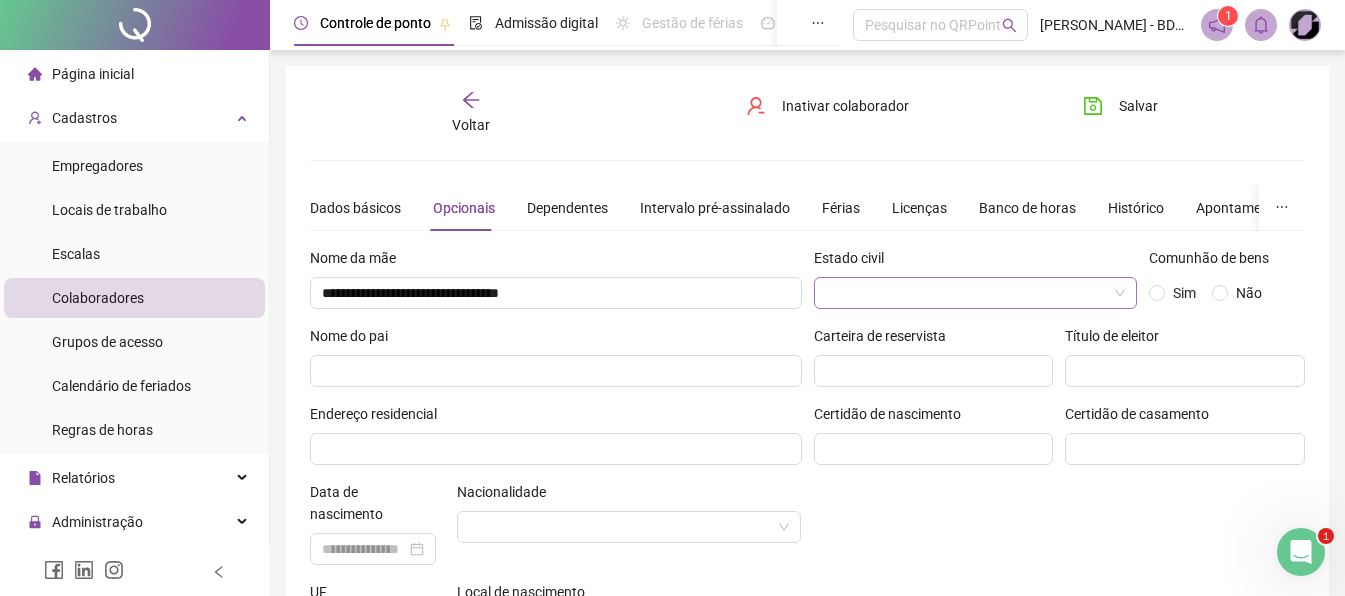 click at bounding box center [970, 293] 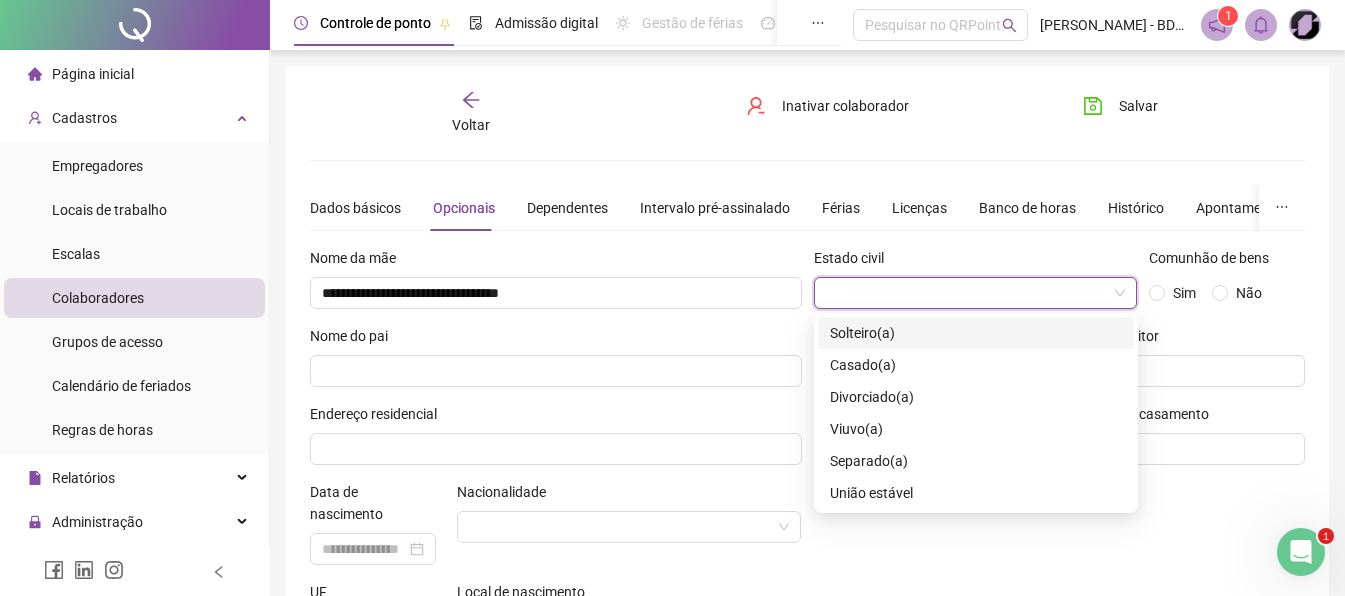 click on "Solteiro(a)" at bounding box center (976, 333) 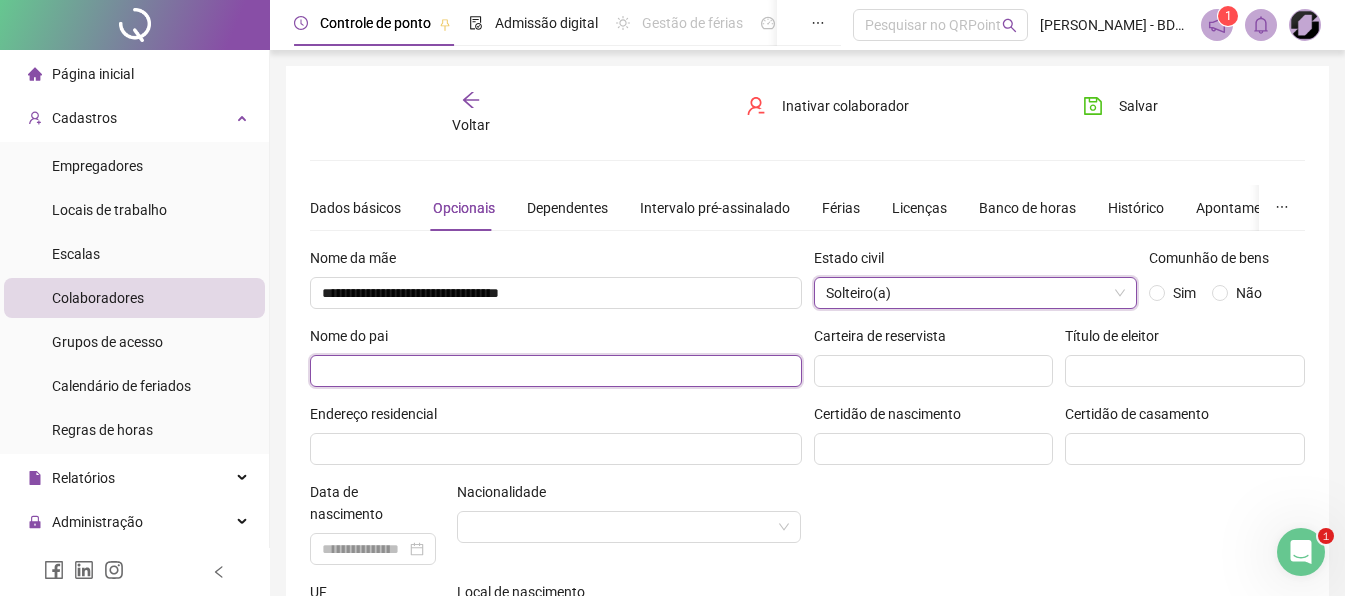click at bounding box center (556, 371) 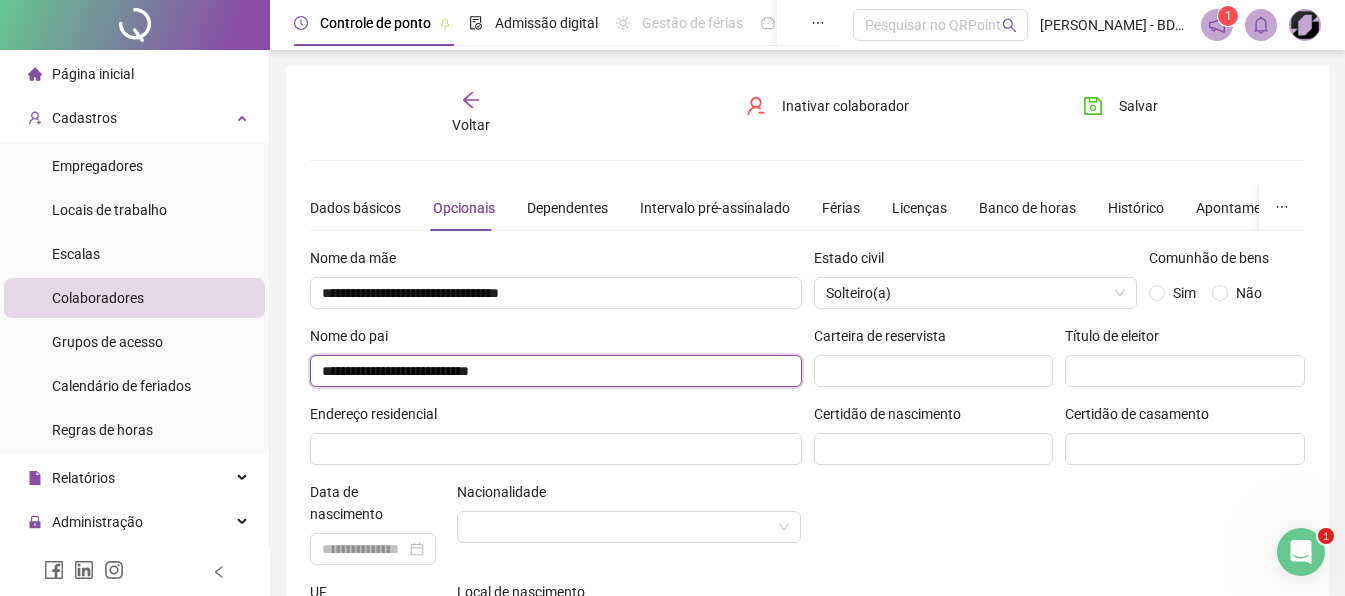 type on "**********" 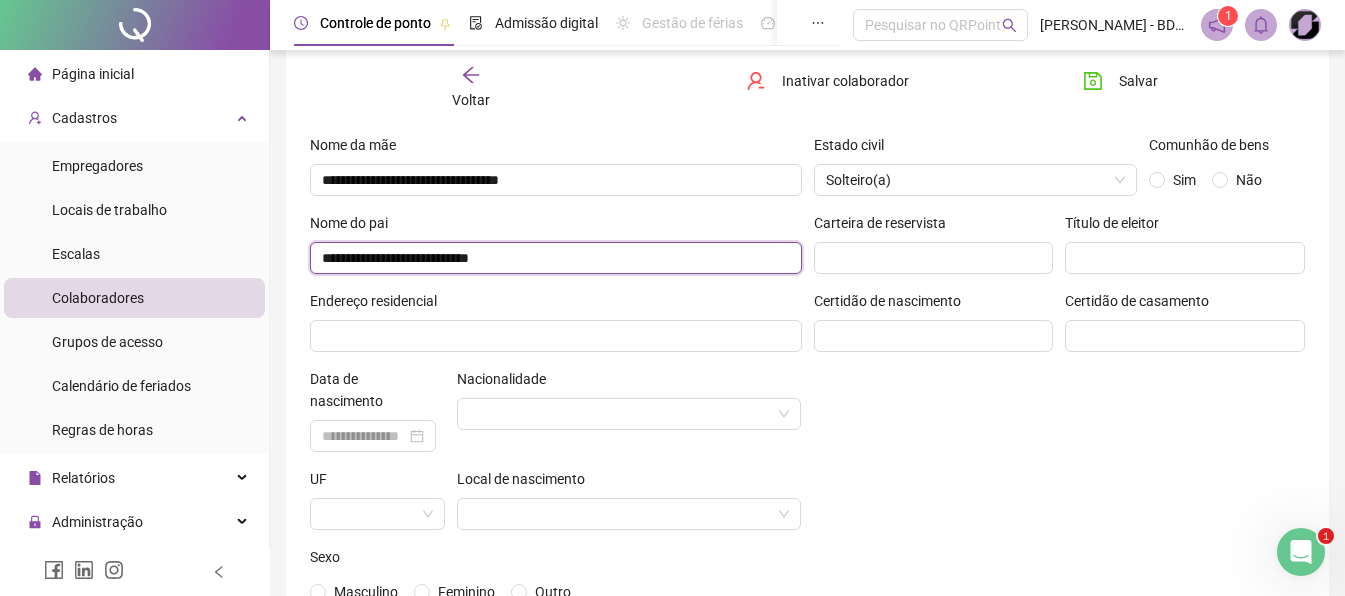 scroll, scrollTop: 200, scrollLeft: 0, axis: vertical 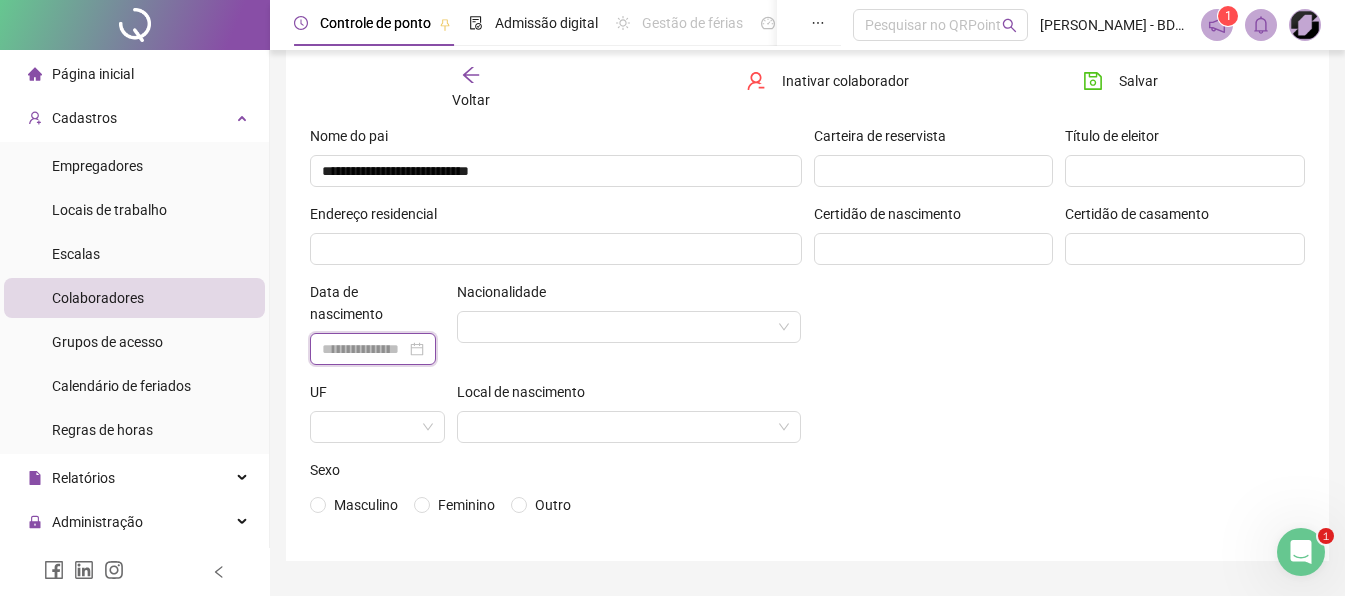 click at bounding box center [364, 349] 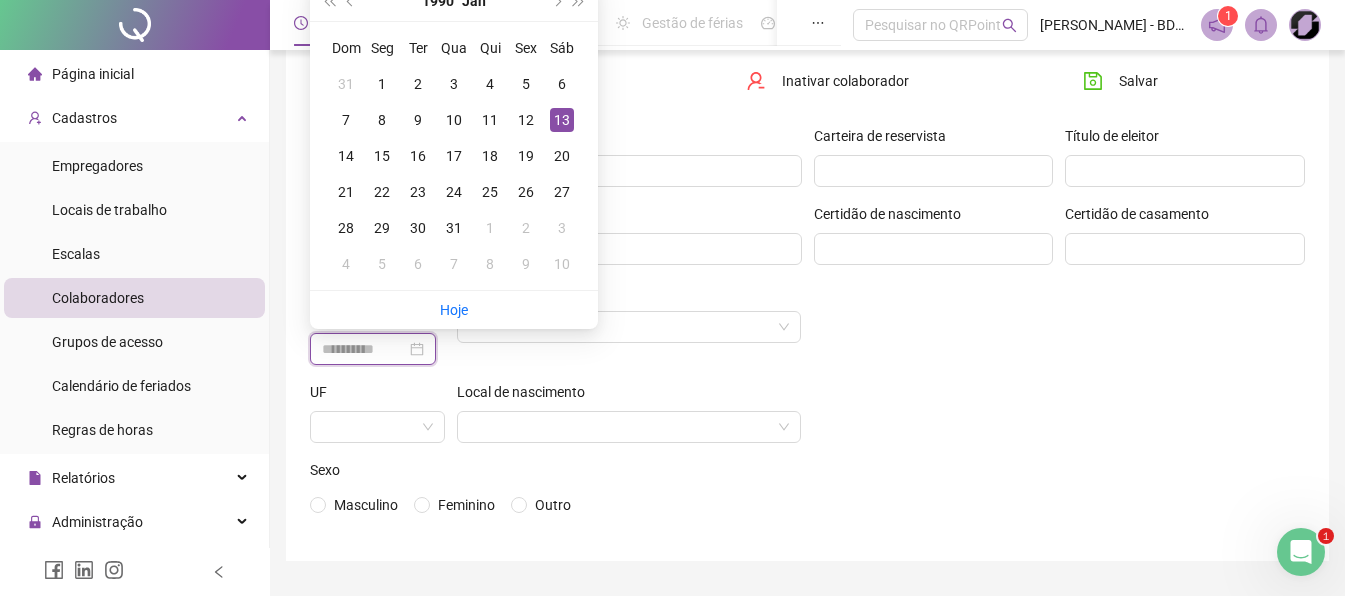 type on "**********" 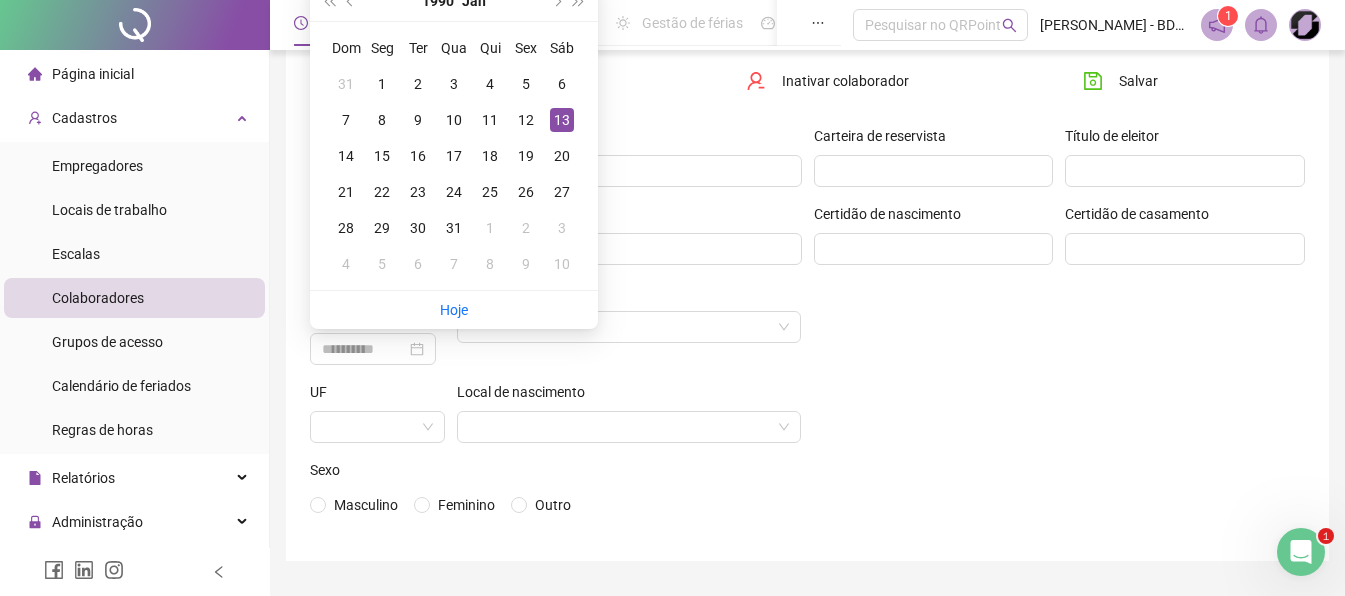 click on "13" at bounding box center (562, 120) 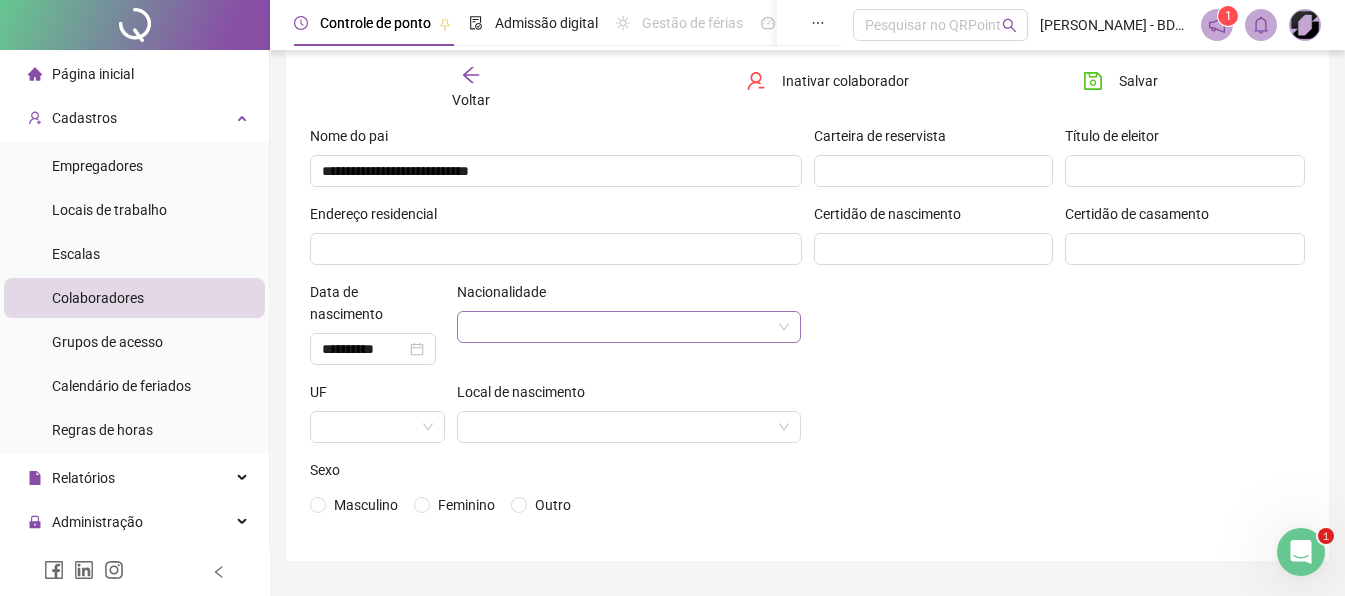 click at bounding box center [623, 327] 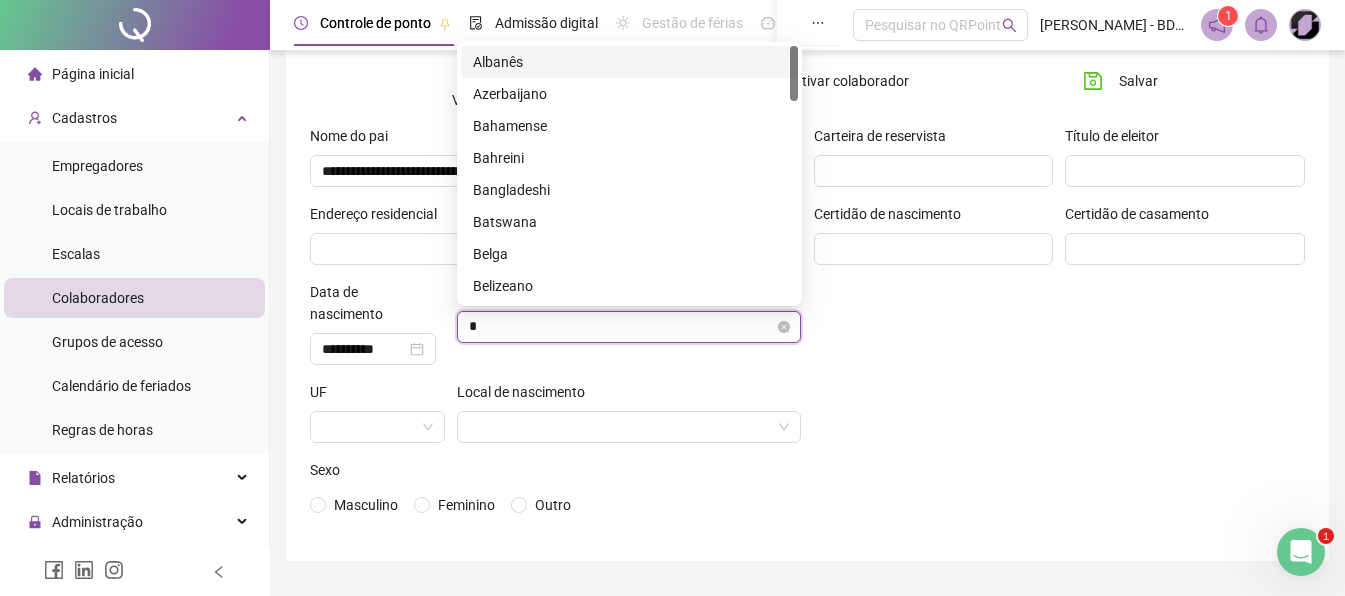 type on "**" 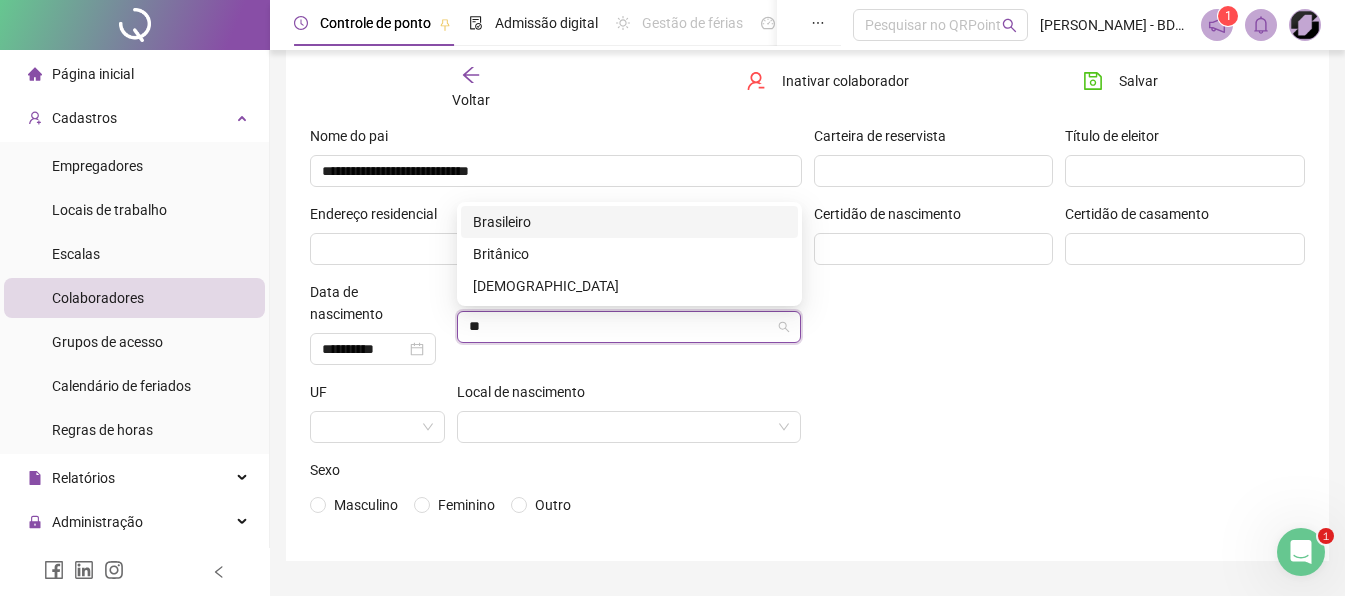 click on "Brasileiro" at bounding box center [629, 222] 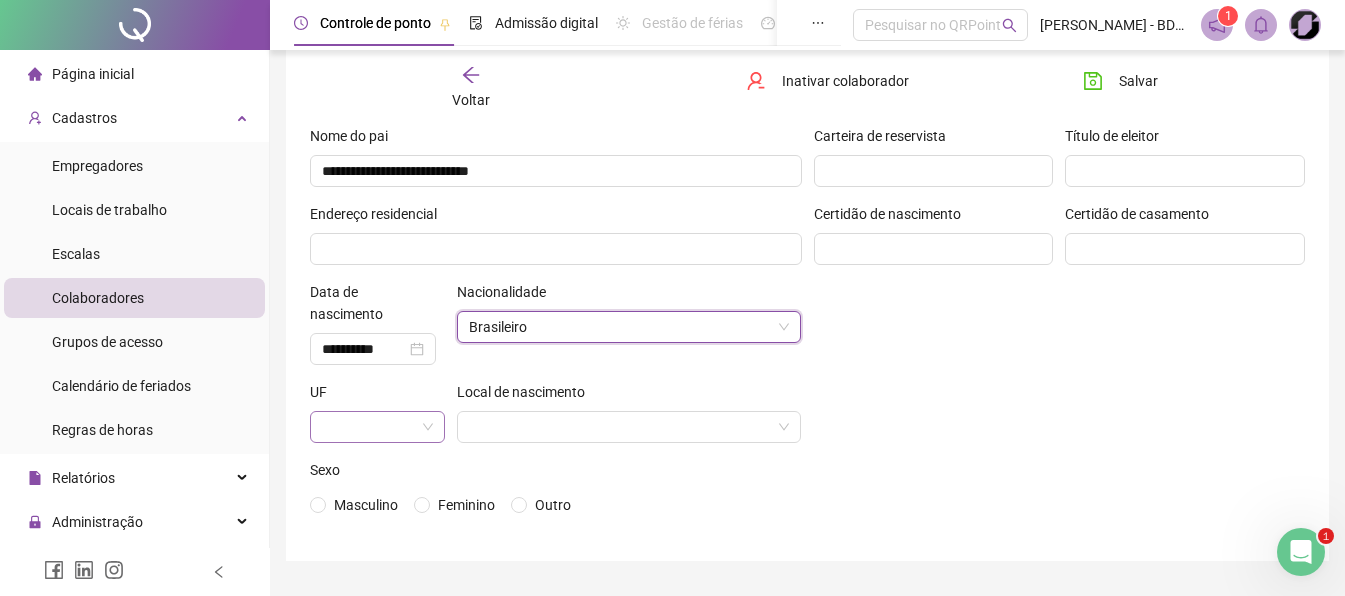 click at bounding box center (377, 427) 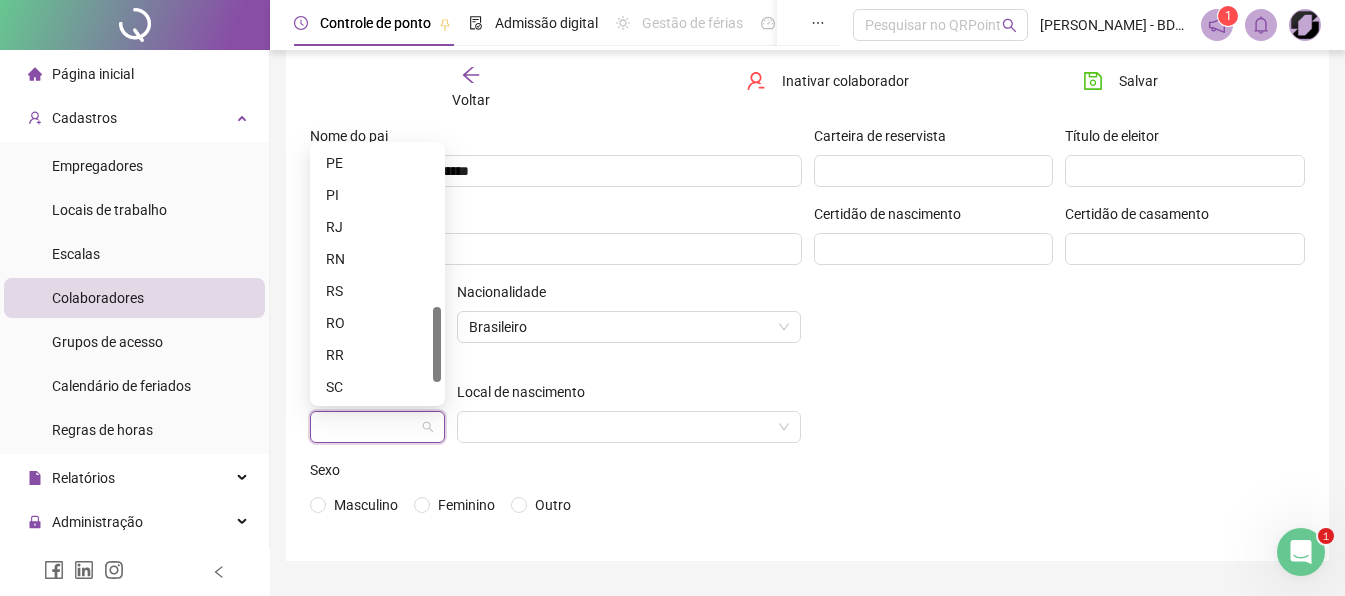 scroll, scrollTop: 608, scrollLeft: 0, axis: vertical 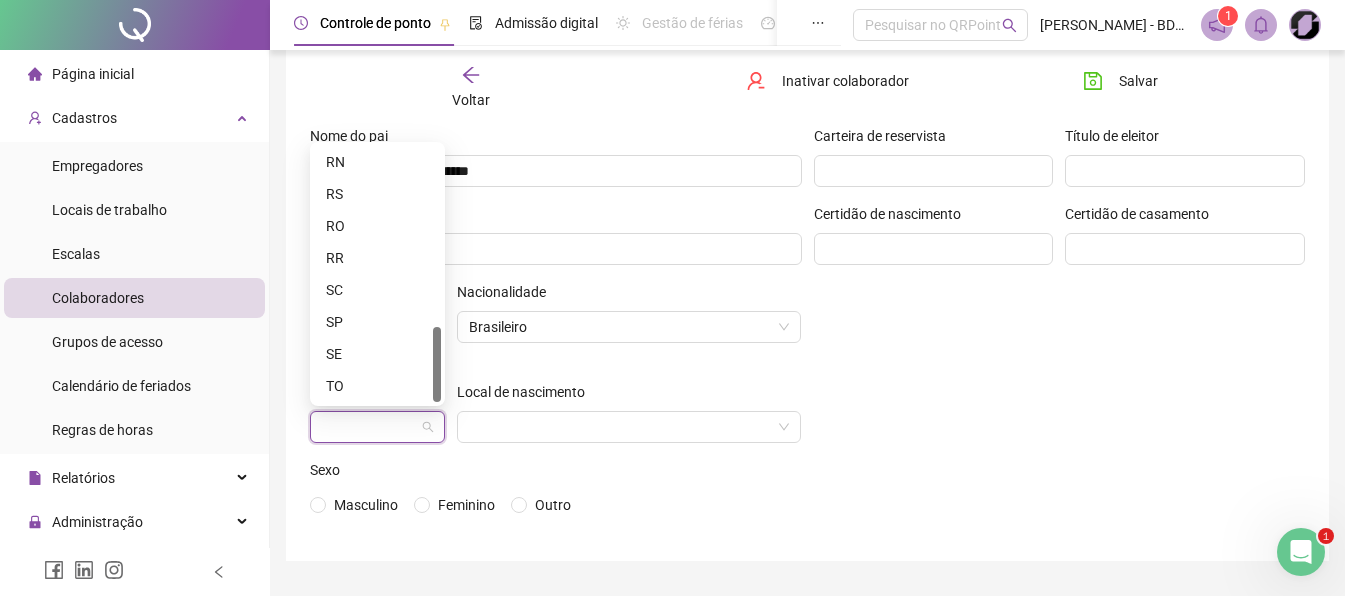drag, startPoint x: 433, startPoint y: 219, endPoint x: 438, endPoint y: 394, distance: 175.07141 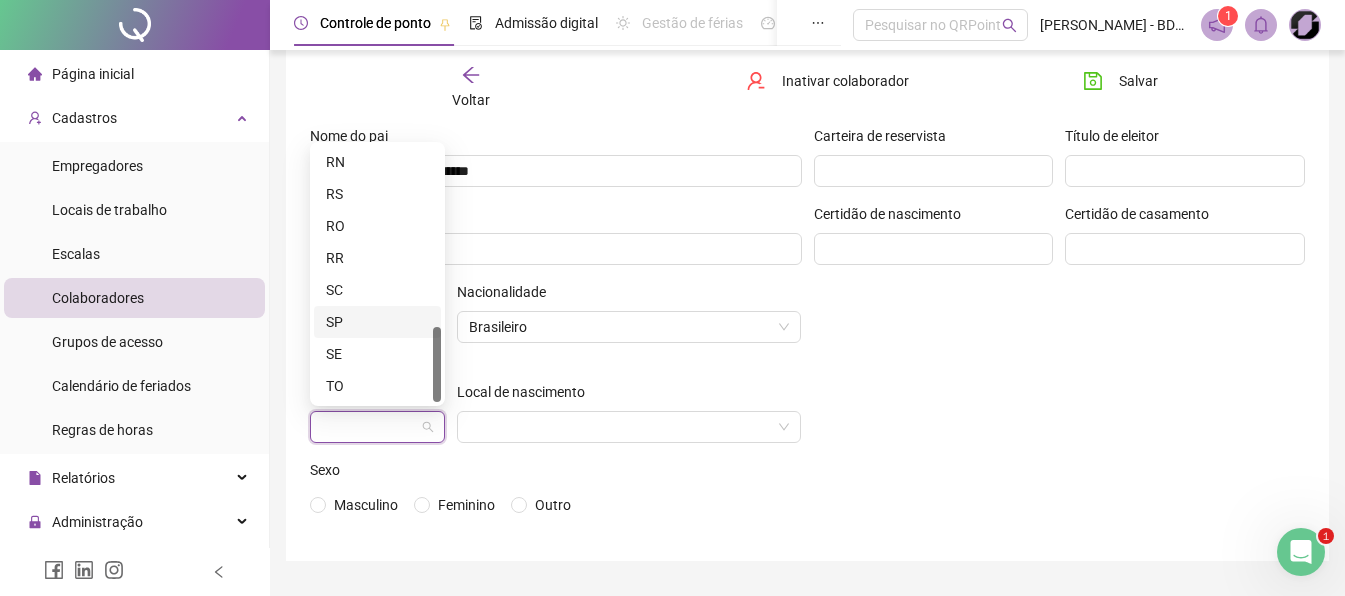 click on "SP" at bounding box center [377, 322] 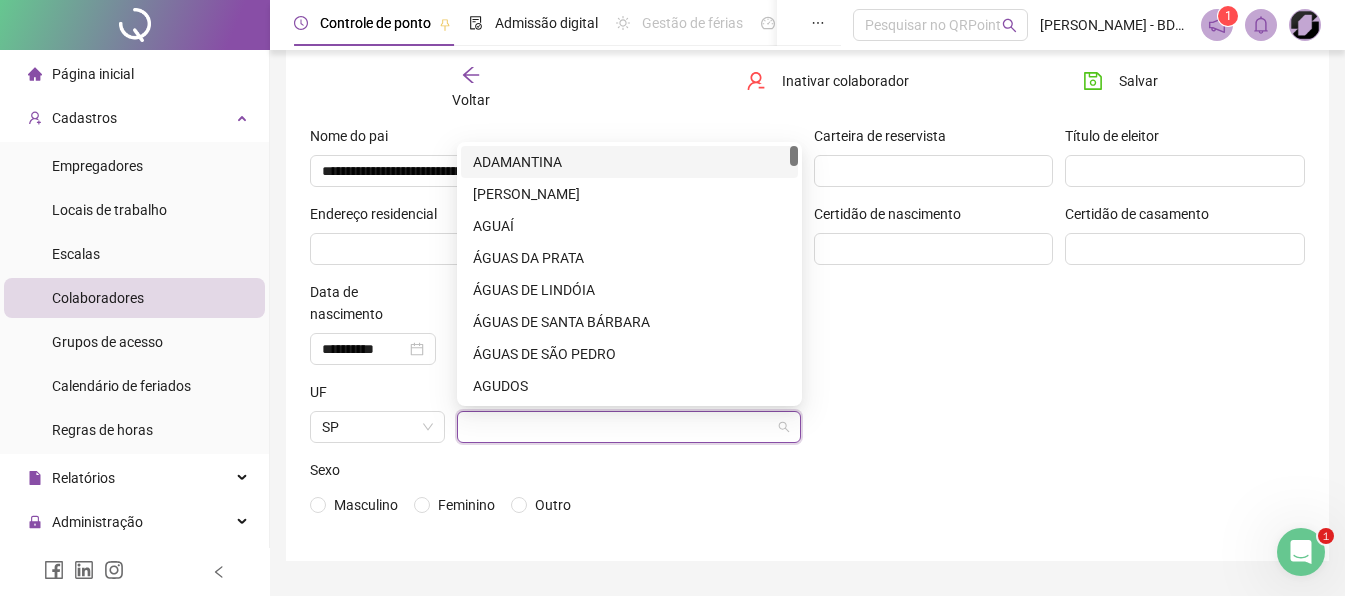 click at bounding box center (623, 427) 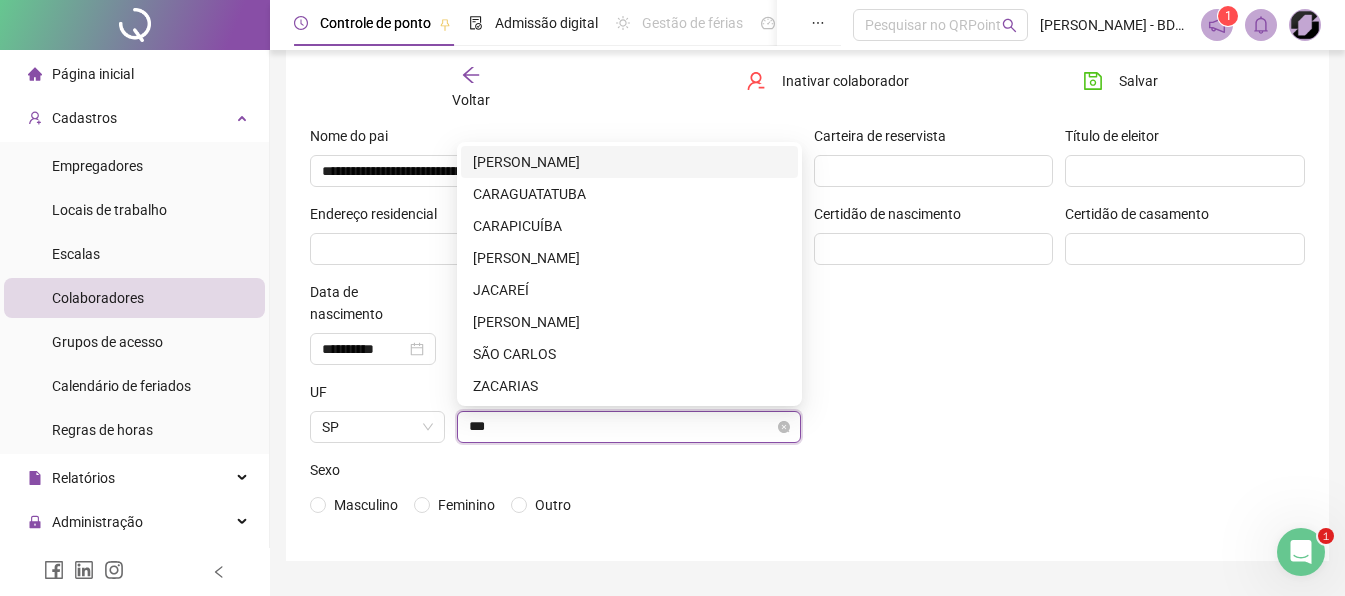 type on "****" 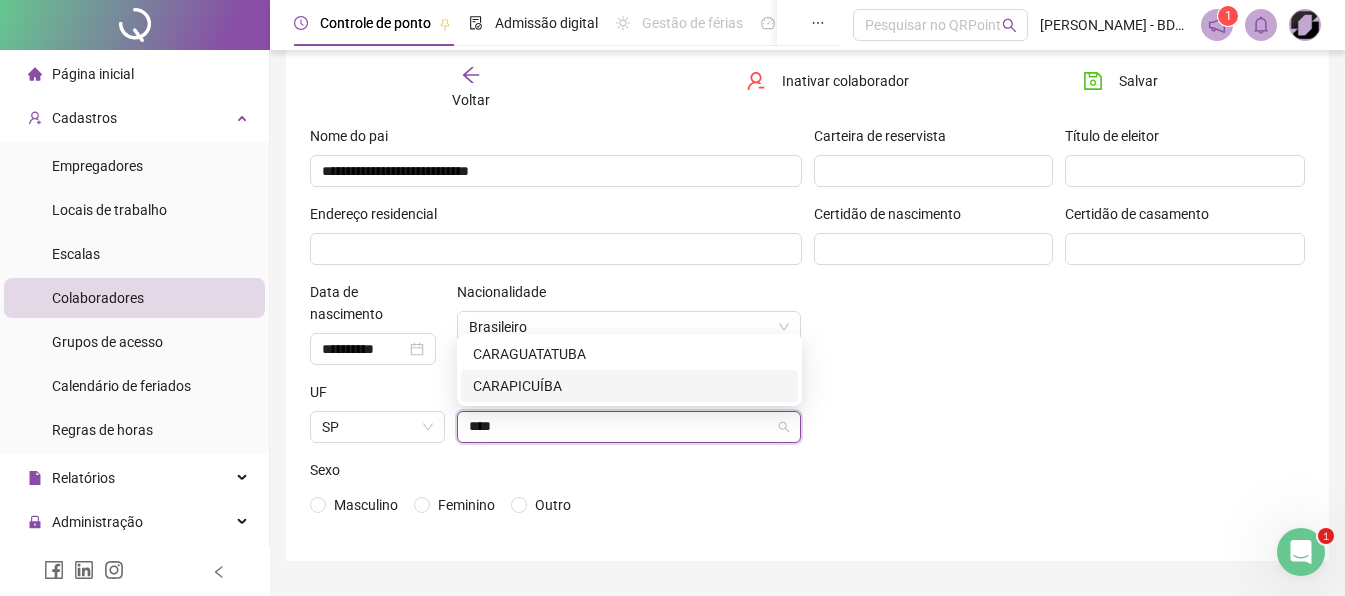 click on "CARAPICUÍBA" at bounding box center [629, 386] 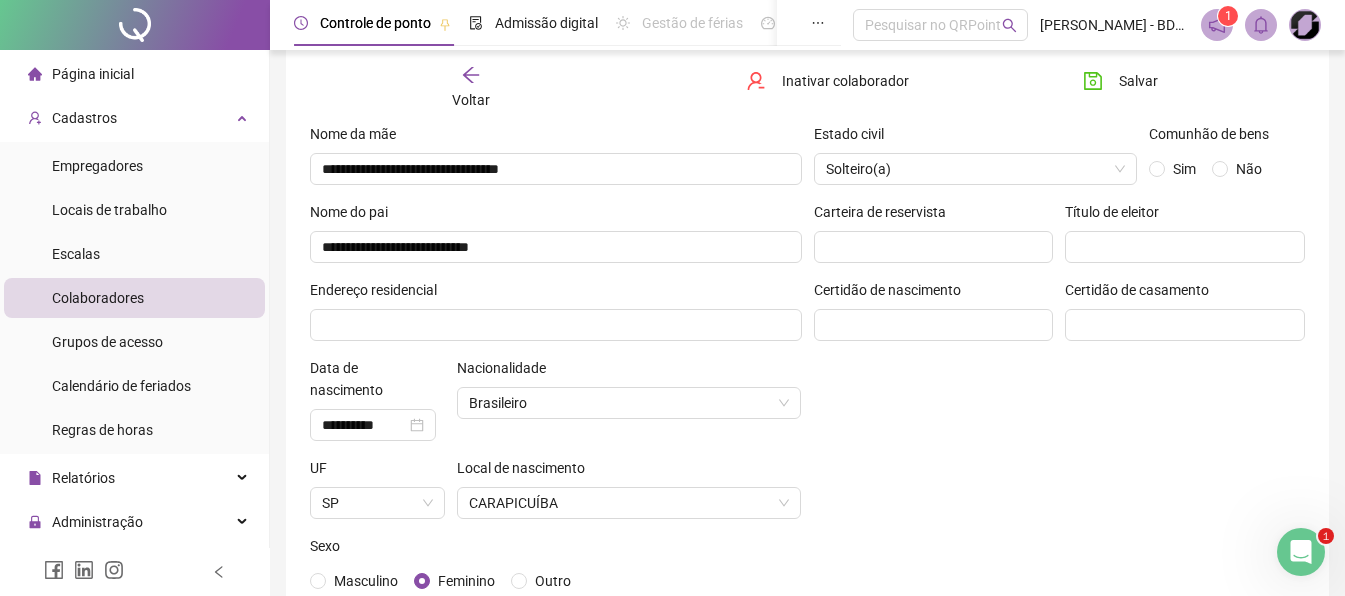 scroll, scrollTop: 0, scrollLeft: 0, axis: both 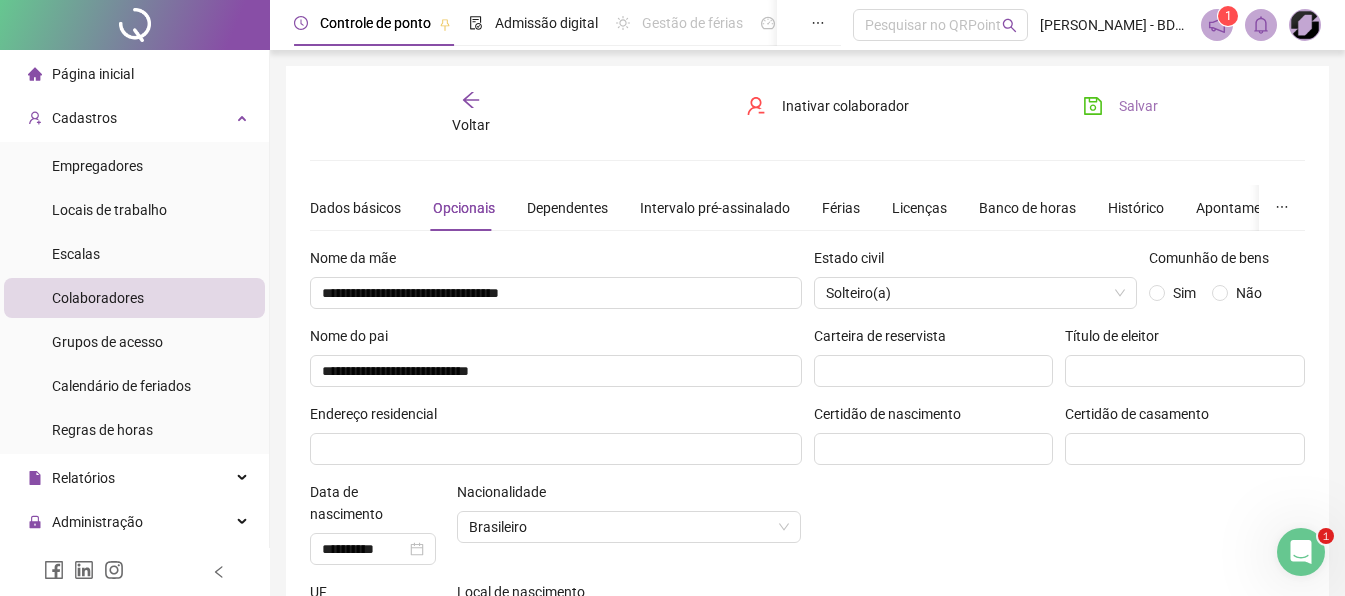 click 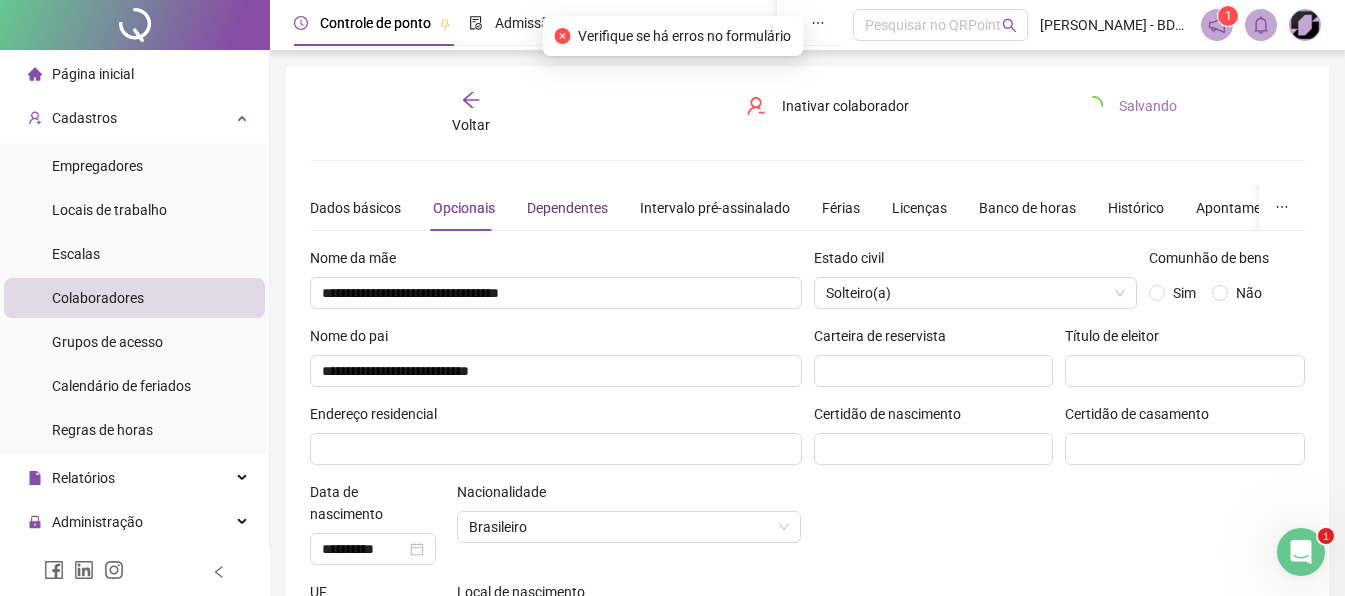 click on "Dependentes" at bounding box center [567, 208] 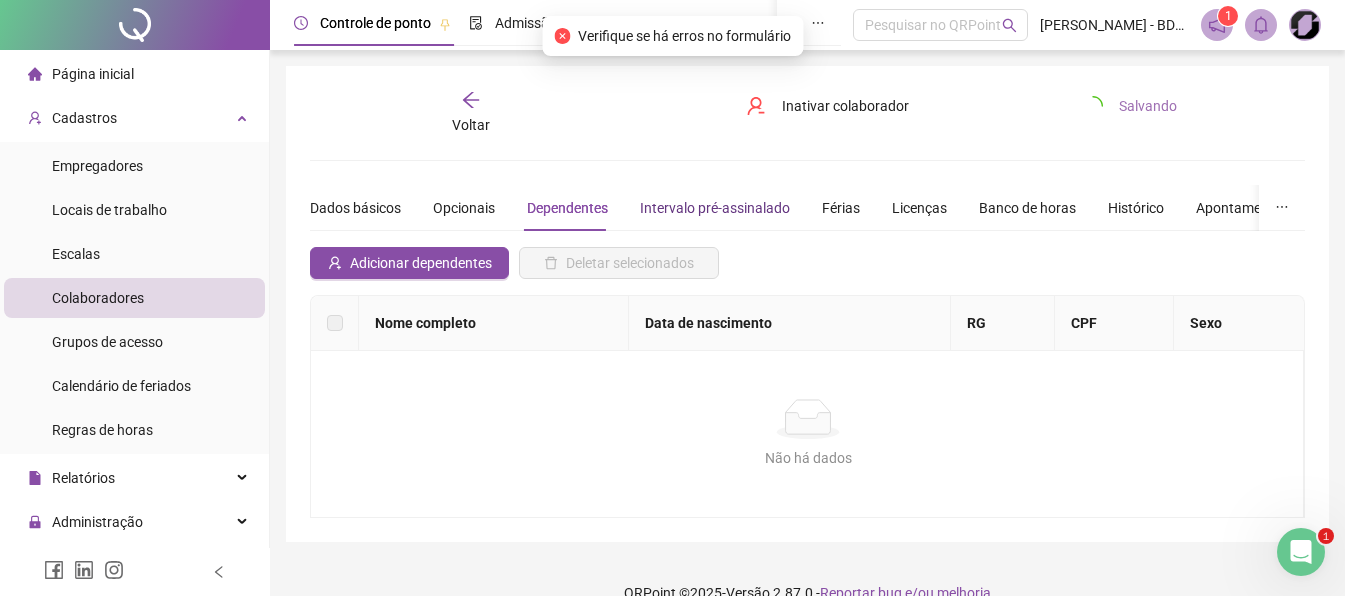 click on "Intervalo pré-assinalado" at bounding box center [715, 208] 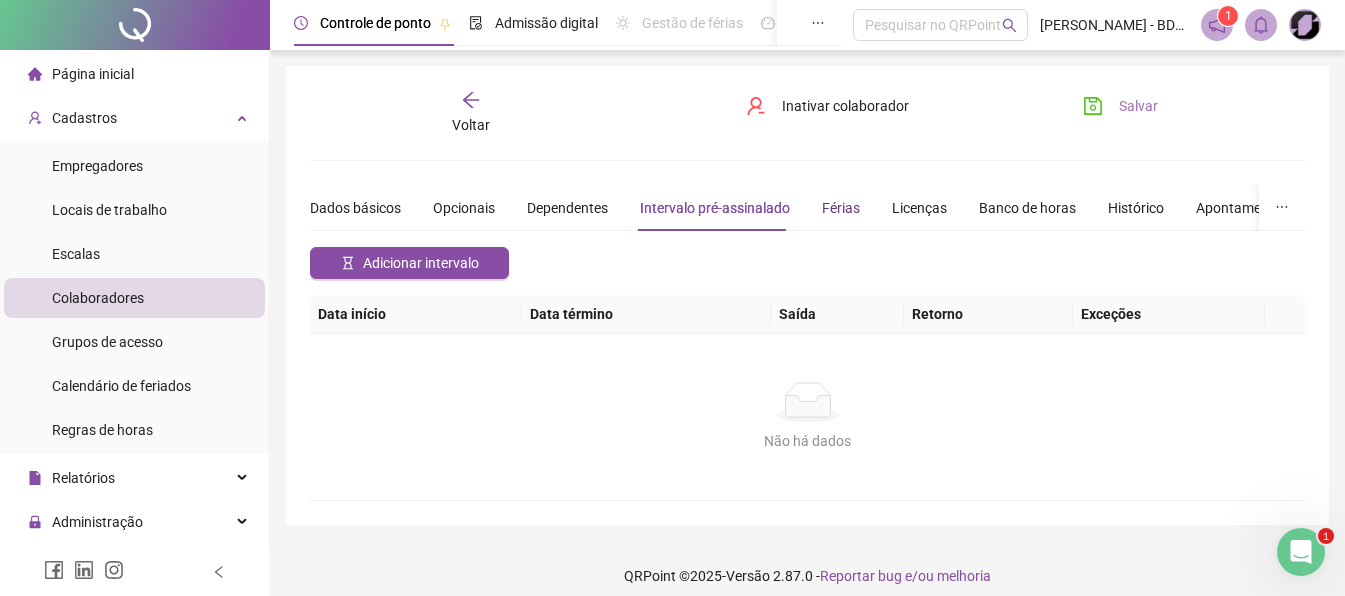click on "Férias" at bounding box center (841, 208) 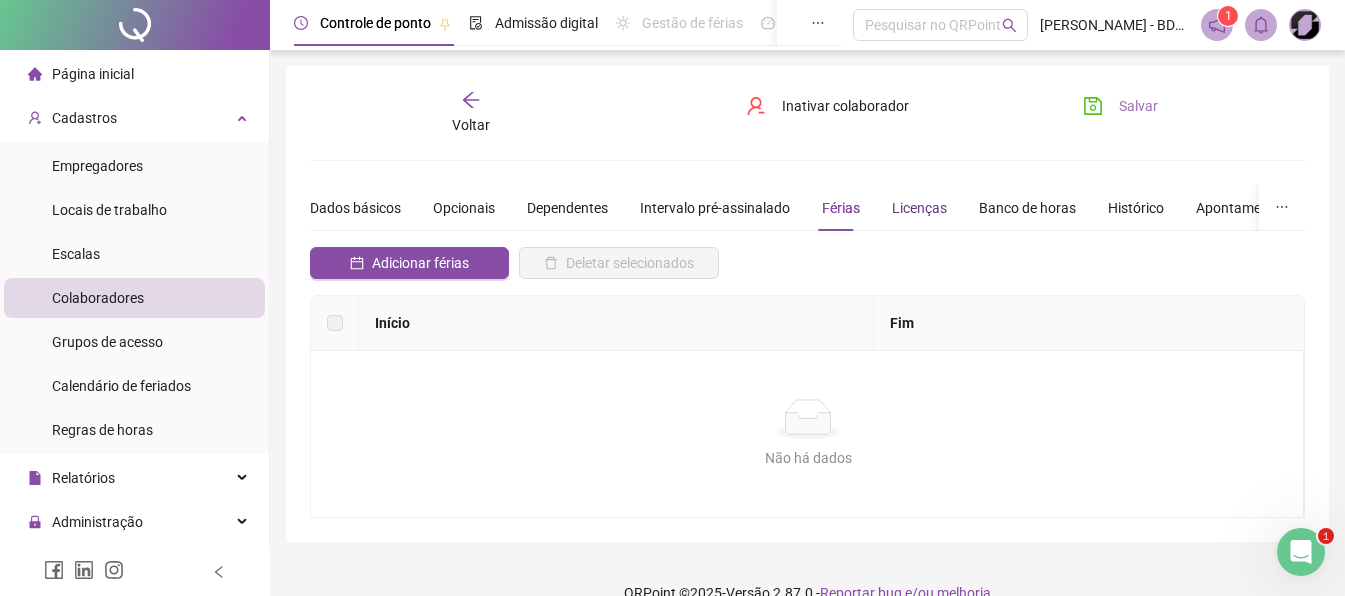 click on "Licenças" at bounding box center (919, 208) 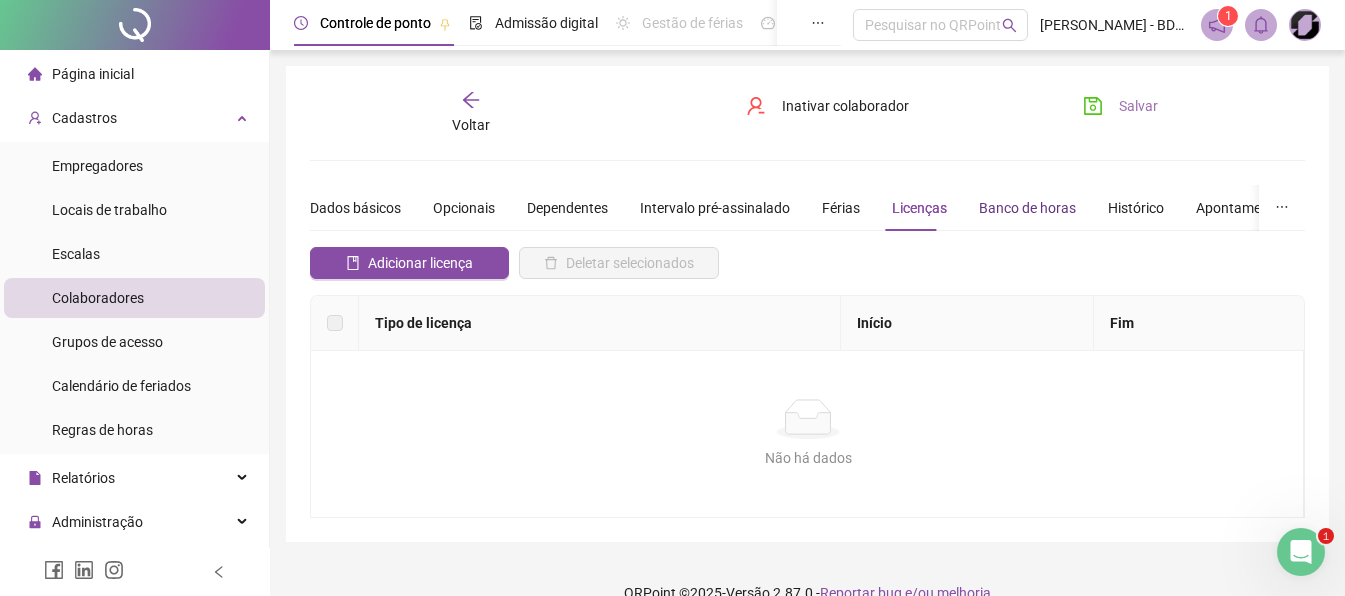 click on "Banco de horas" at bounding box center (1027, 208) 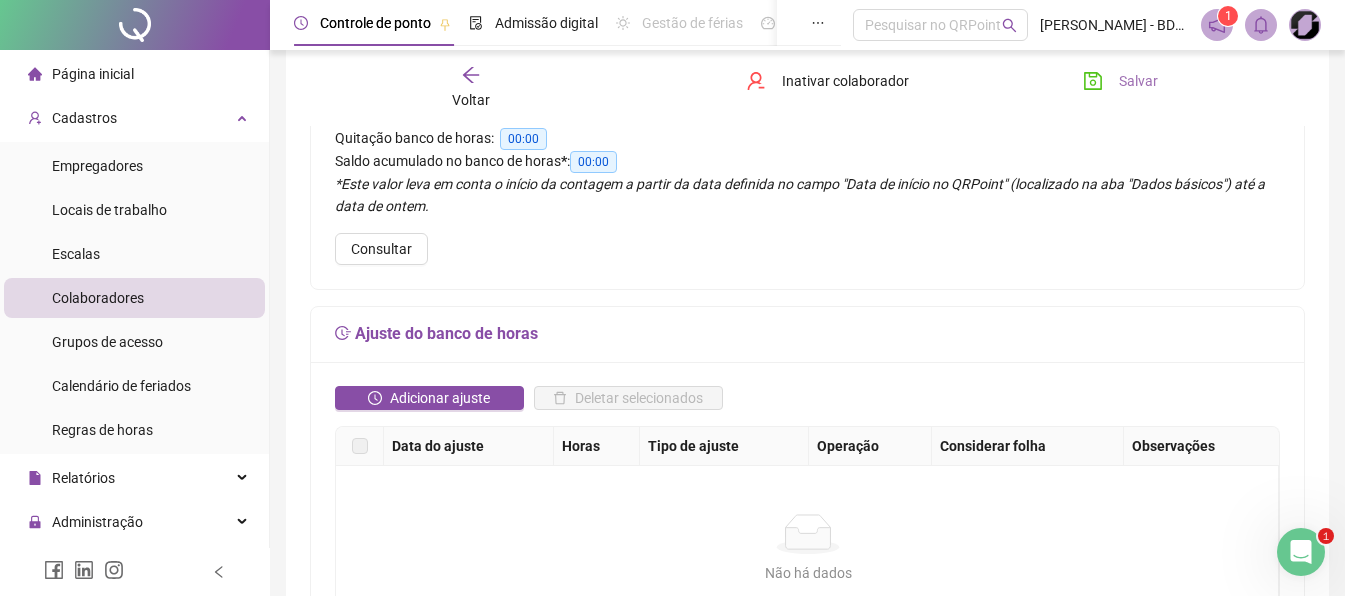 scroll, scrollTop: 0, scrollLeft: 0, axis: both 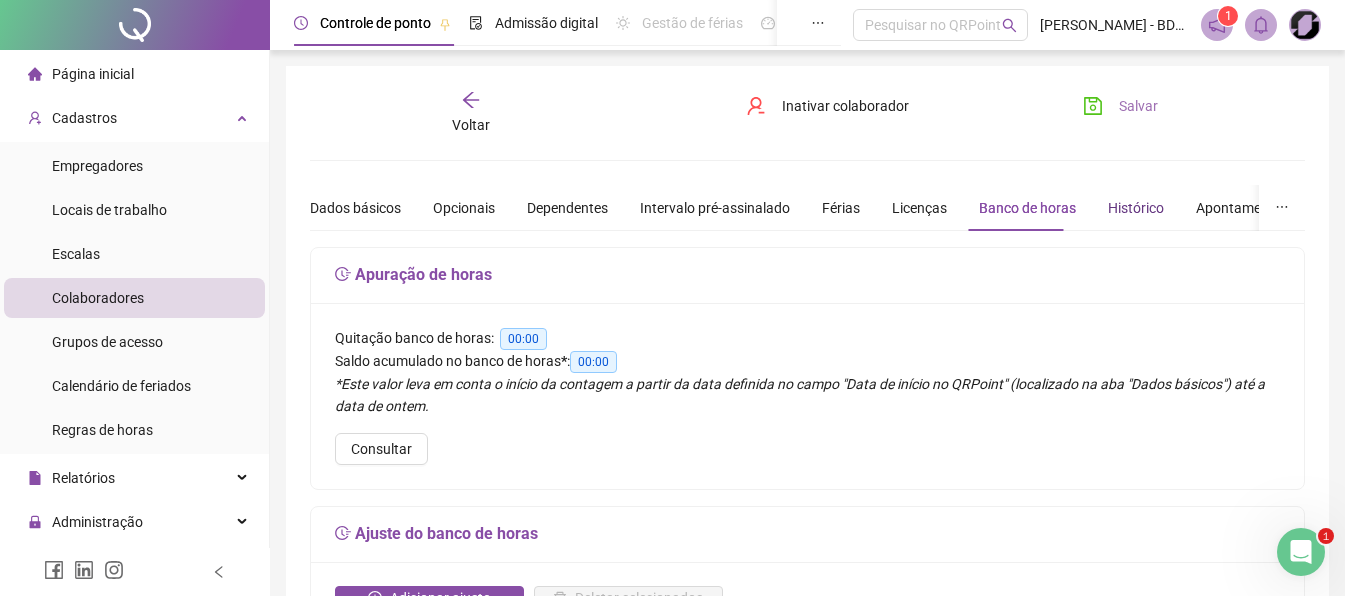 click on "Histórico" at bounding box center (1136, 208) 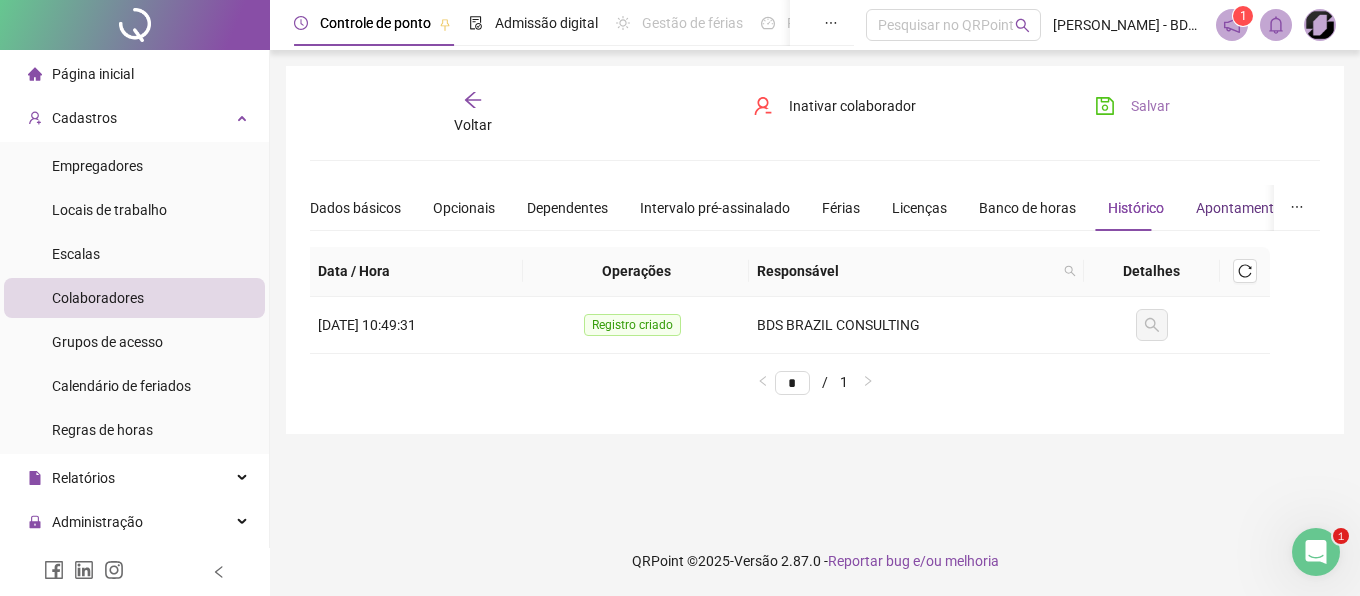 click on "Apontamentos" at bounding box center [1242, 208] 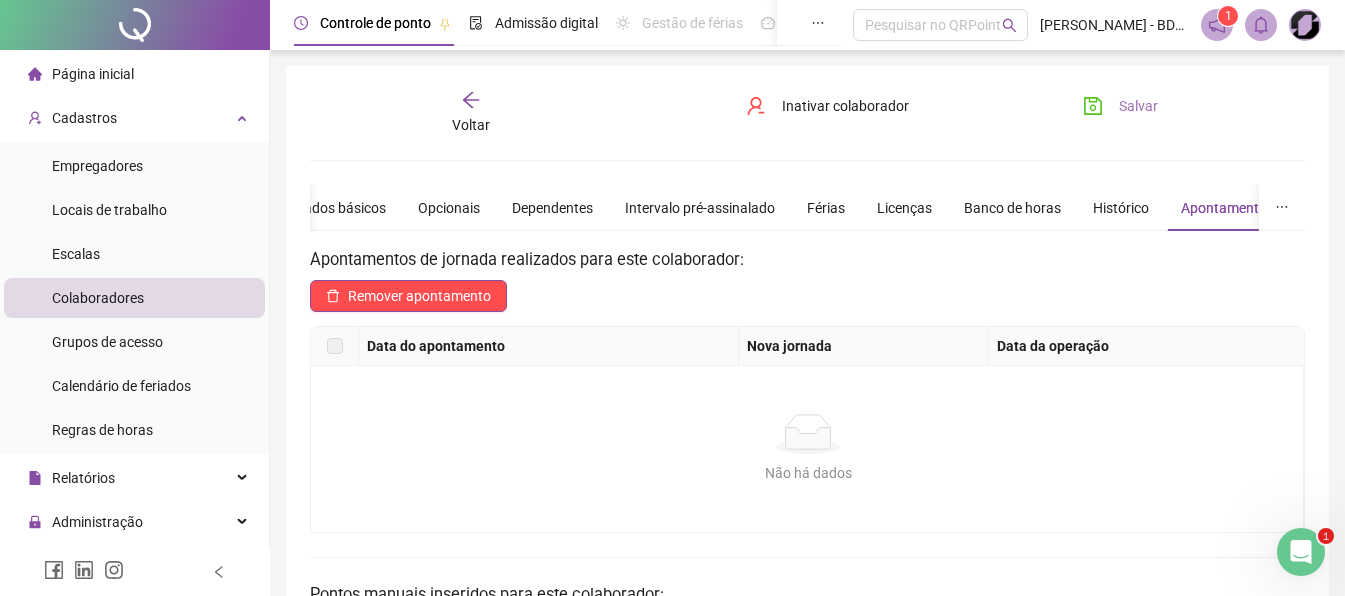 click 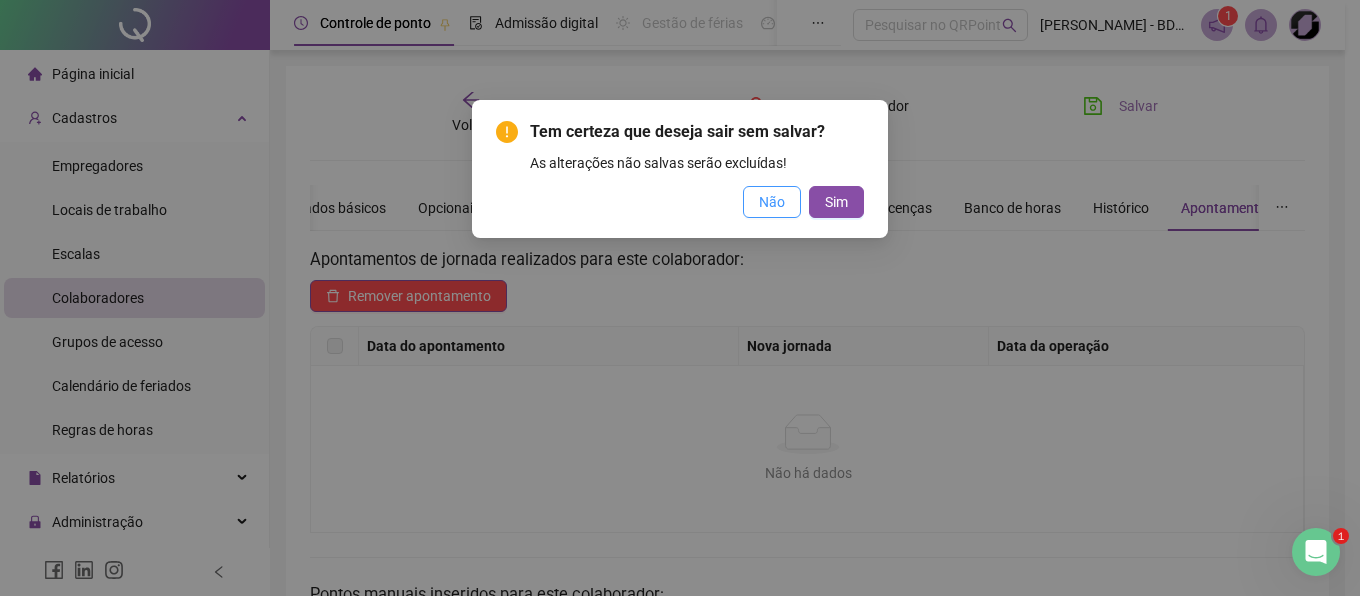 click on "Não" at bounding box center [772, 202] 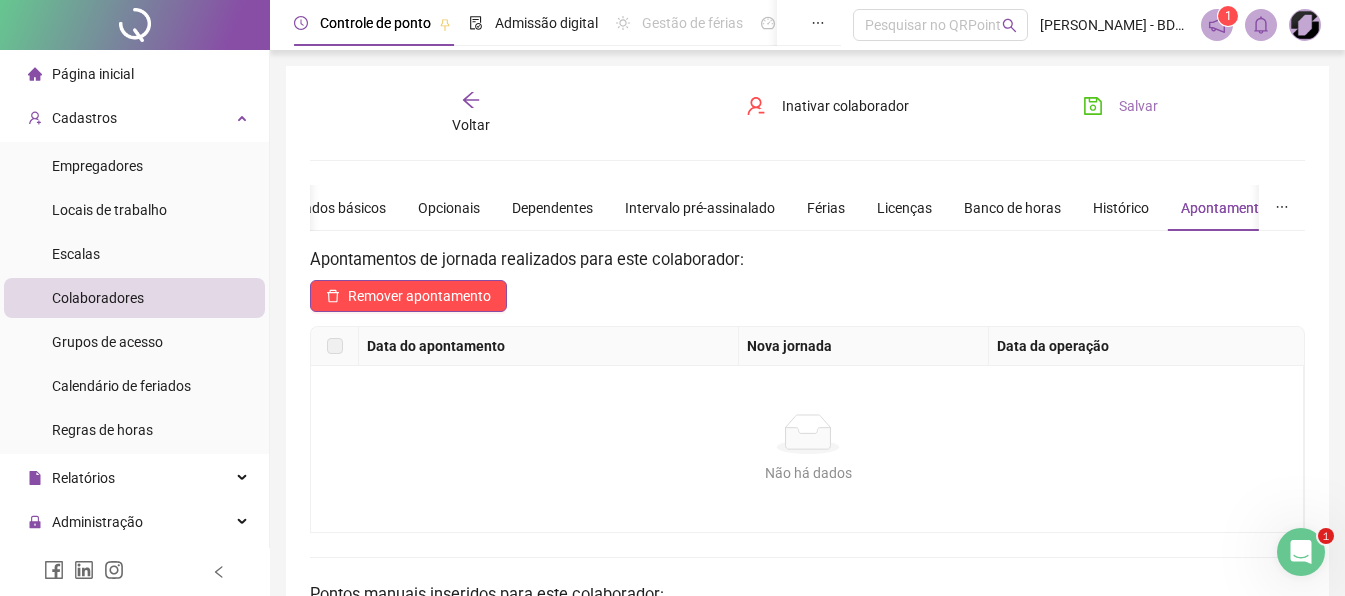 click on "Salvar" at bounding box center [1120, 106] 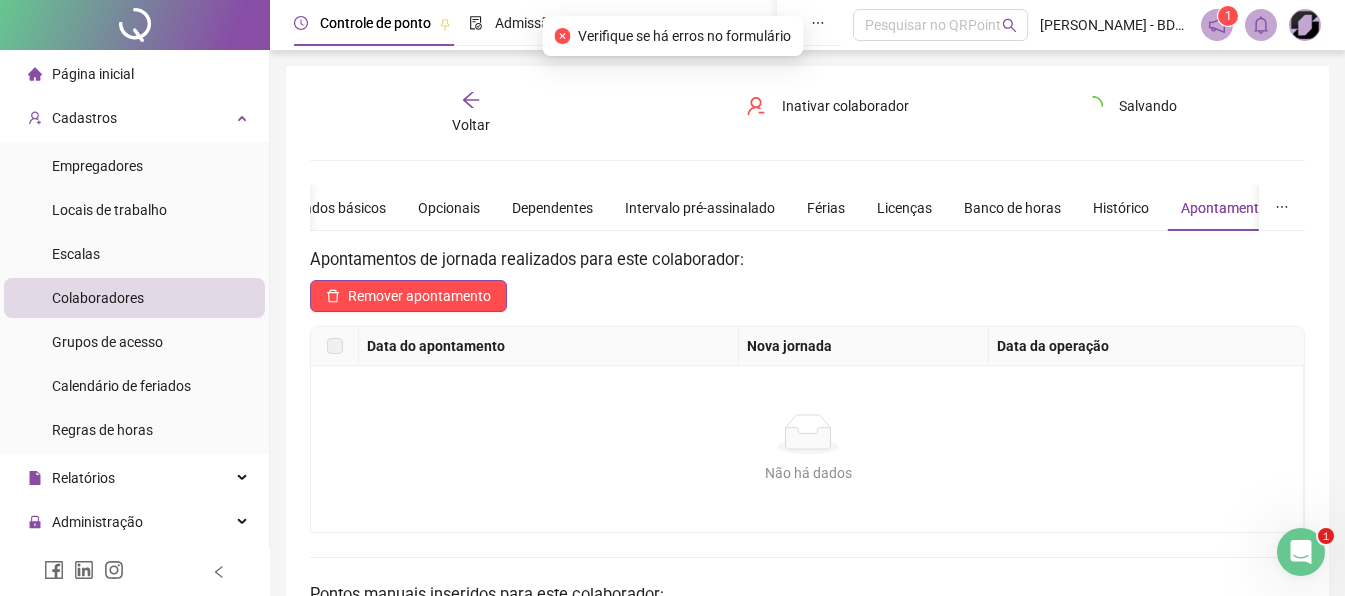 click 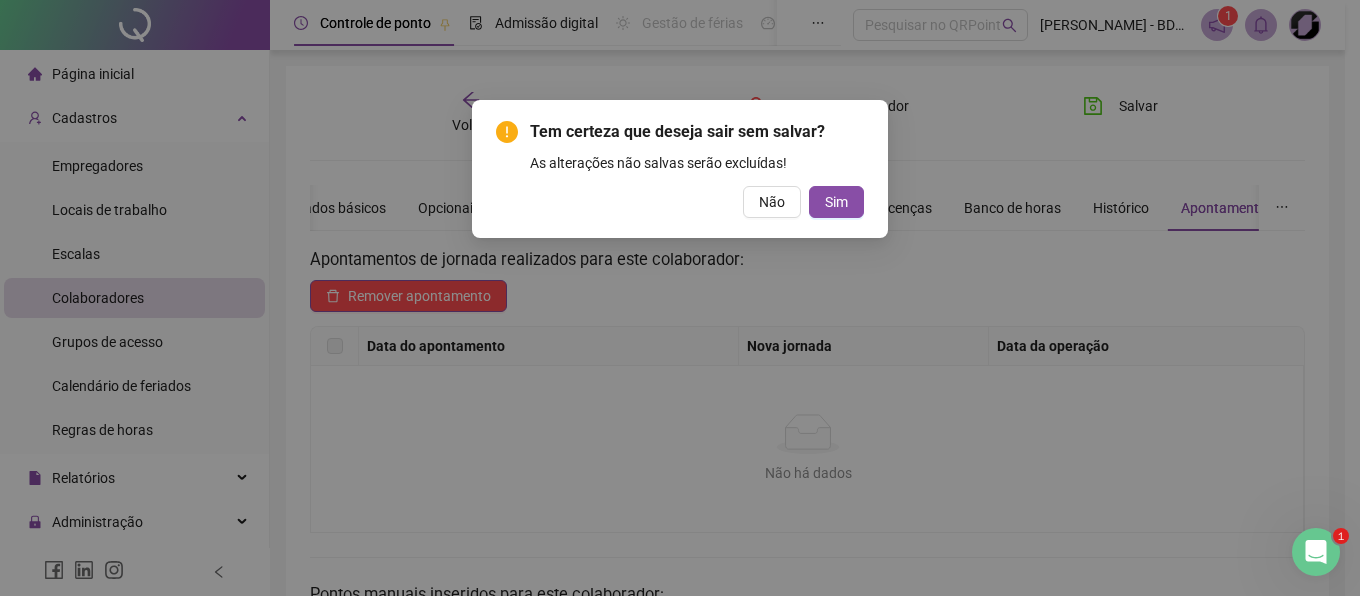 click on "Tem certeza que deseja sair sem salvar? As alterações não salvas serão excluídas! Não Sim" at bounding box center (680, 298) 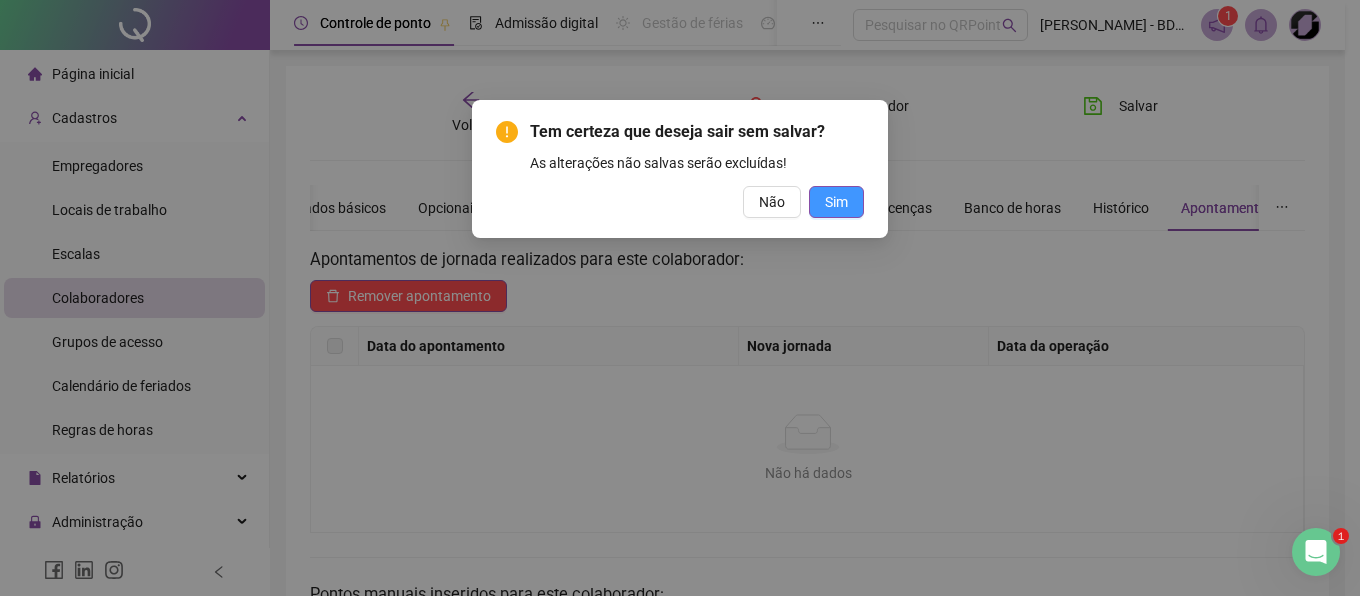 click on "Sim" at bounding box center (836, 202) 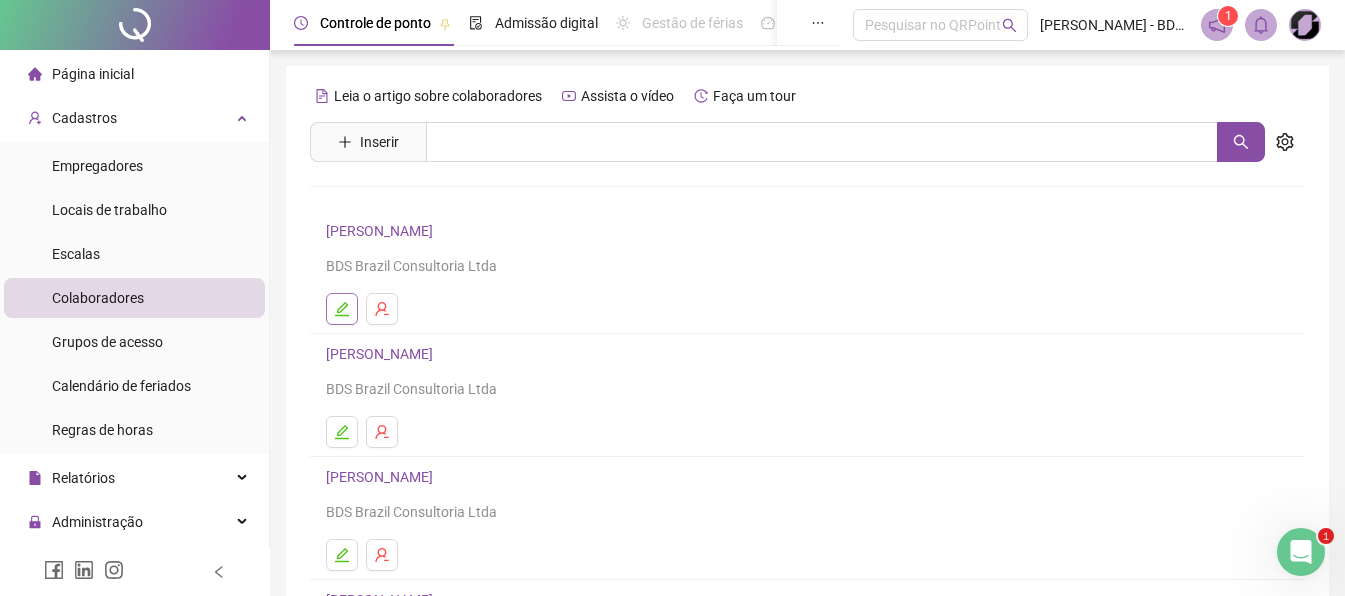 click 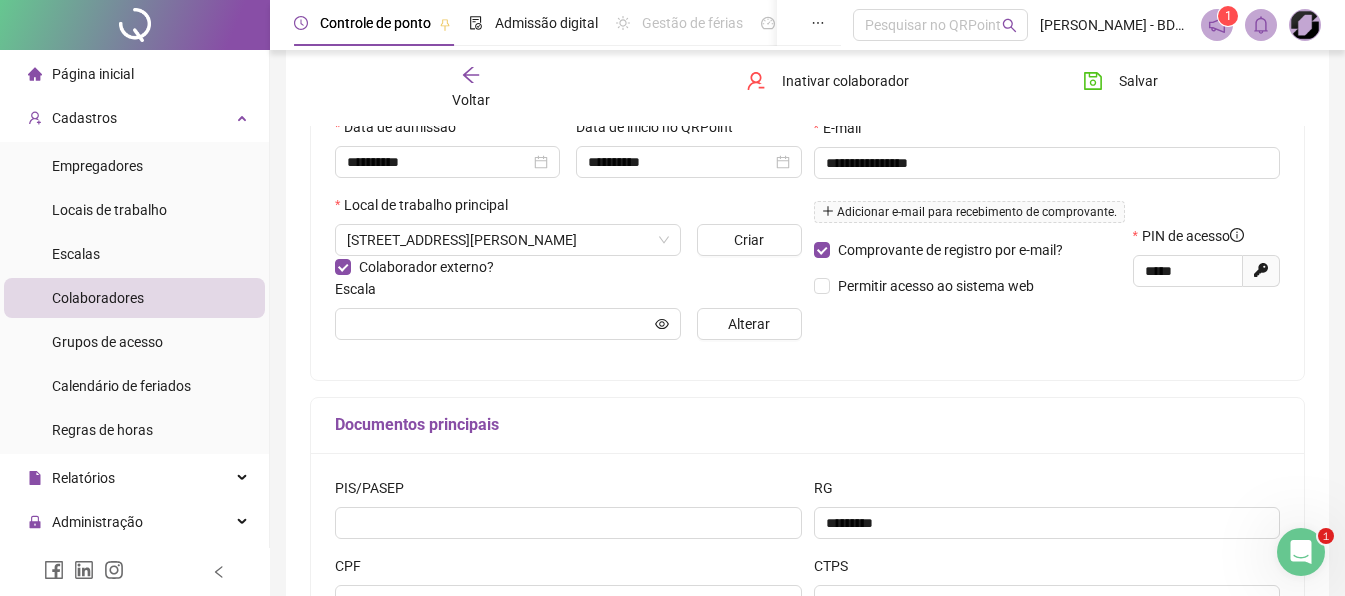 scroll, scrollTop: 400, scrollLeft: 0, axis: vertical 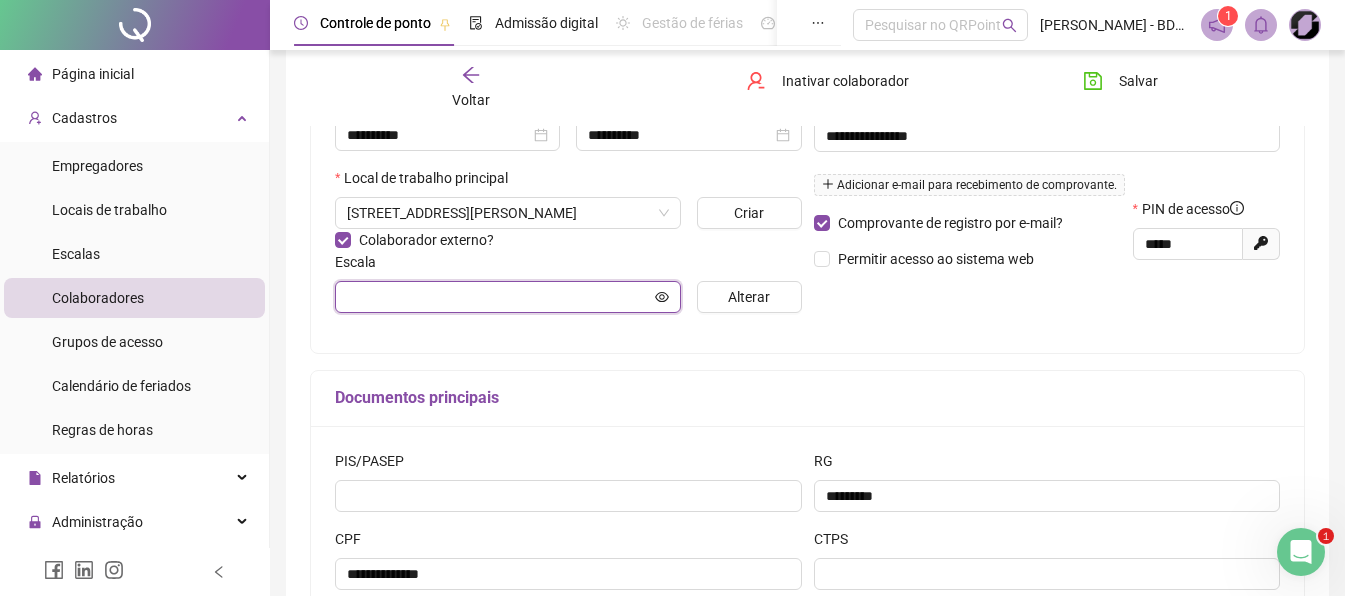 click at bounding box center (499, 297) 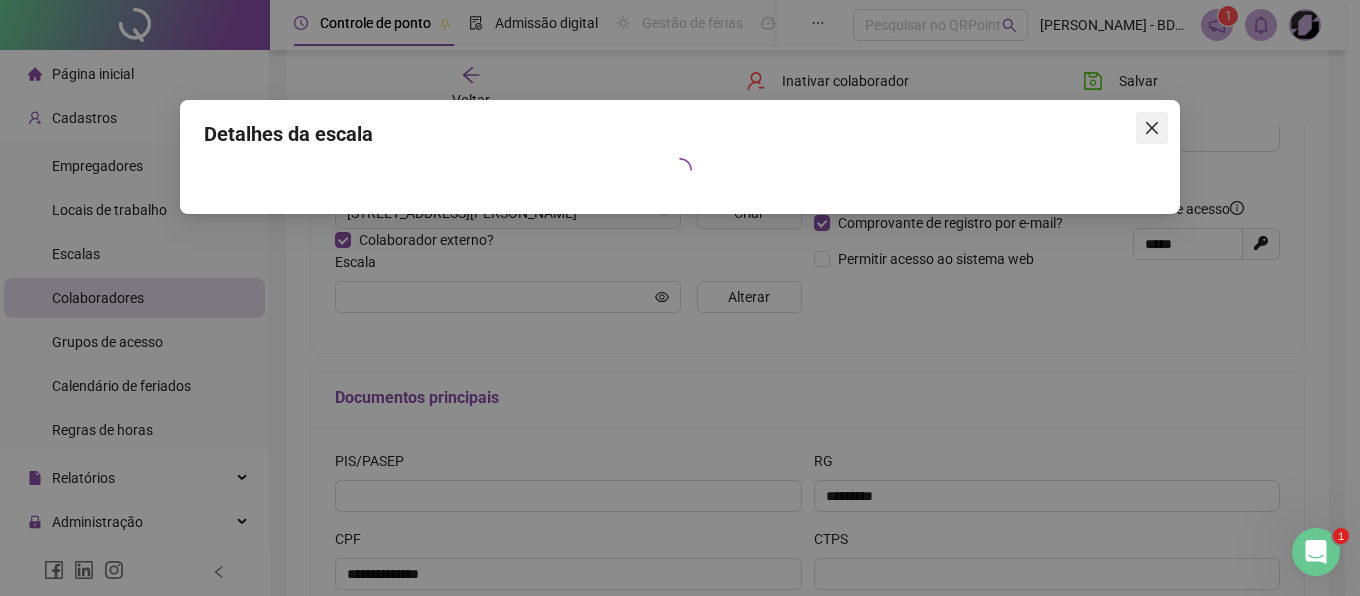 click 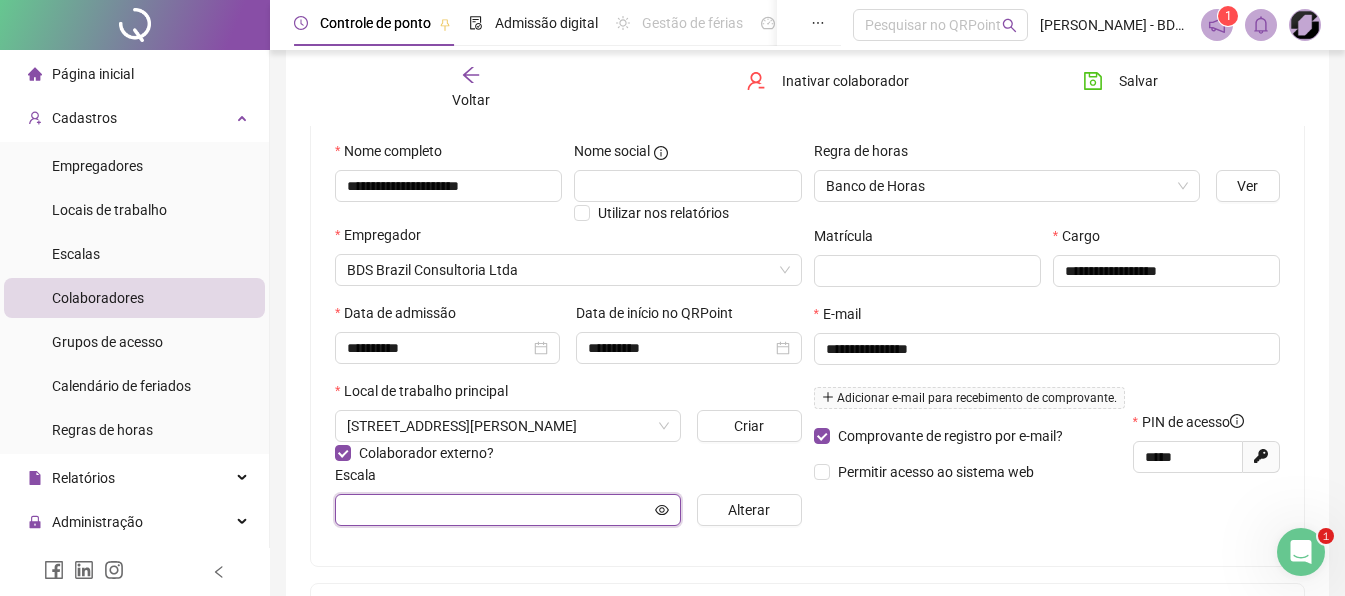 scroll, scrollTop: 200, scrollLeft: 0, axis: vertical 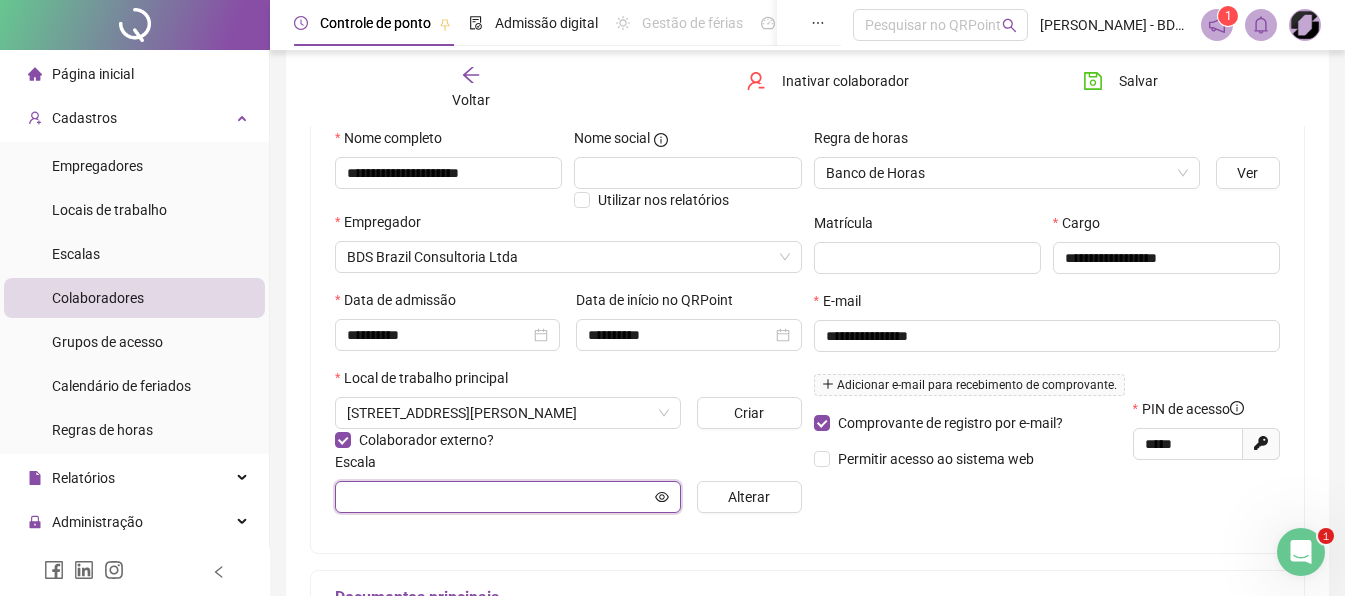 click at bounding box center [499, 497] 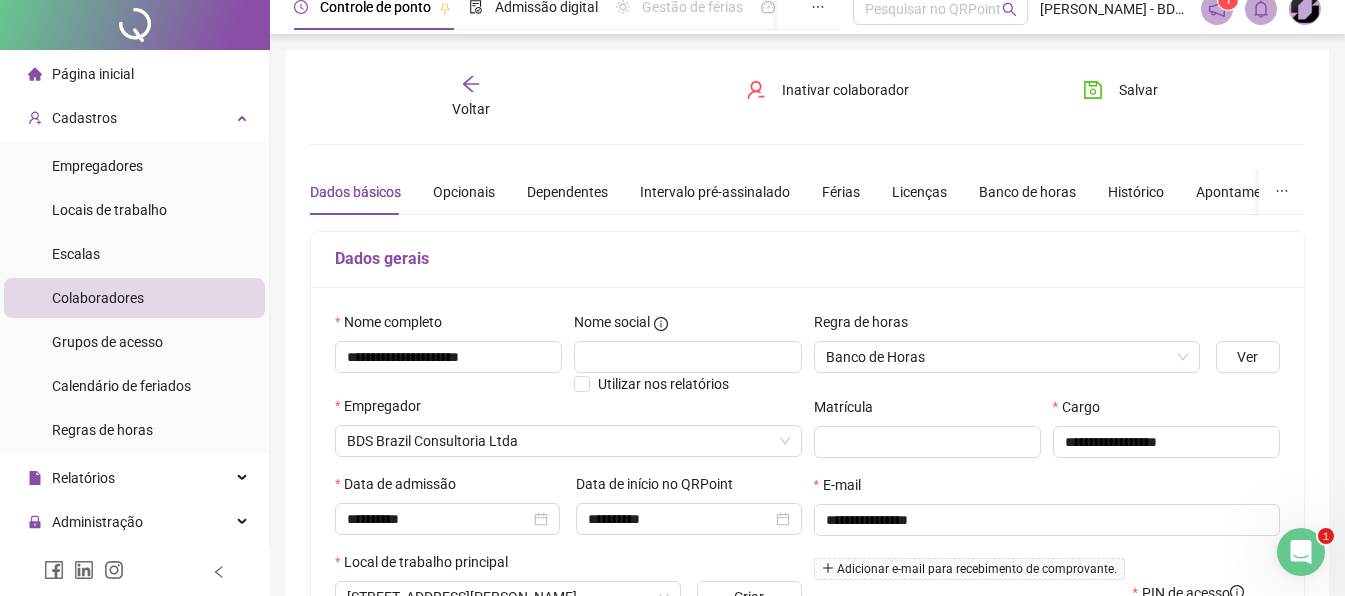 scroll, scrollTop: 0, scrollLeft: 0, axis: both 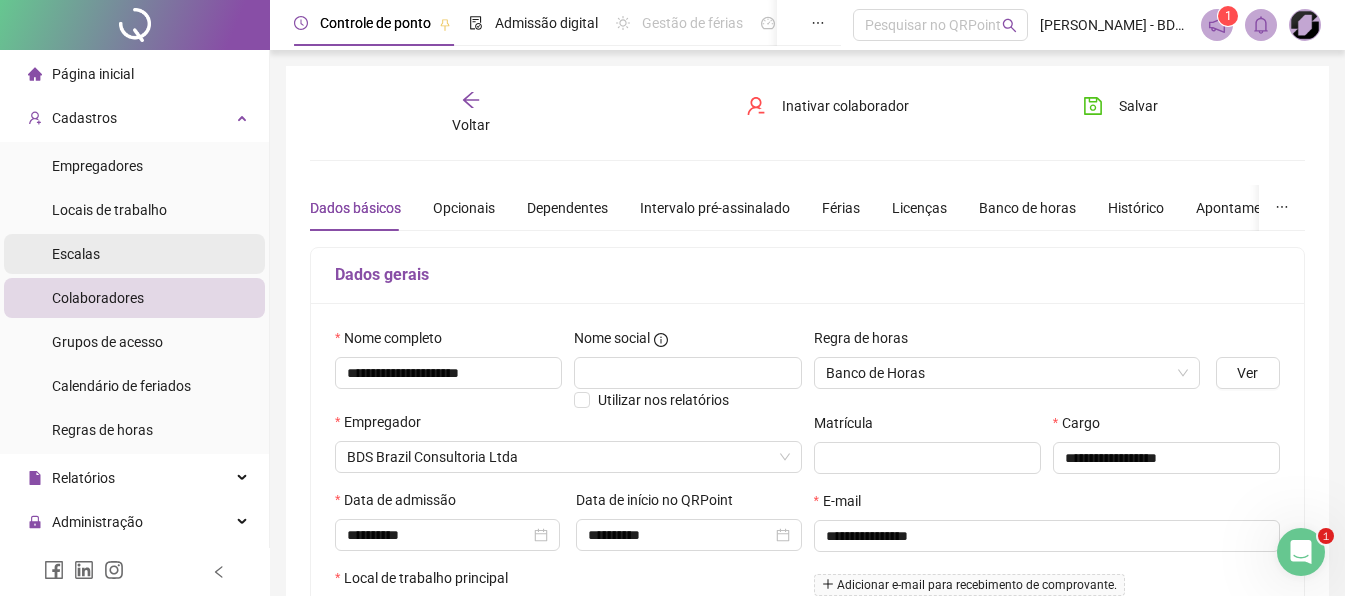 click on "Escalas" at bounding box center [134, 254] 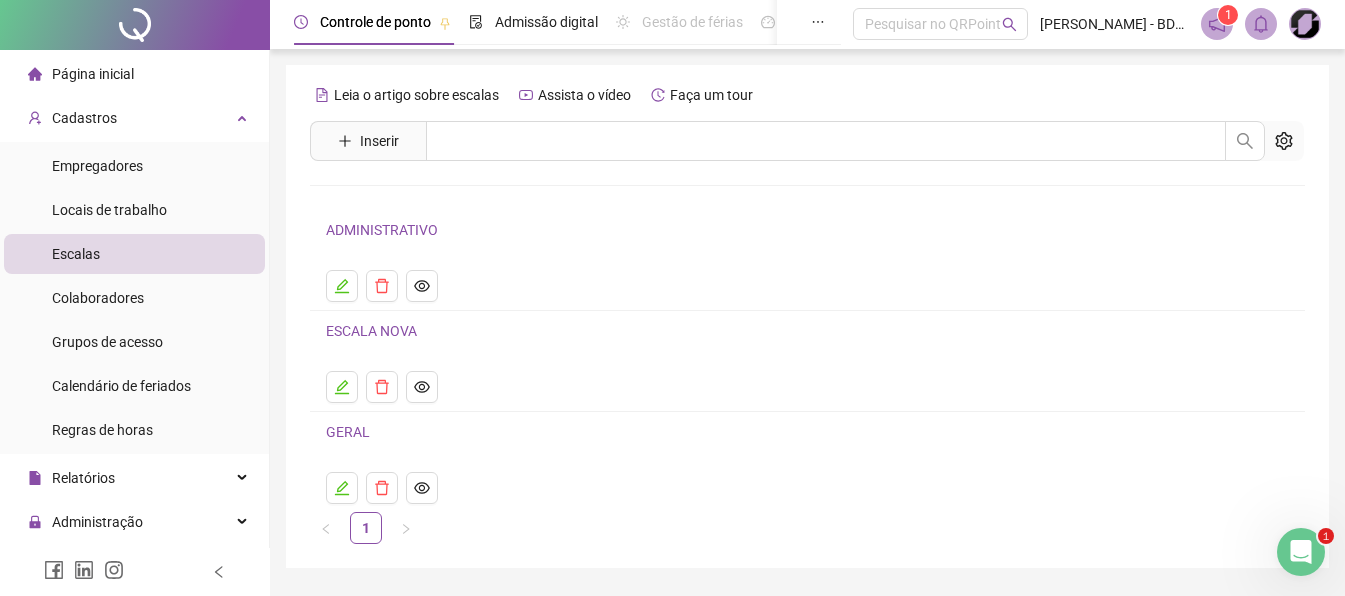 scroll, scrollTop: 0, scrollLeft: 0, axis: both 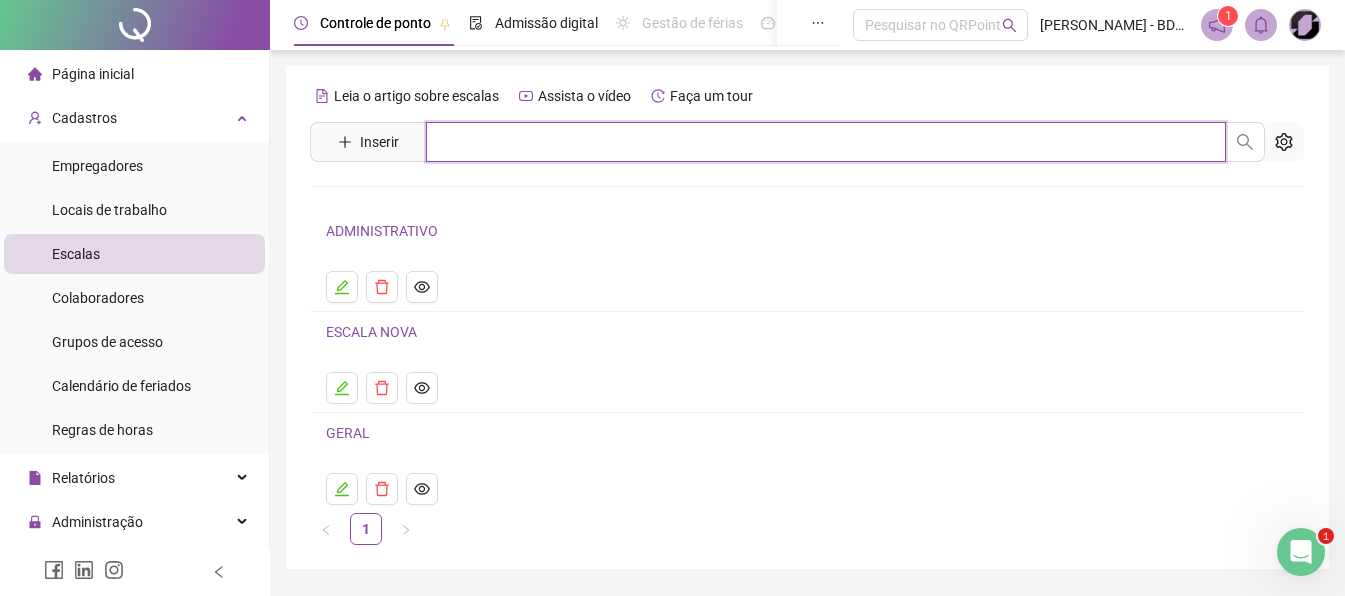 click at bounding box center [826, 142] 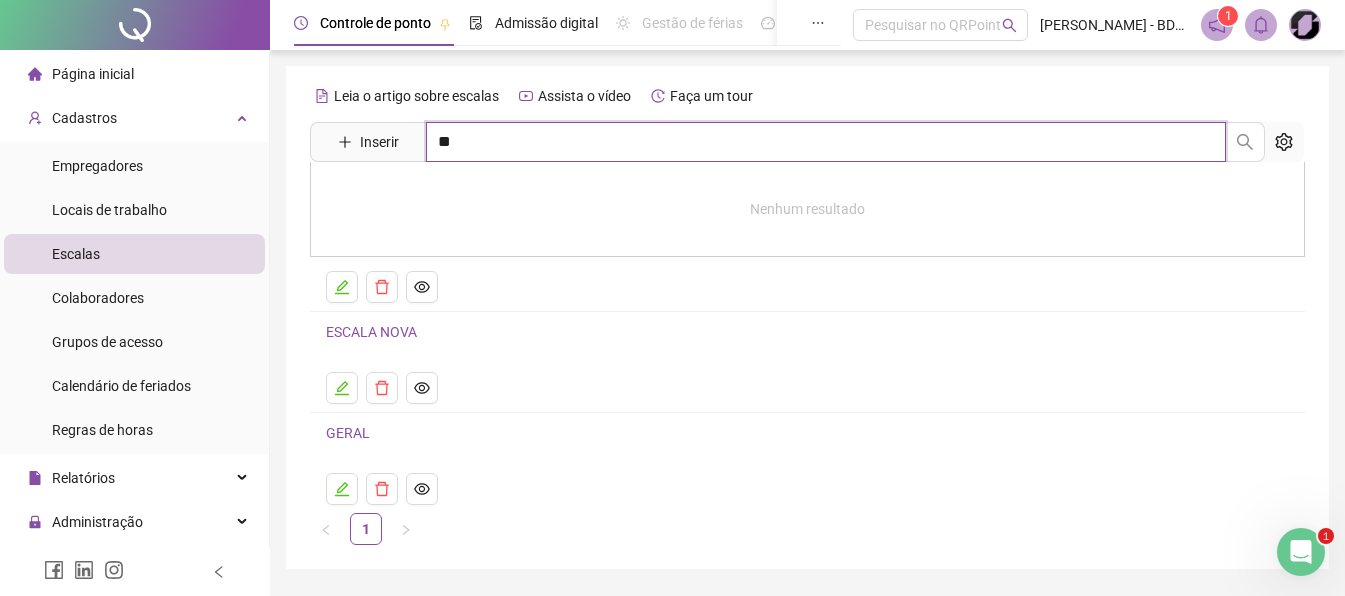type on "*" 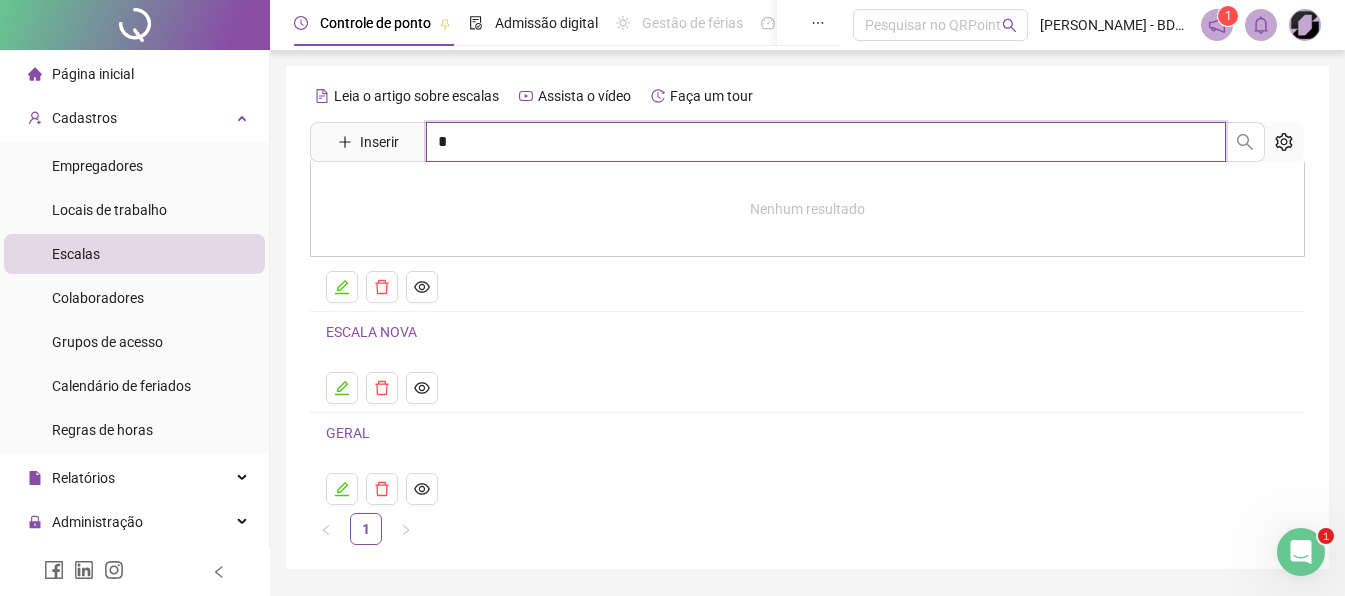 type 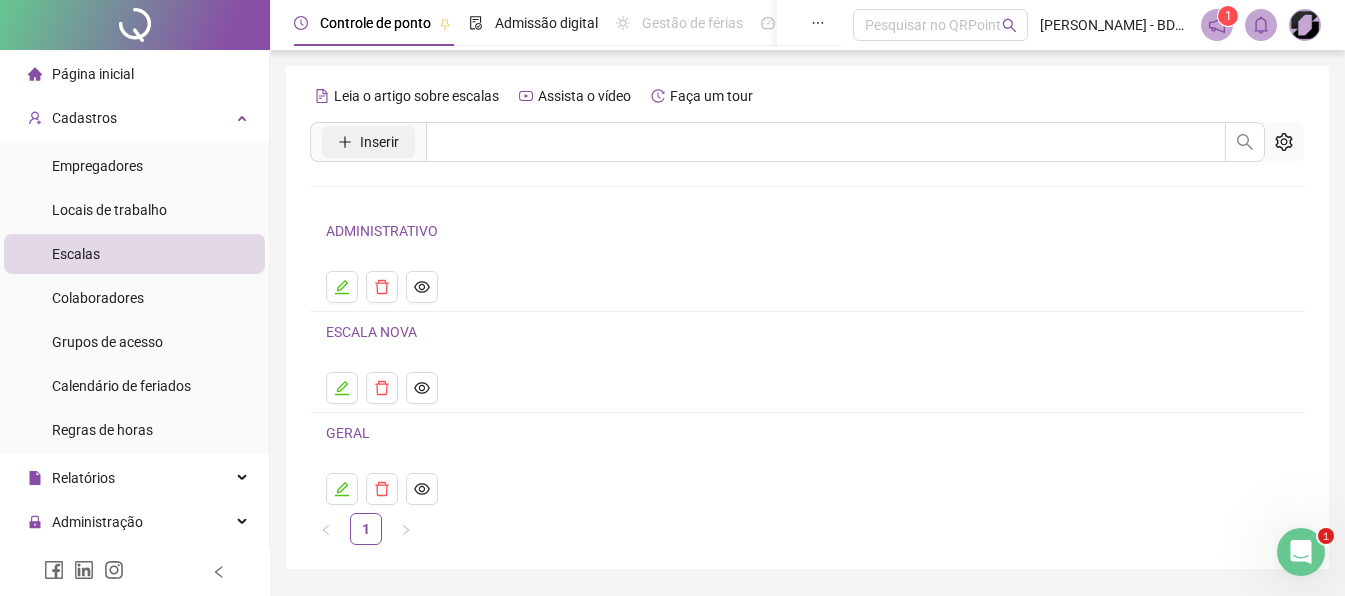 click 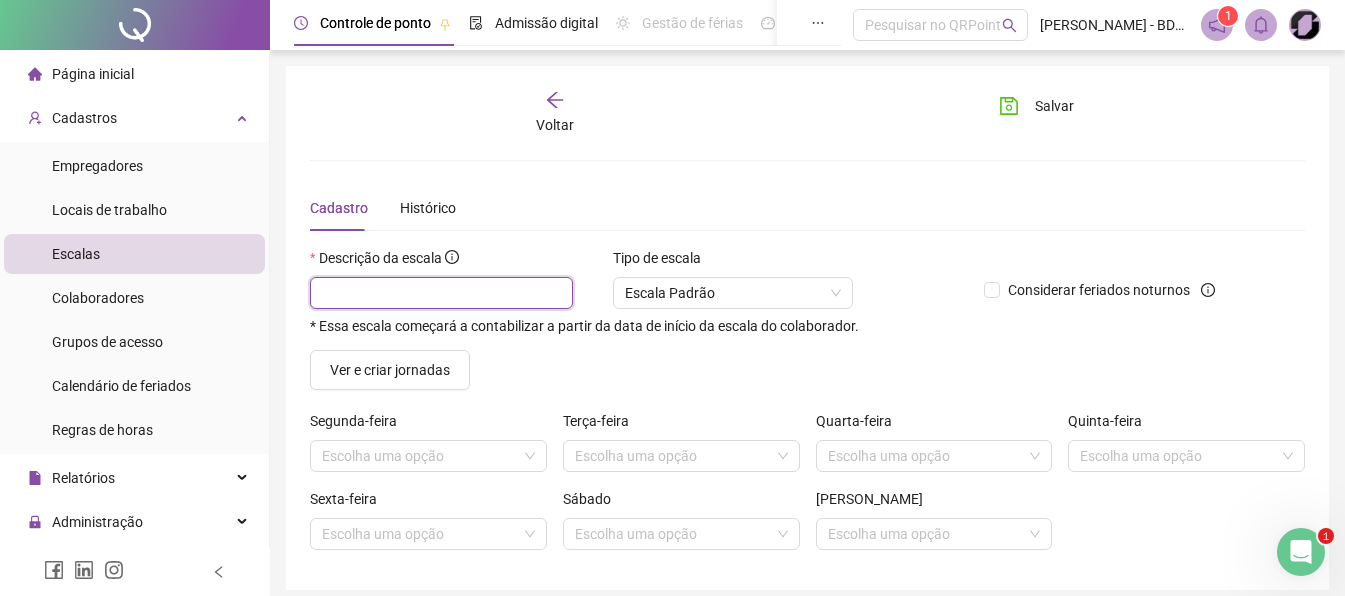 click at bounding box center (441, 293) 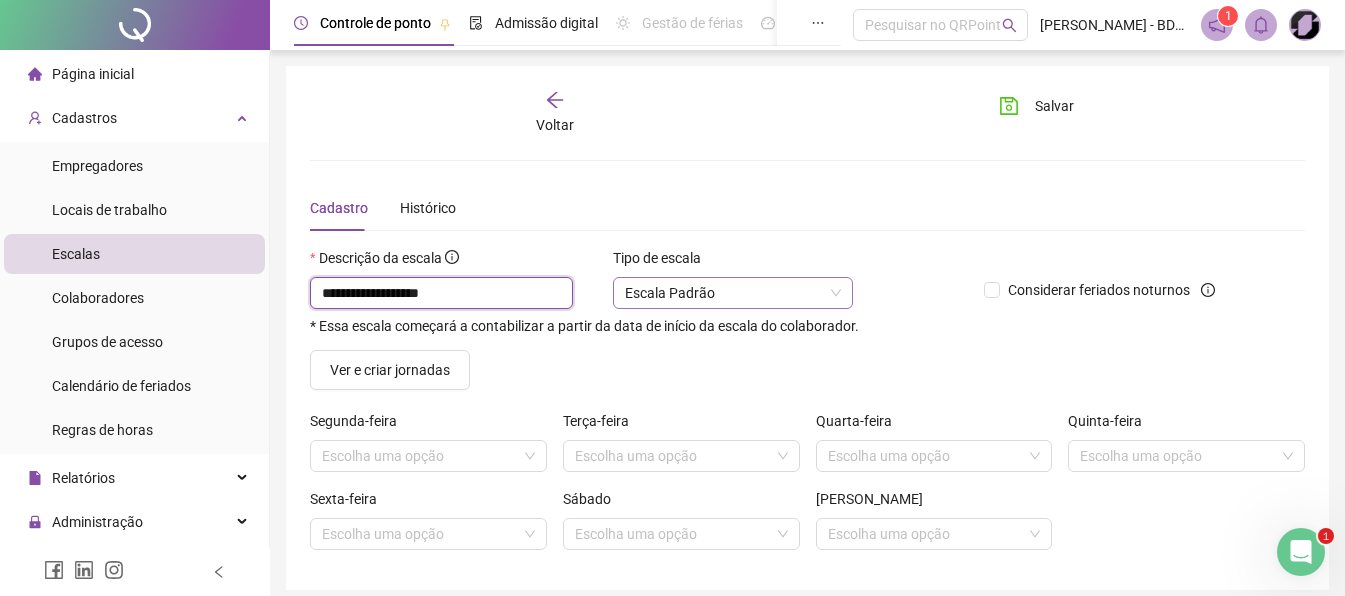 click on "Escala Padrão" at bounding box center [733, 293] 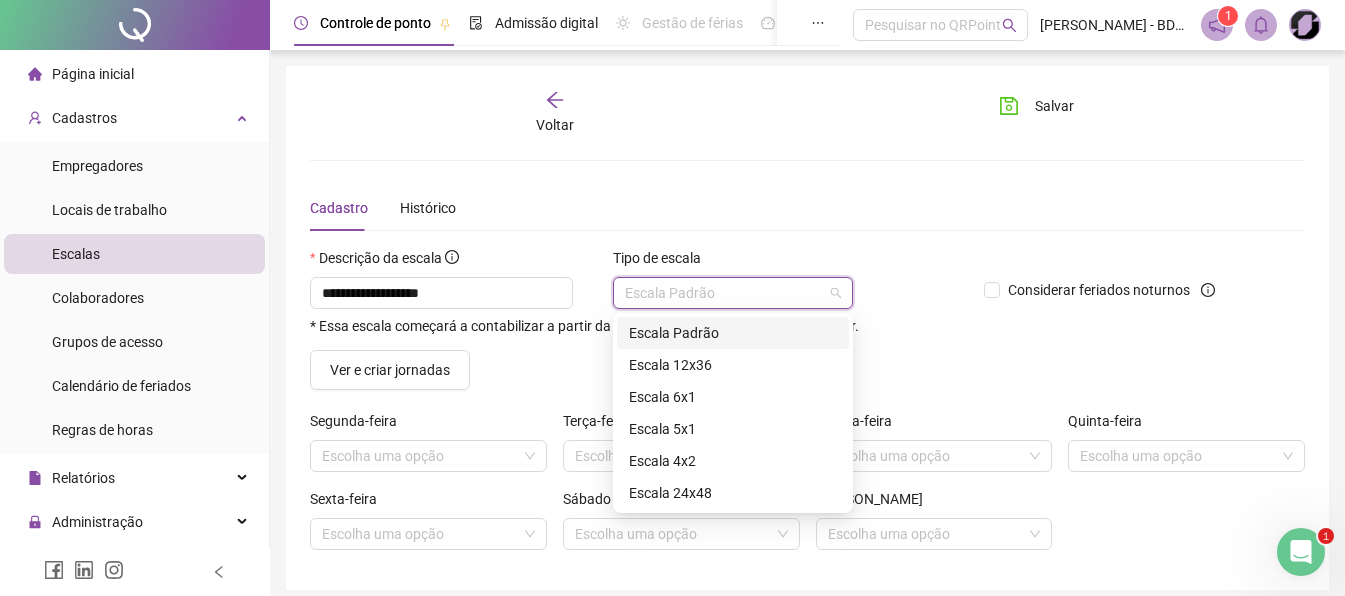 click on "Escala Padrão" at bounding box center [733, 333] 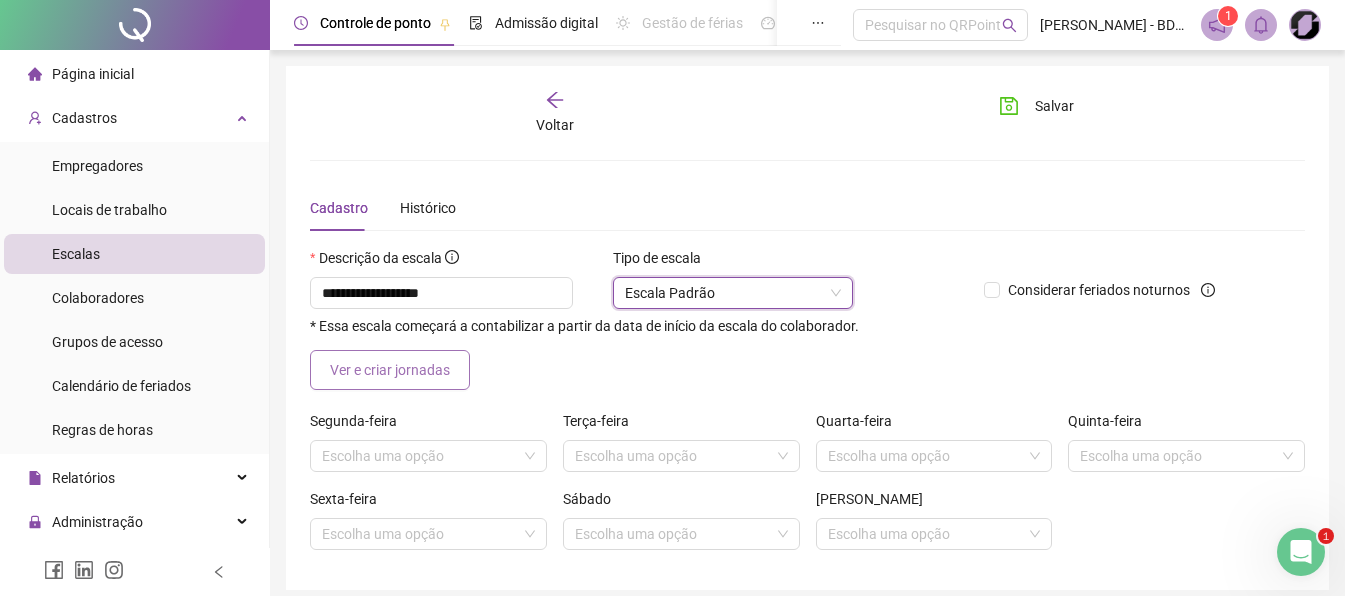 click on "Ver e criar jornadas" at bounding box center (390, 370) 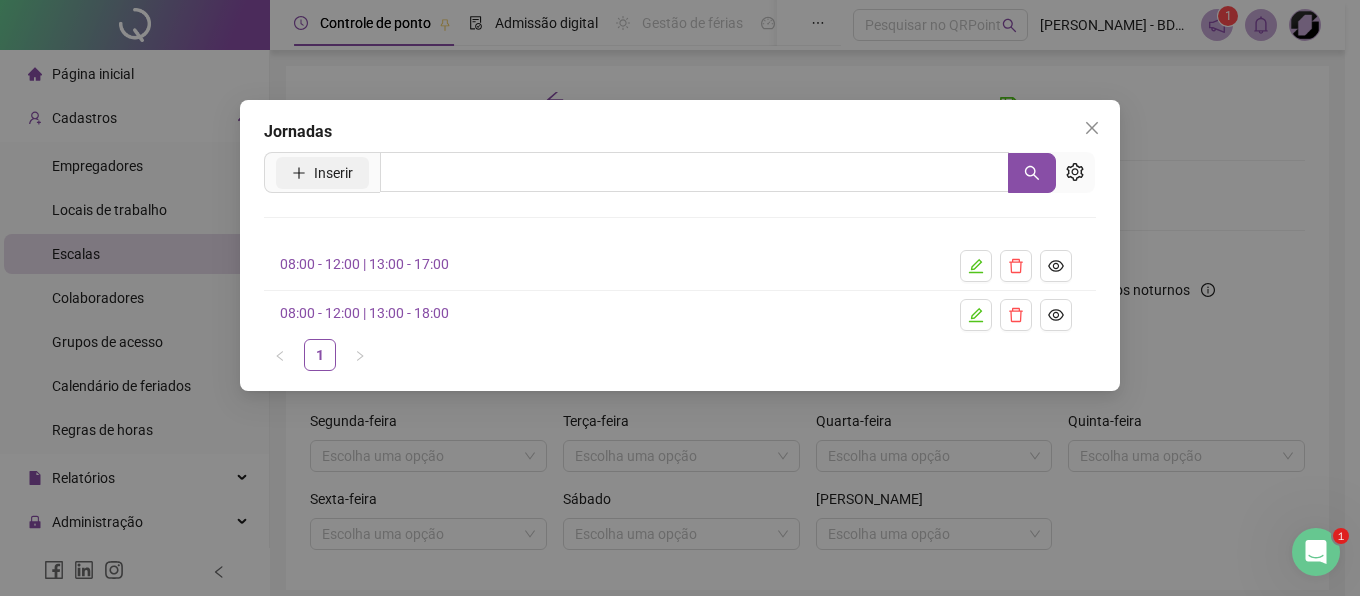click on "Inserir" at bounding box center (322, 173) 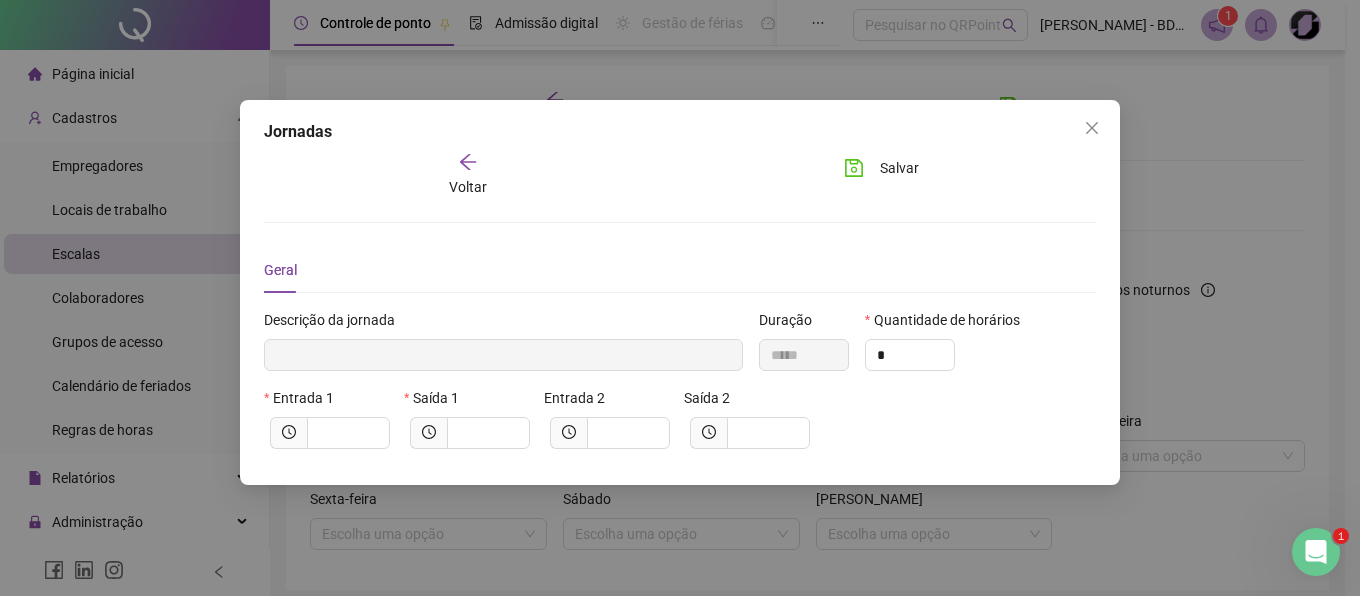 type 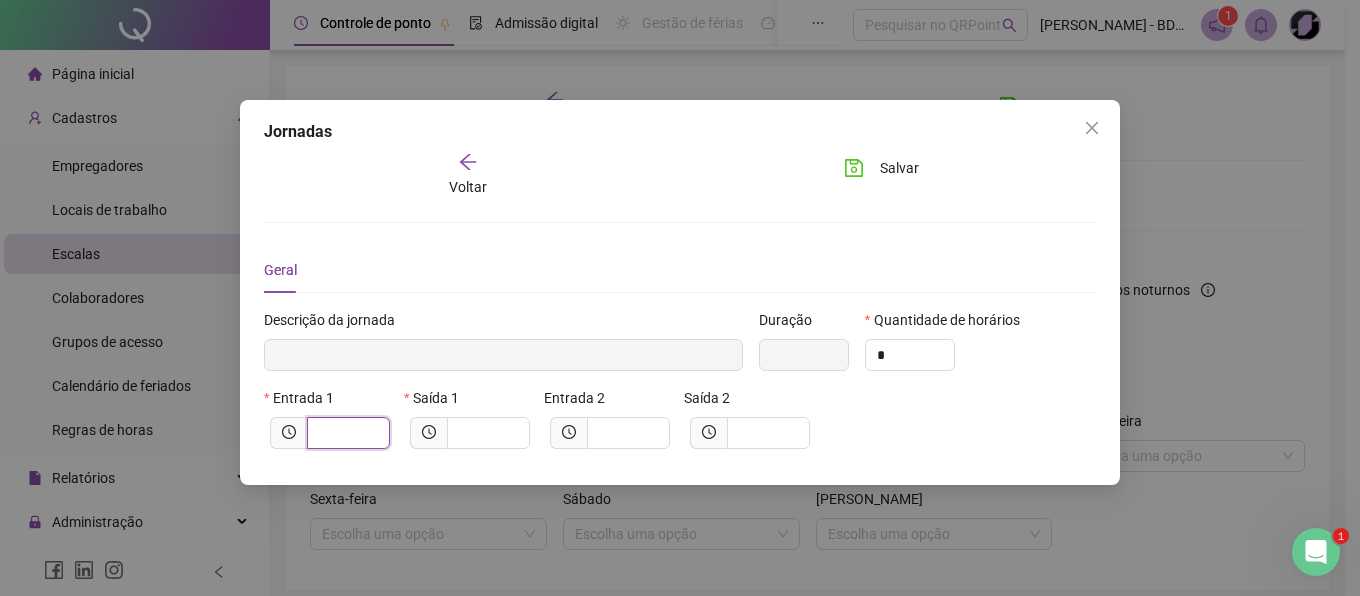 click at bounding box center (346, 433) 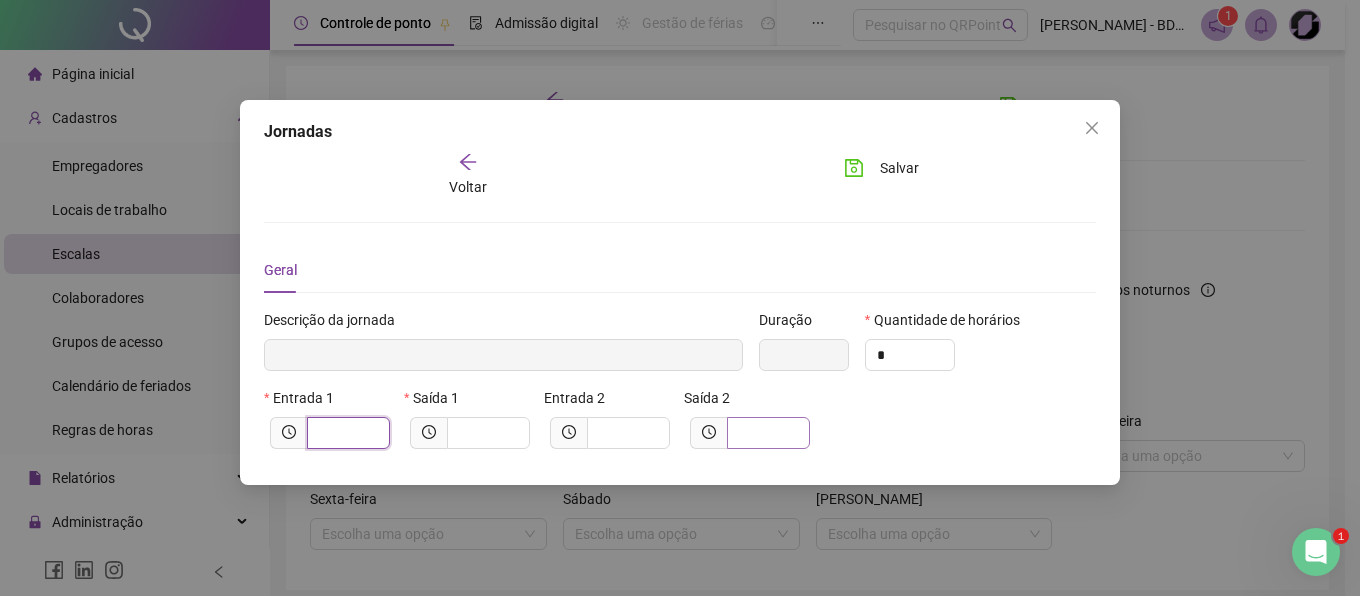 type on "*****" 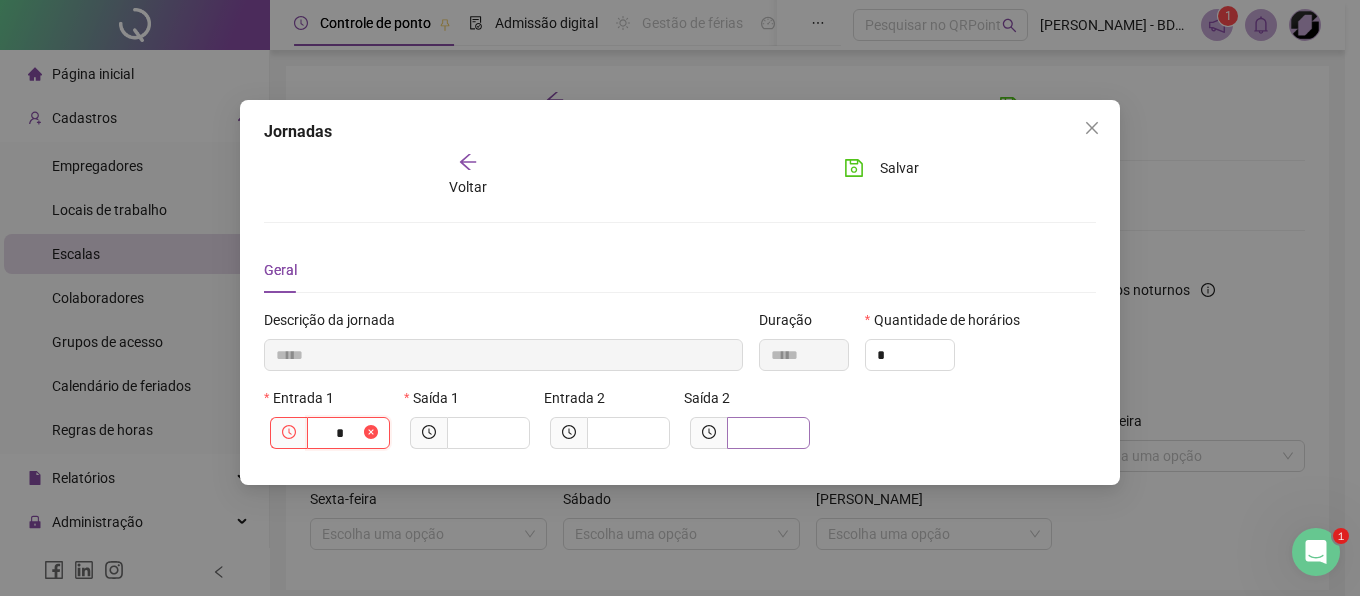 type on "******" 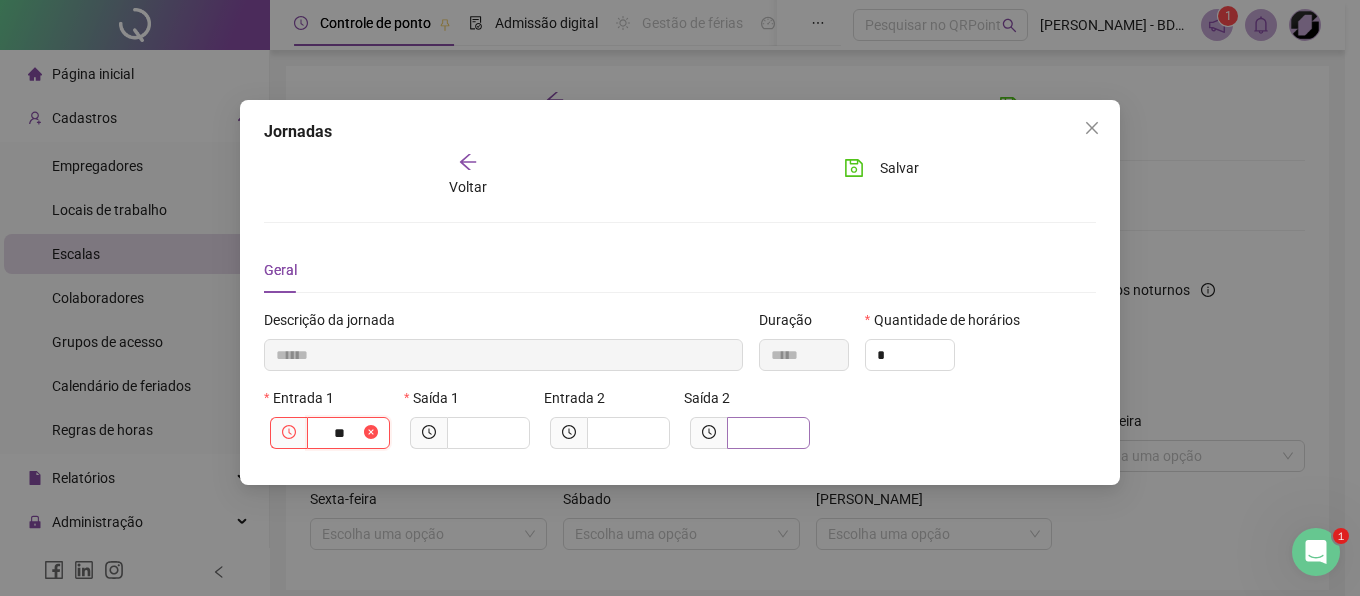 type on "****" 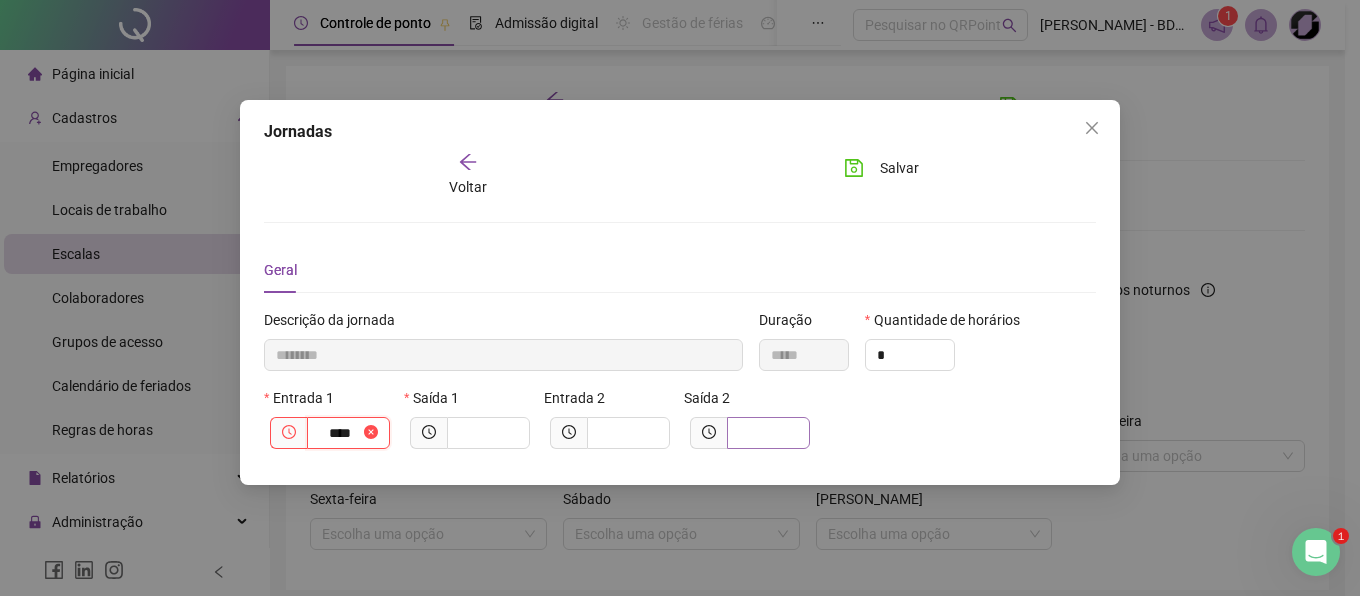 type on "*********" 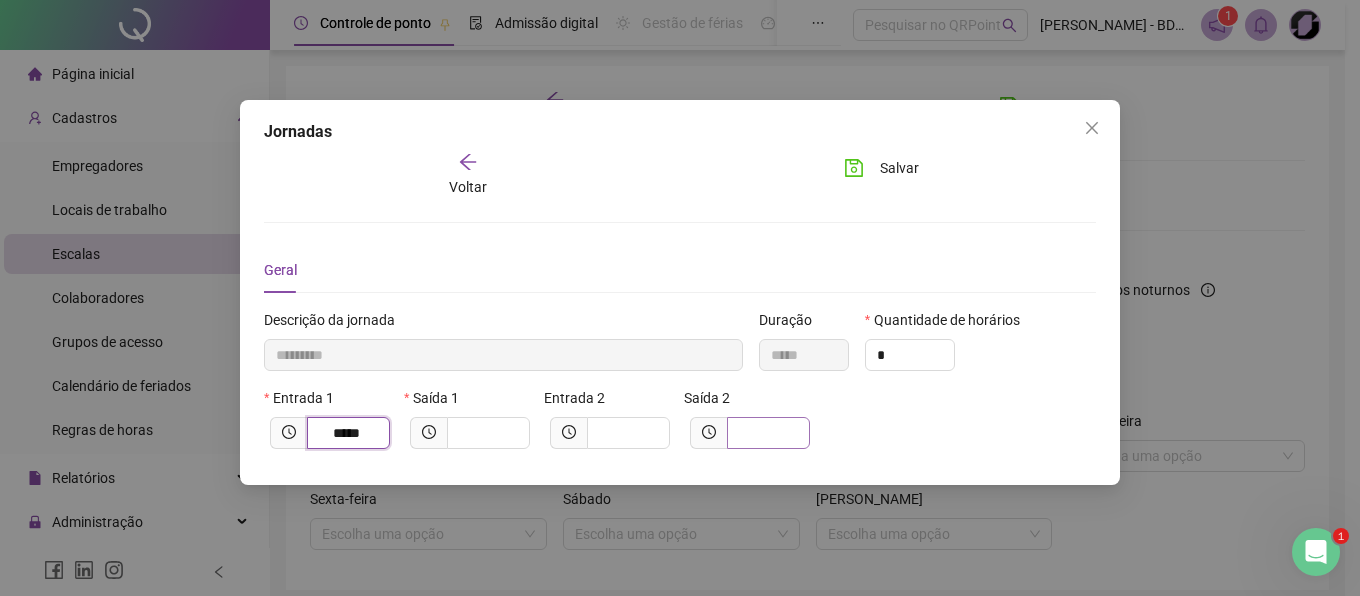 type on "*****" 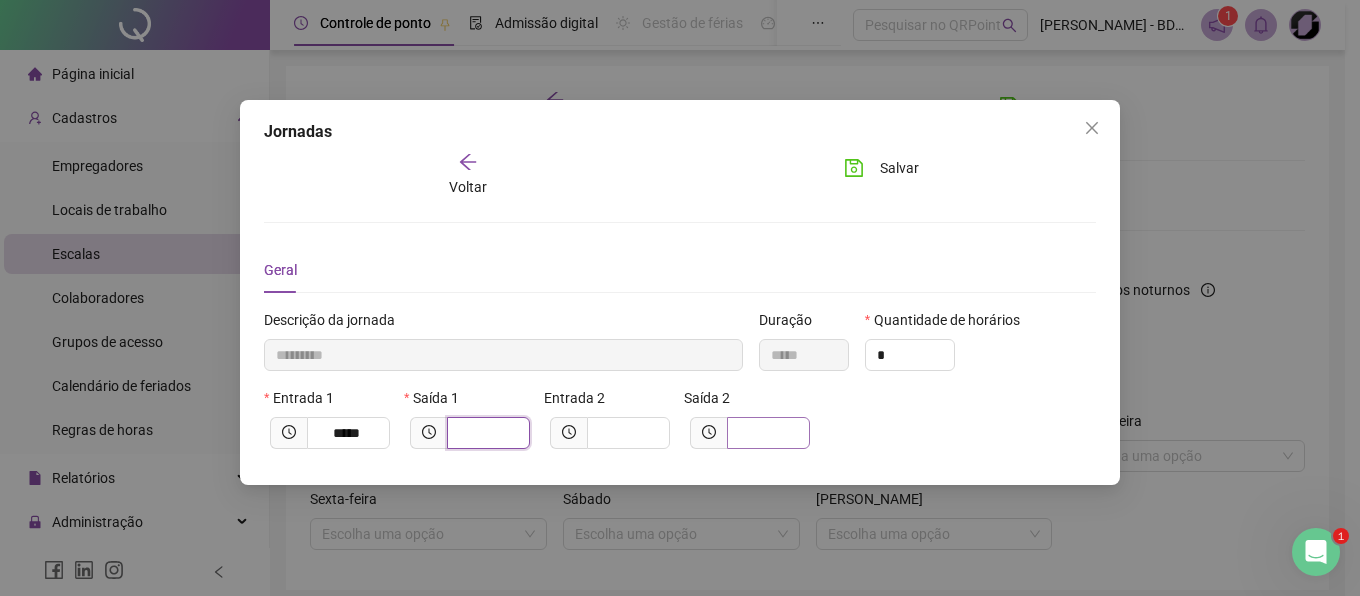 type on "*********" 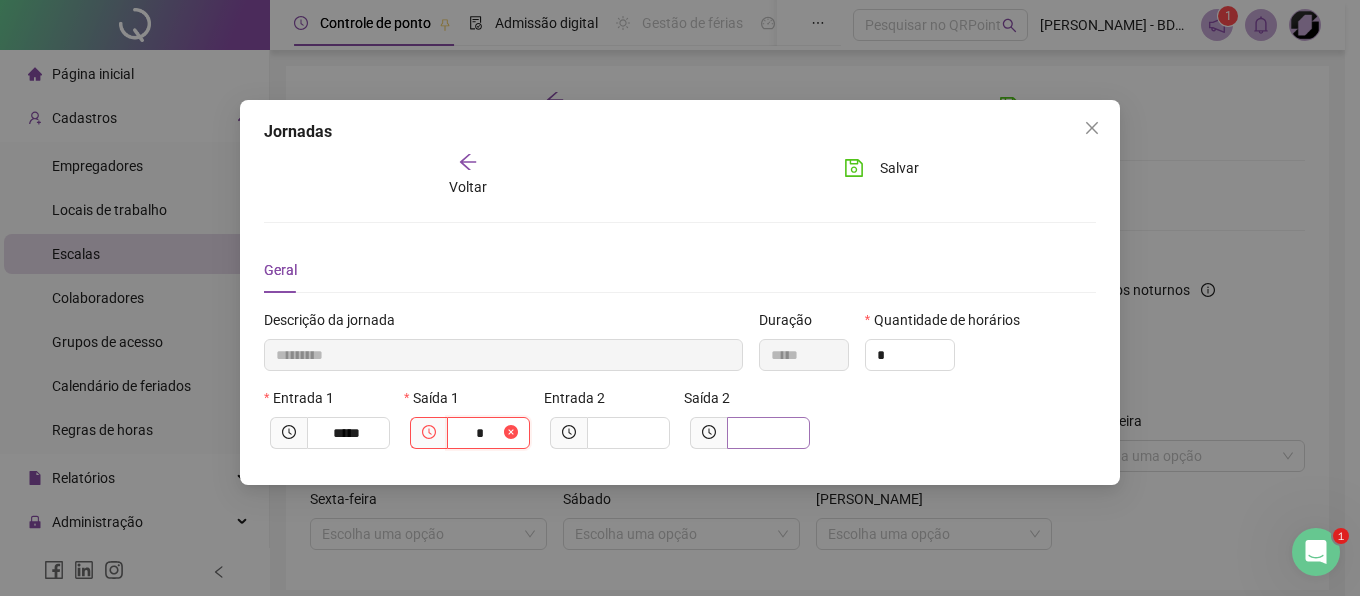 type on "**********" 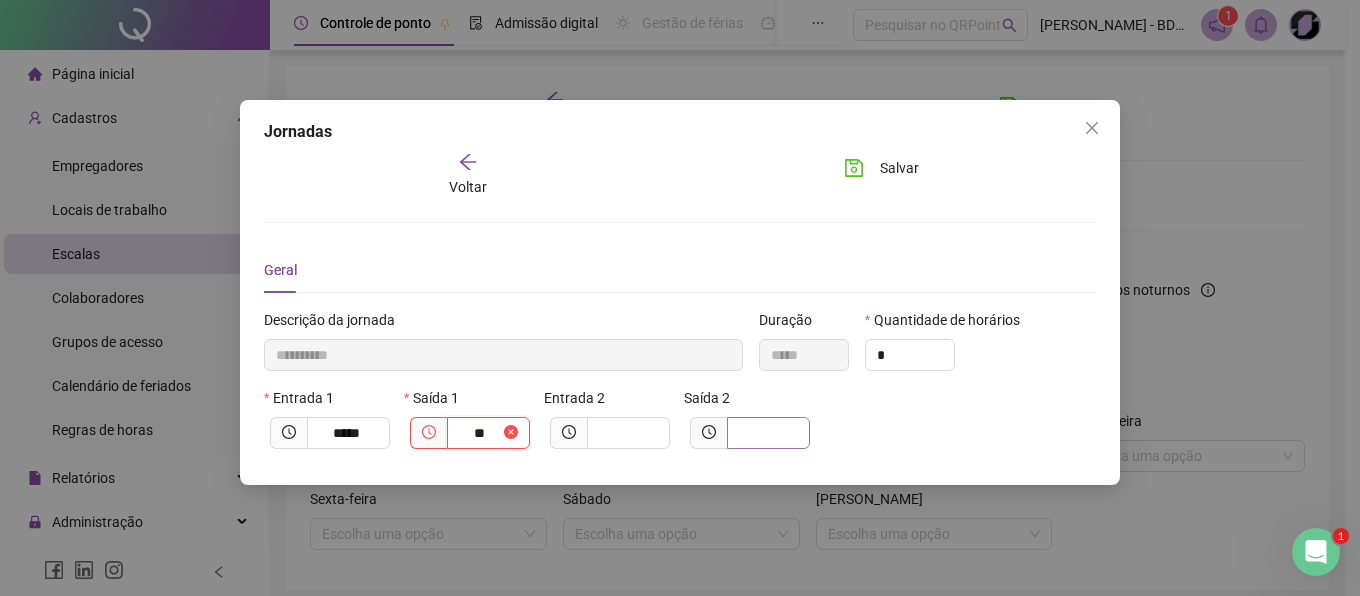 type on "**********" 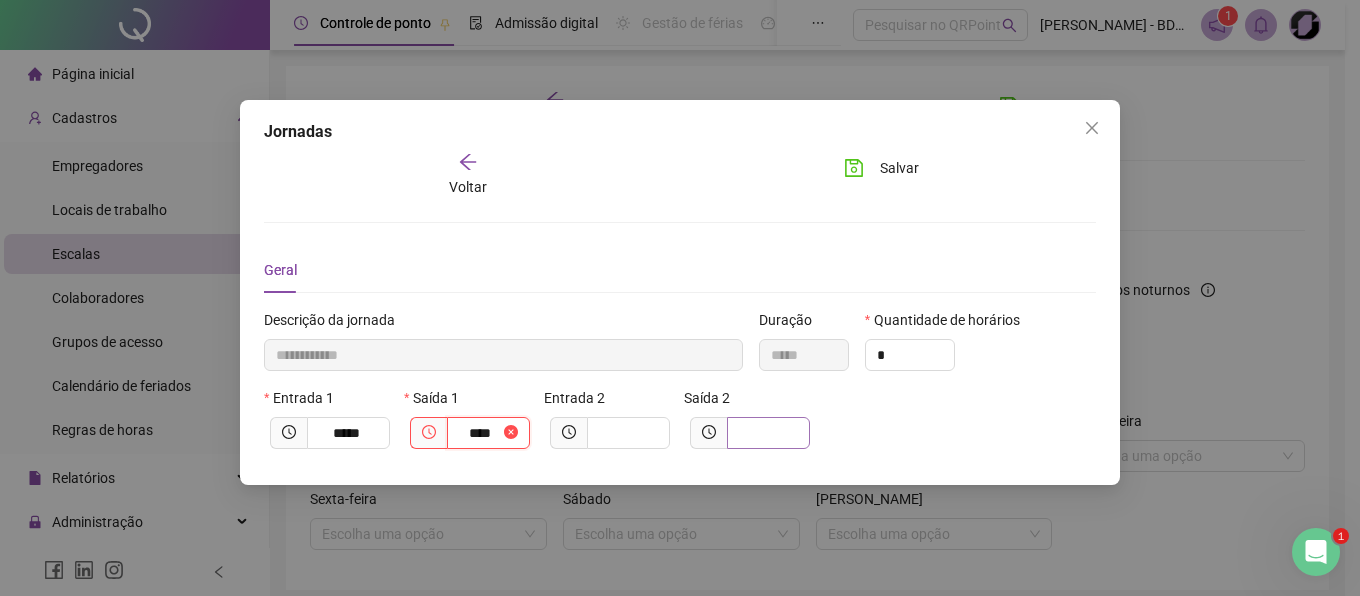type on "**********" 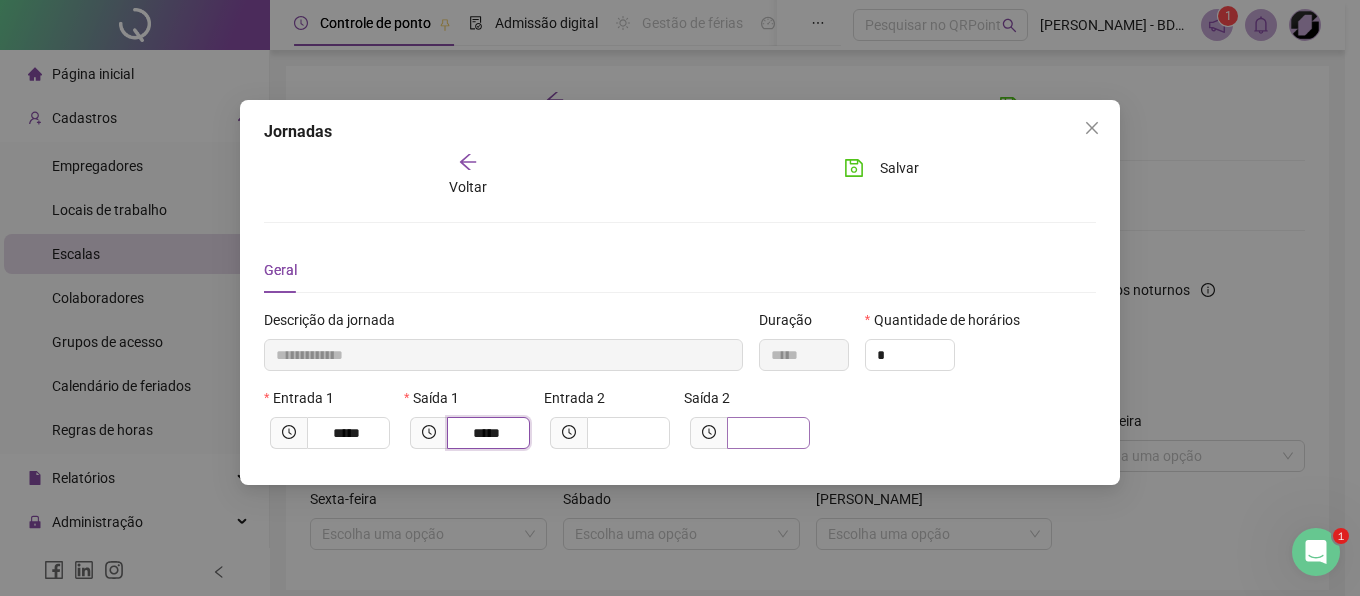 type on "*****" 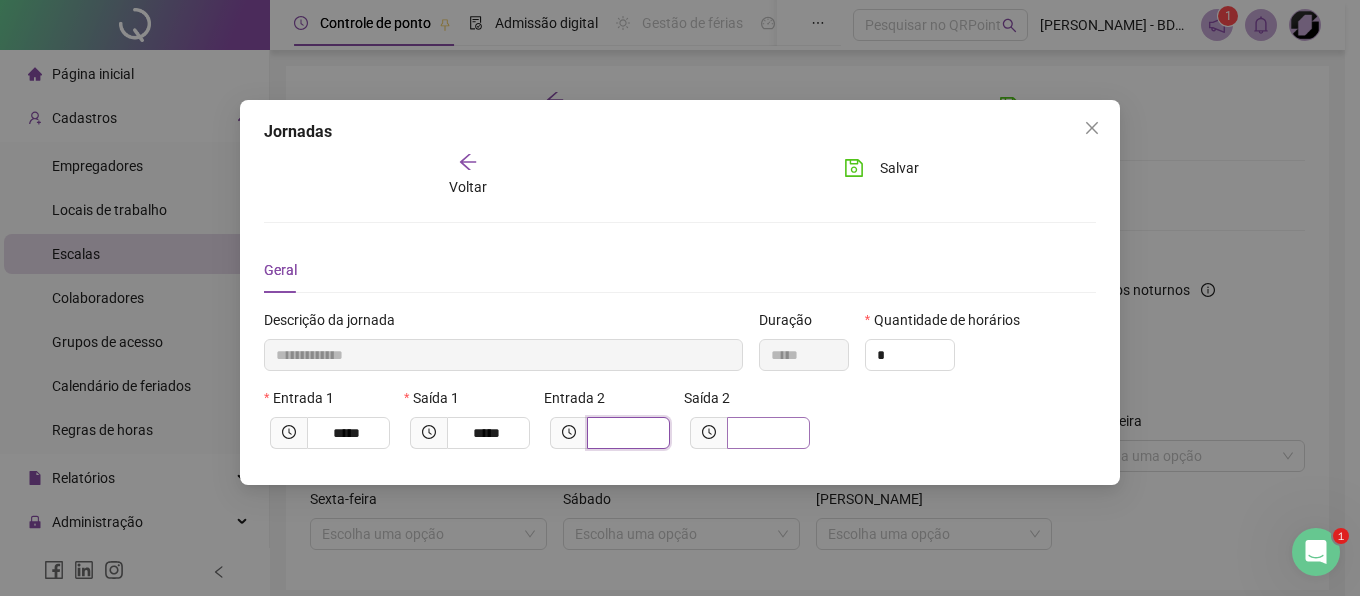 type on "**********" 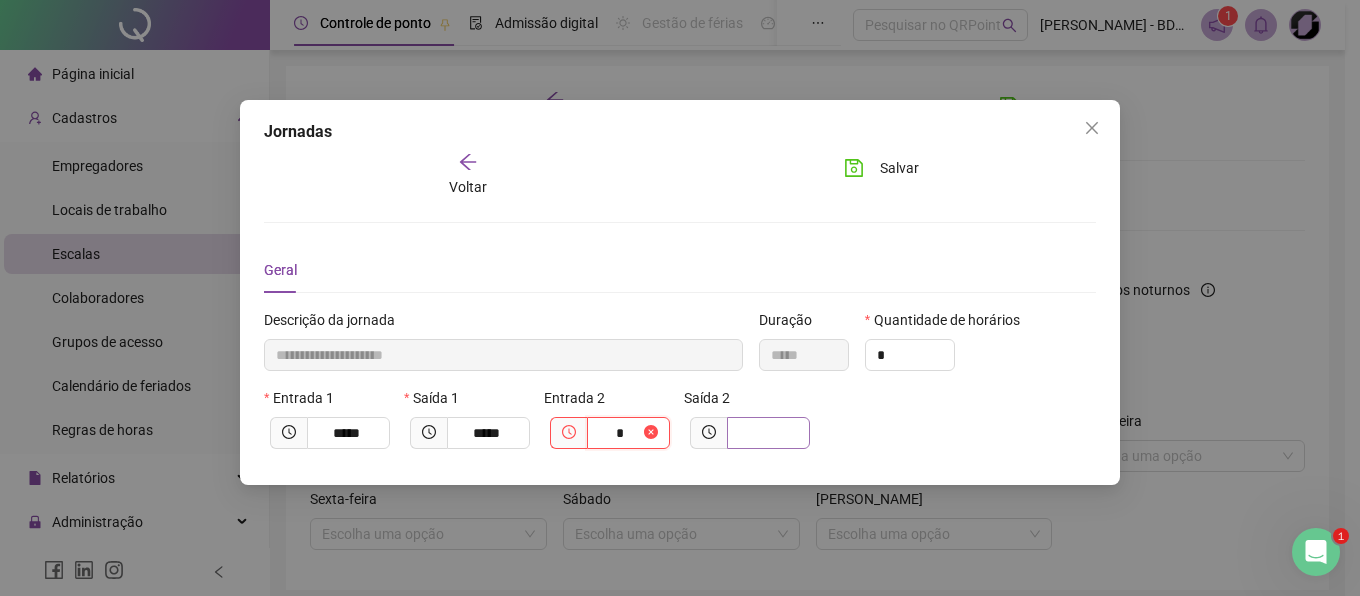 type on "**********" 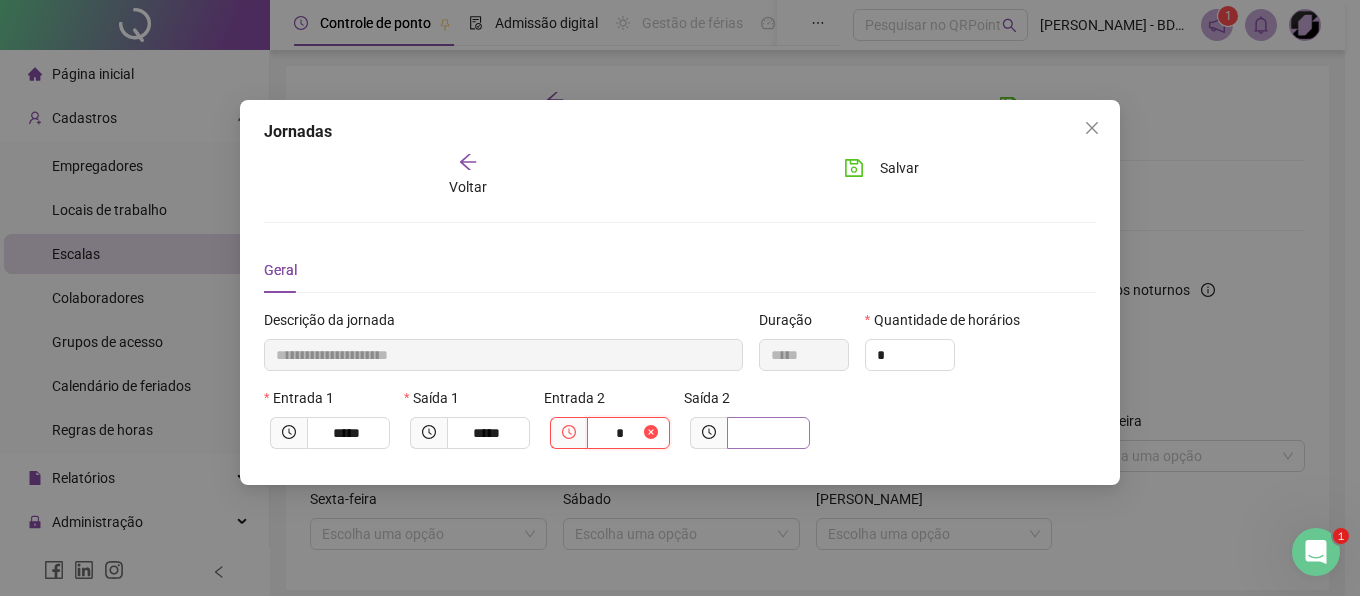 type on "**" 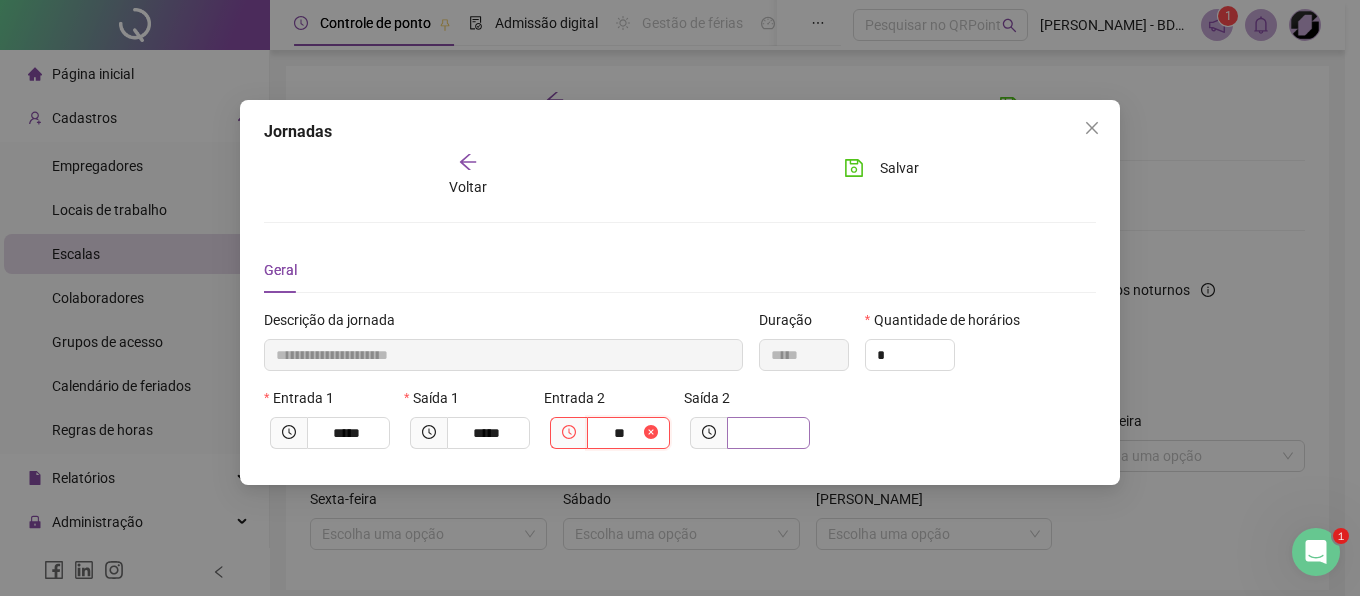 type on "**********" 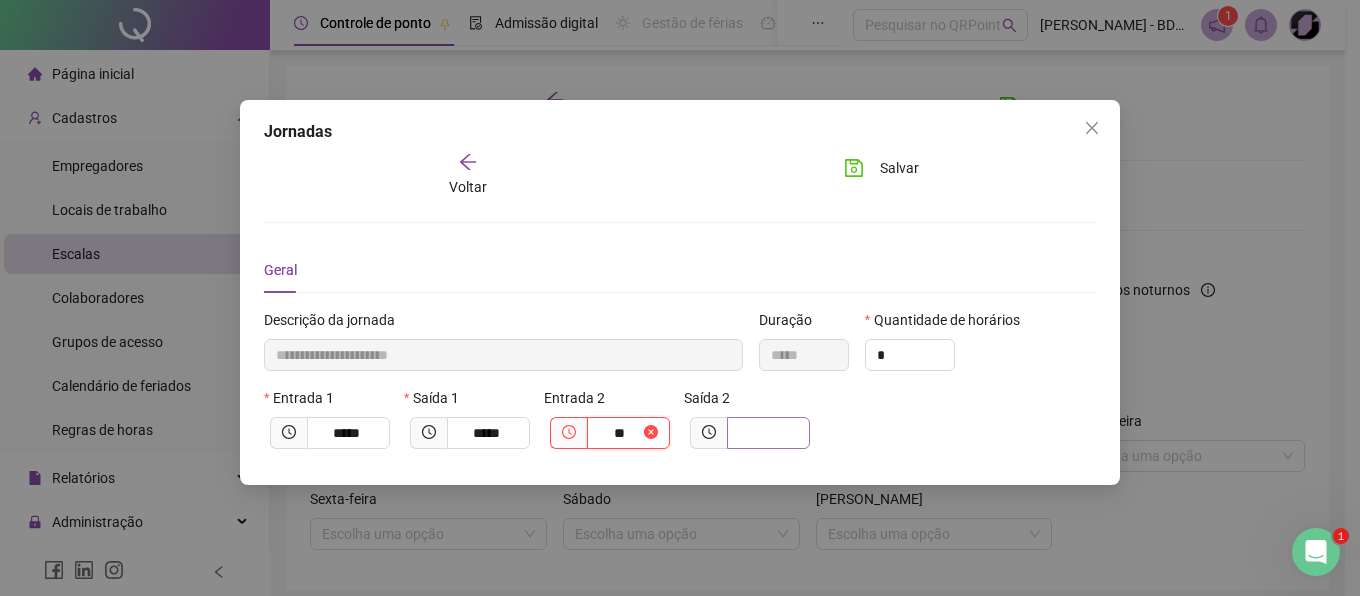 type on "****" 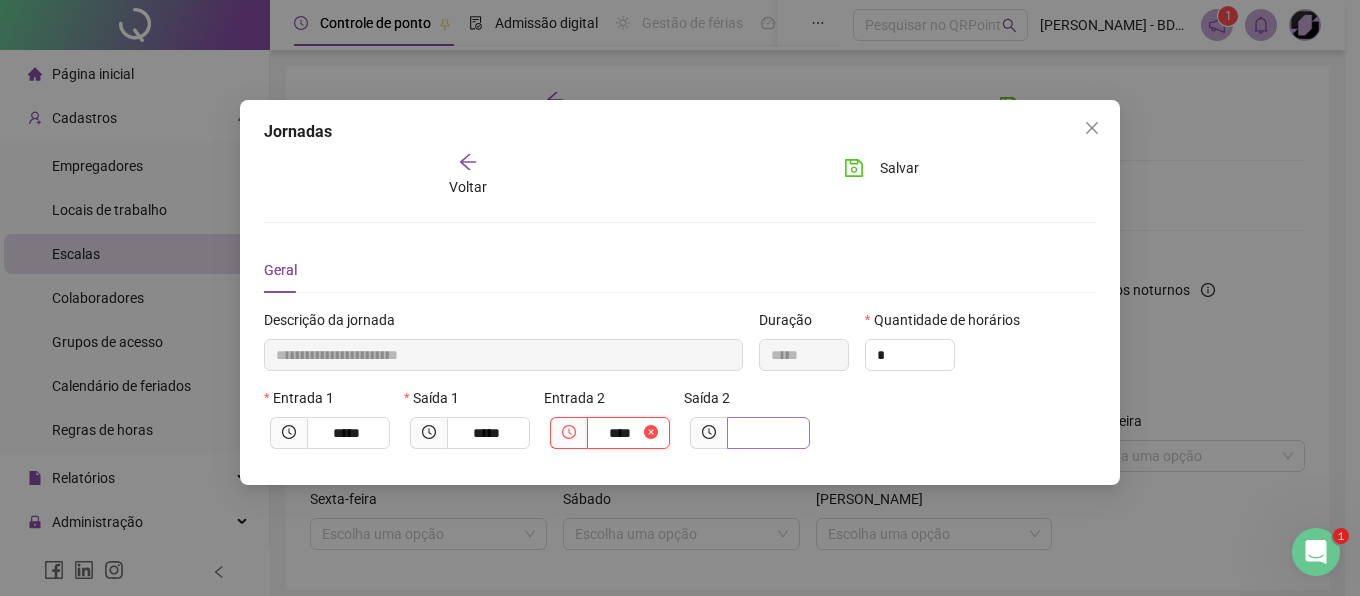 type on "**********" 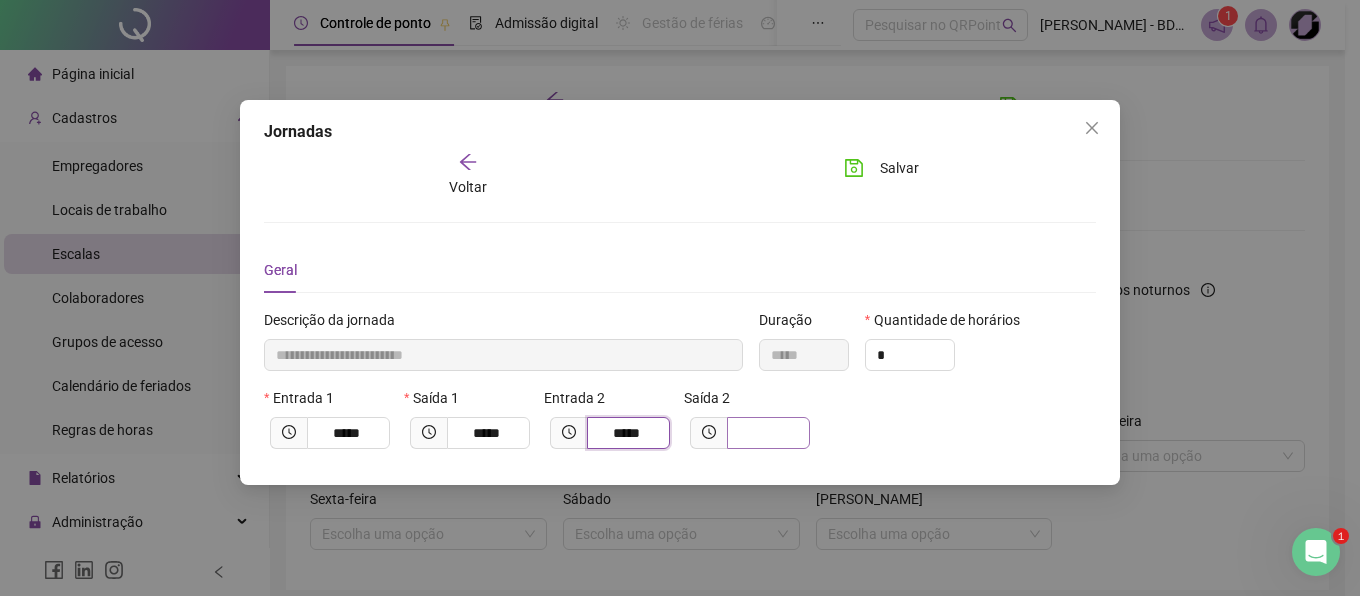 type on "*****" 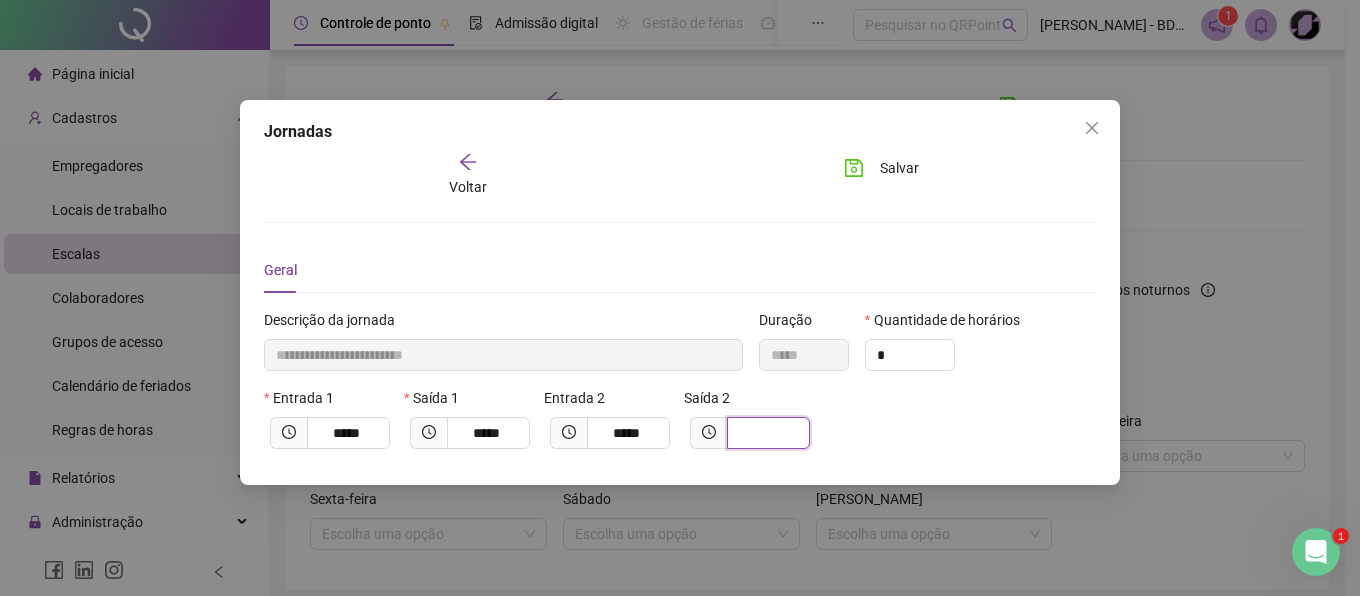 type on "**********" 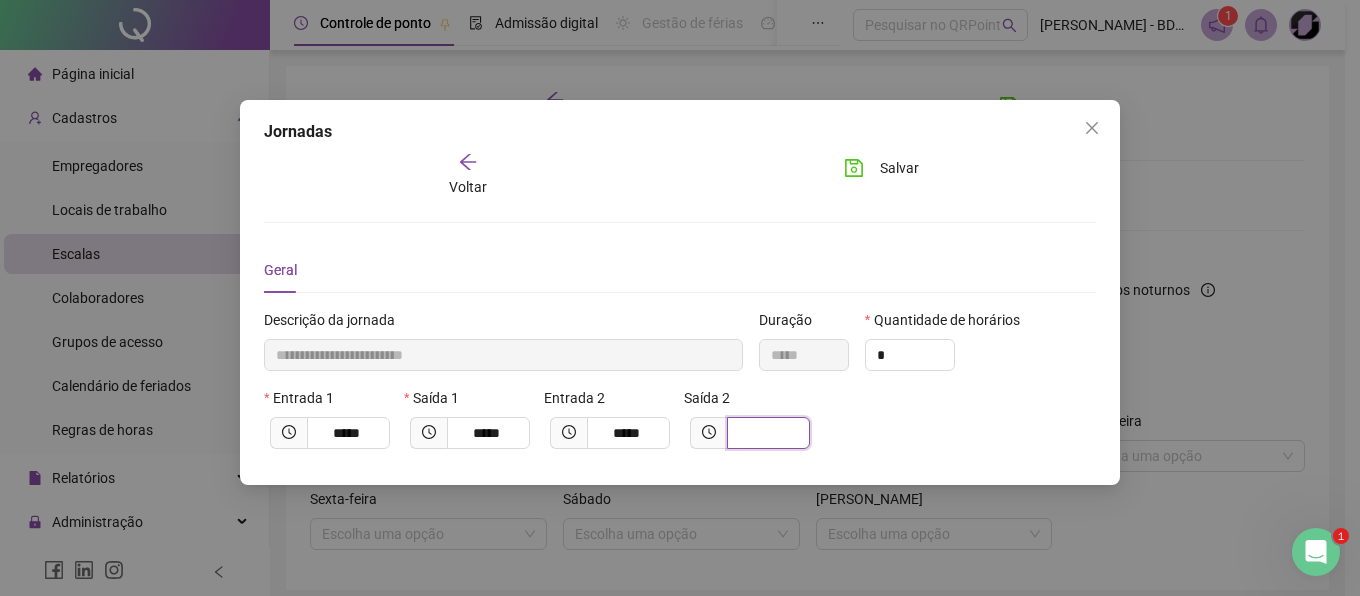 type on "*" 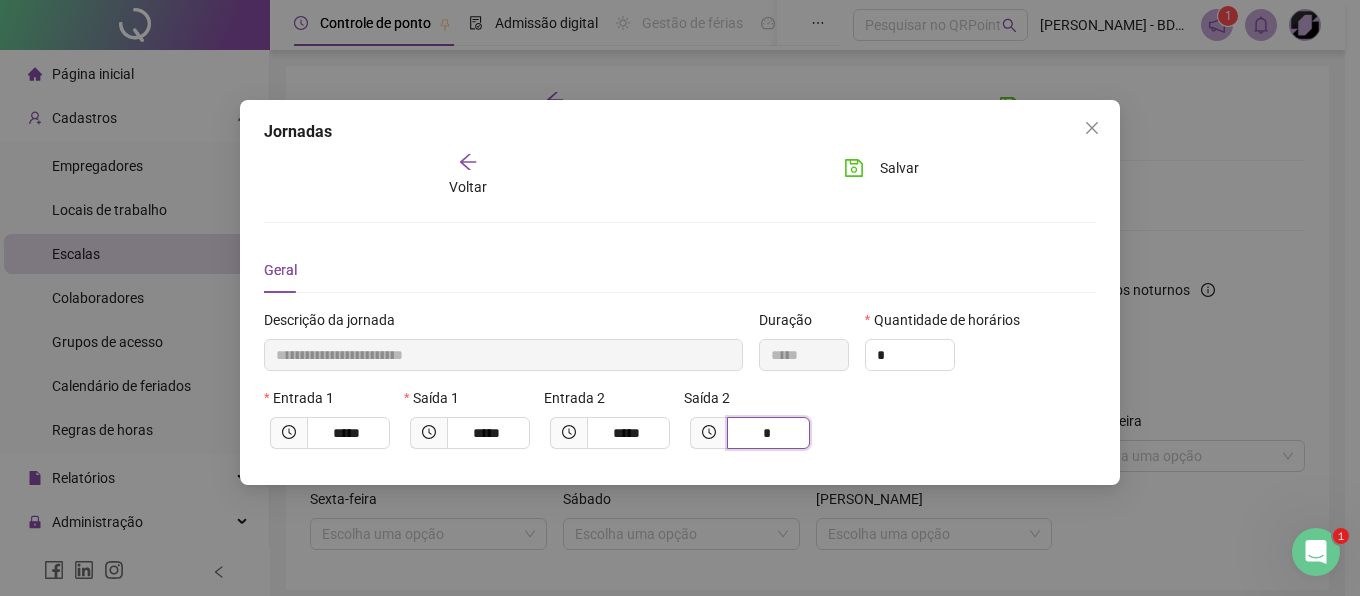 type on "**********" 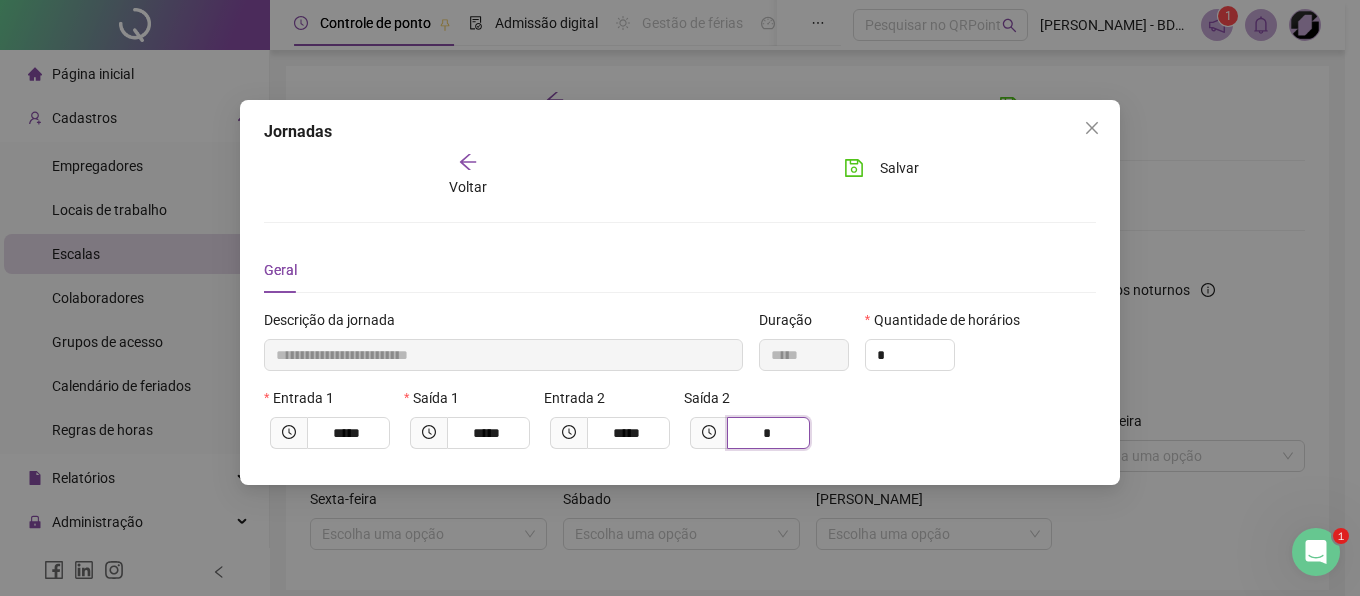 type on "**" 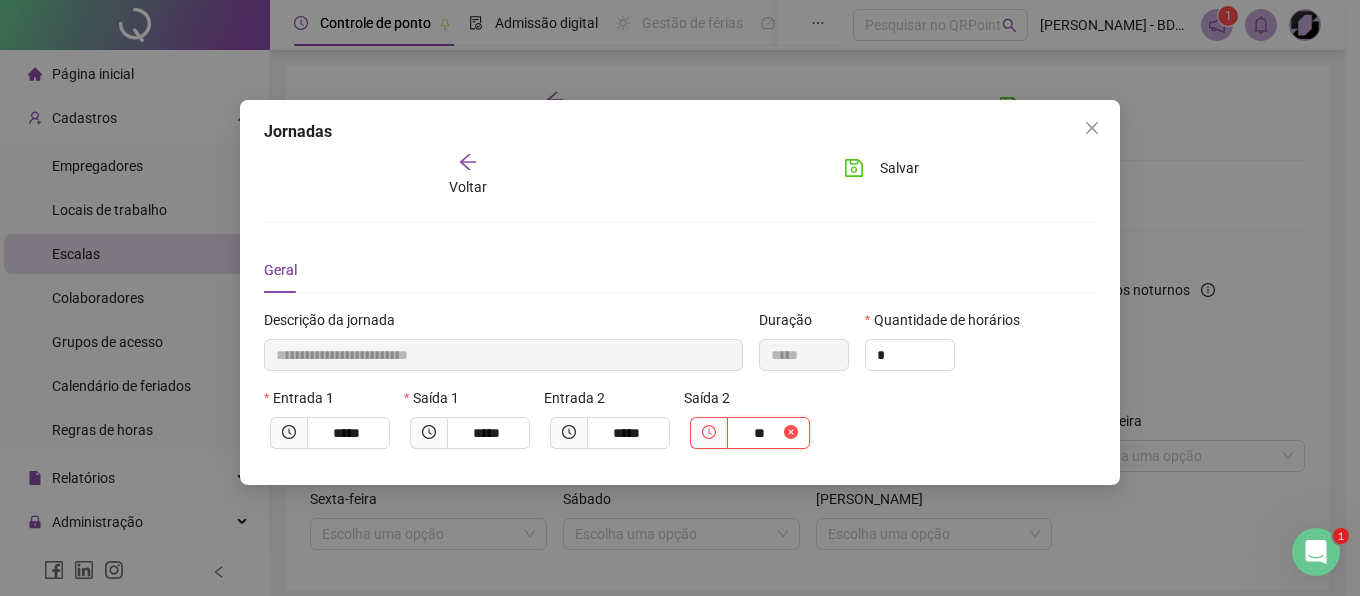 type on "**********" 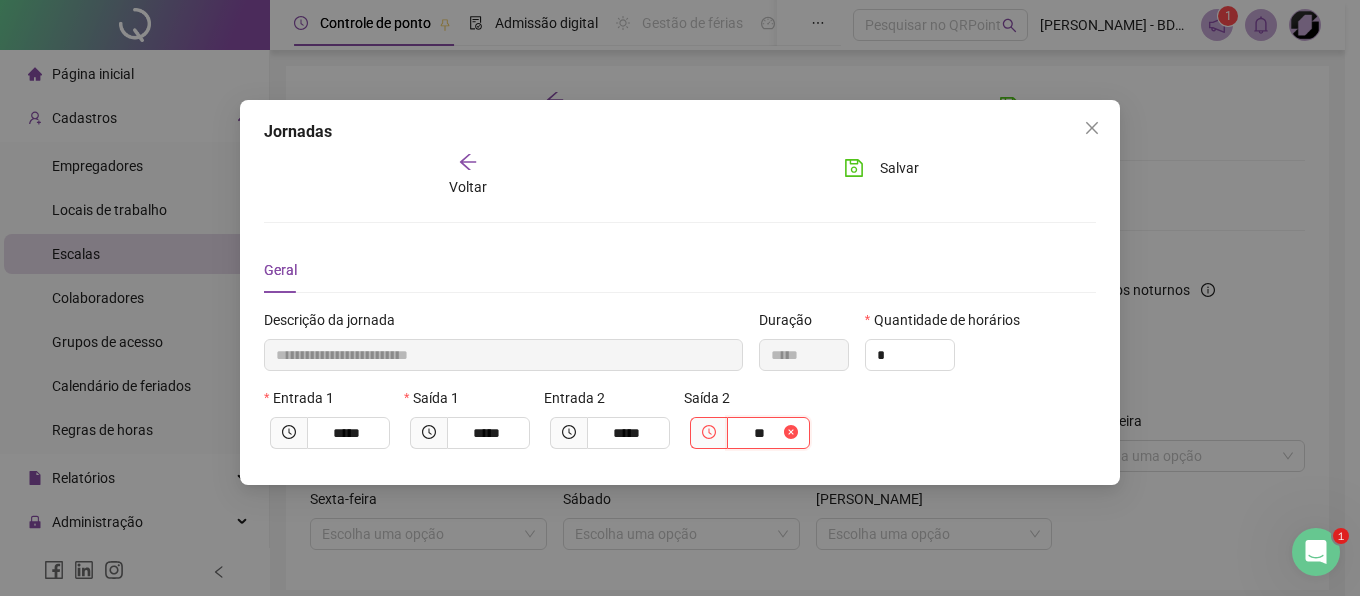 type on "*****" 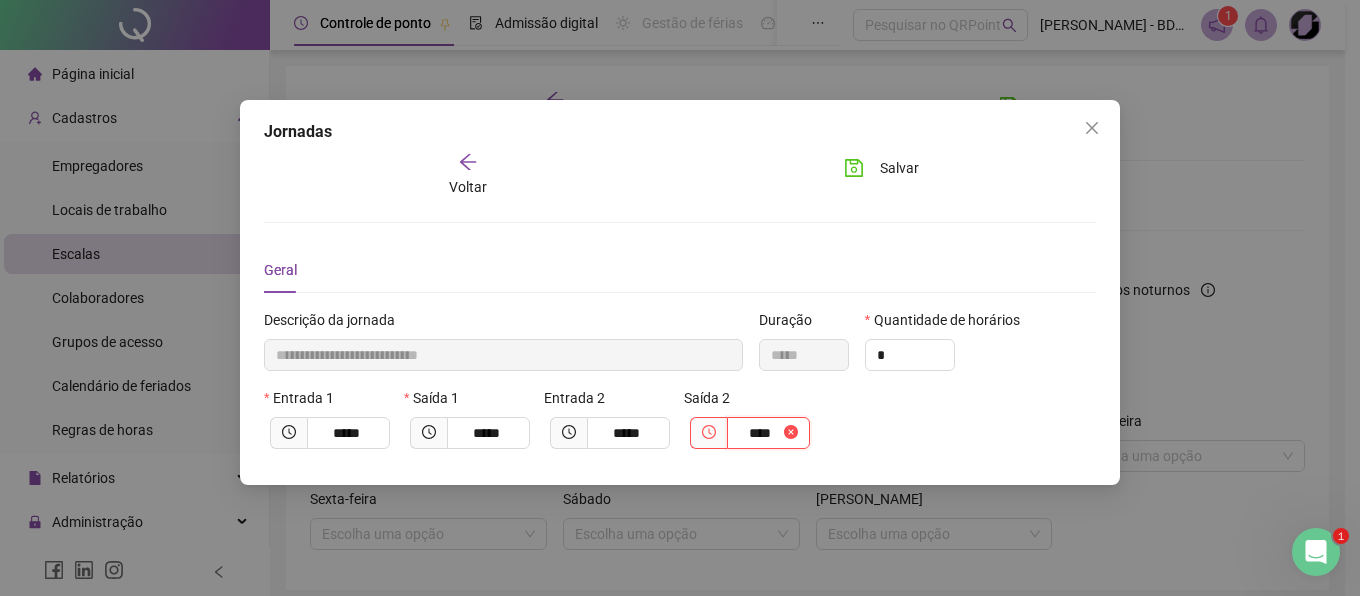 type on "**********" 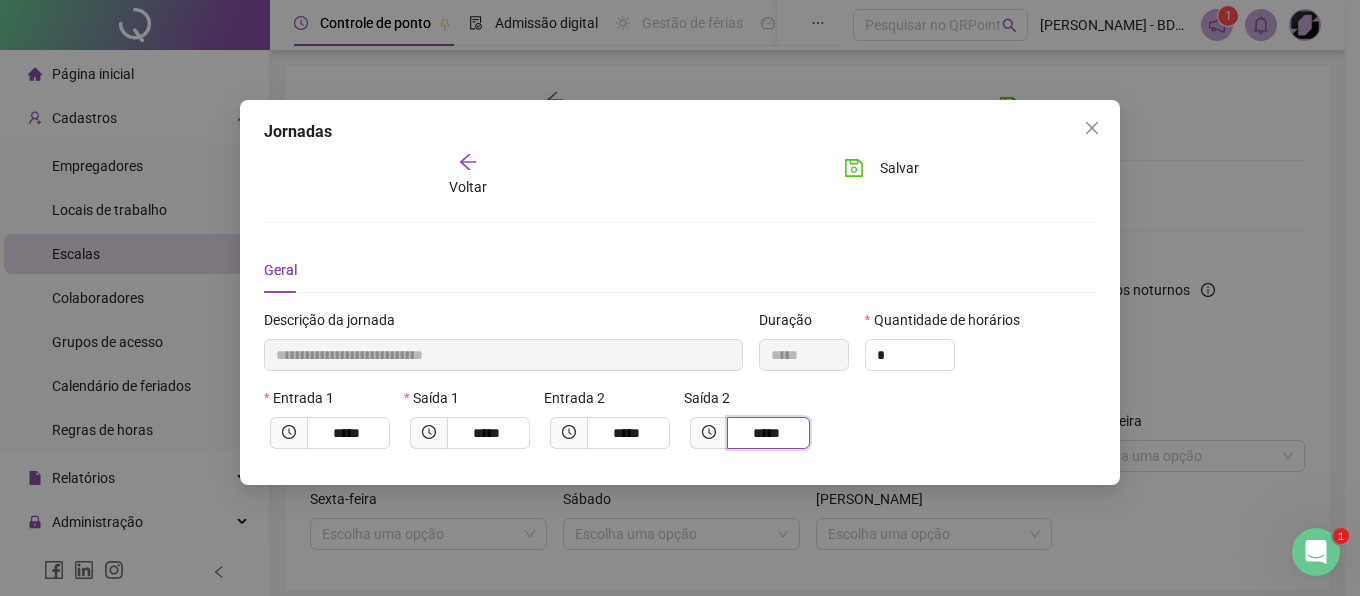 type on "*****" 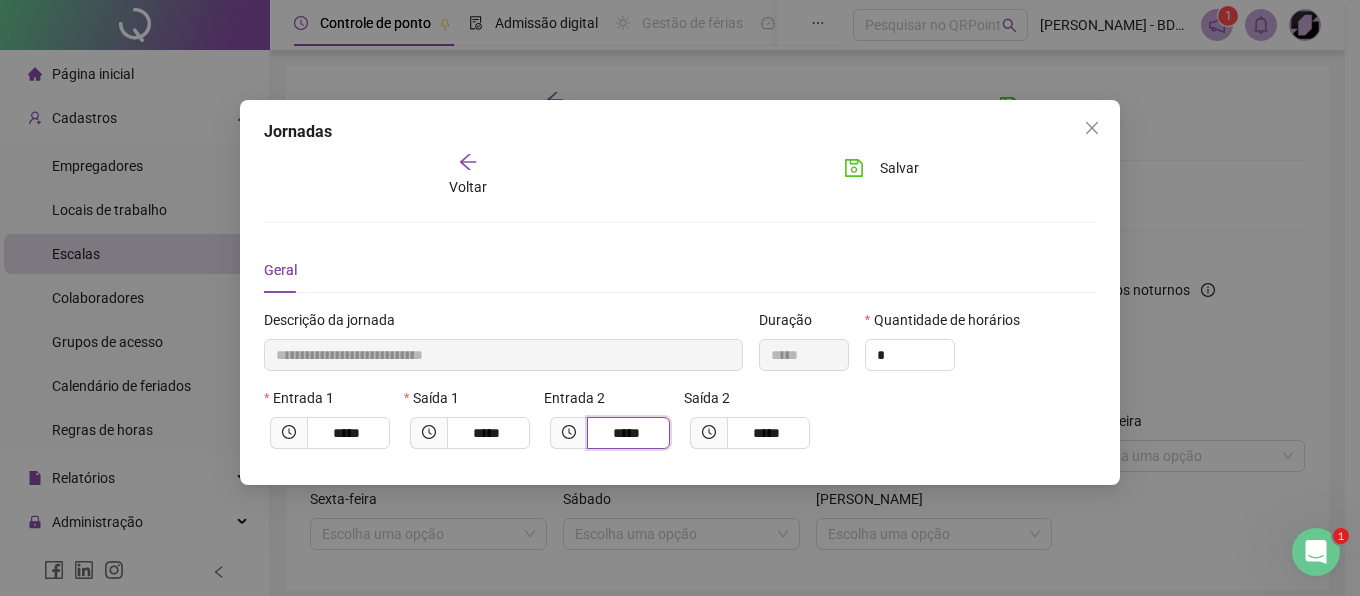 click on "*****" at bounding box center (626, 433) 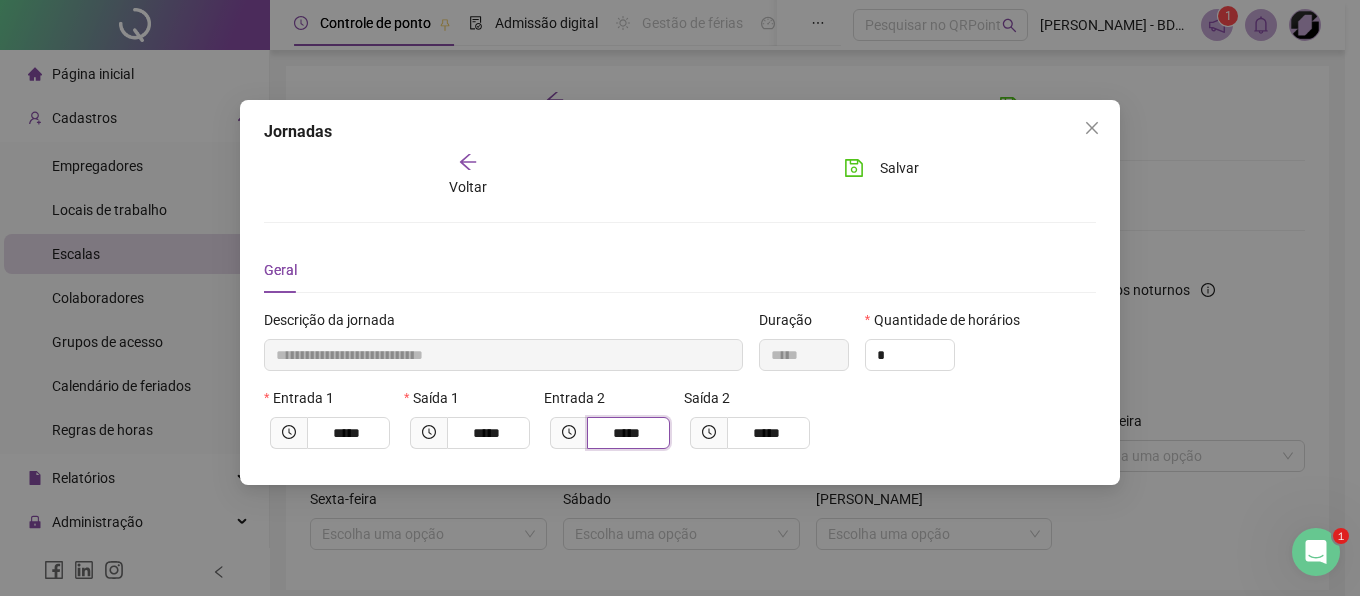 type on "**********" 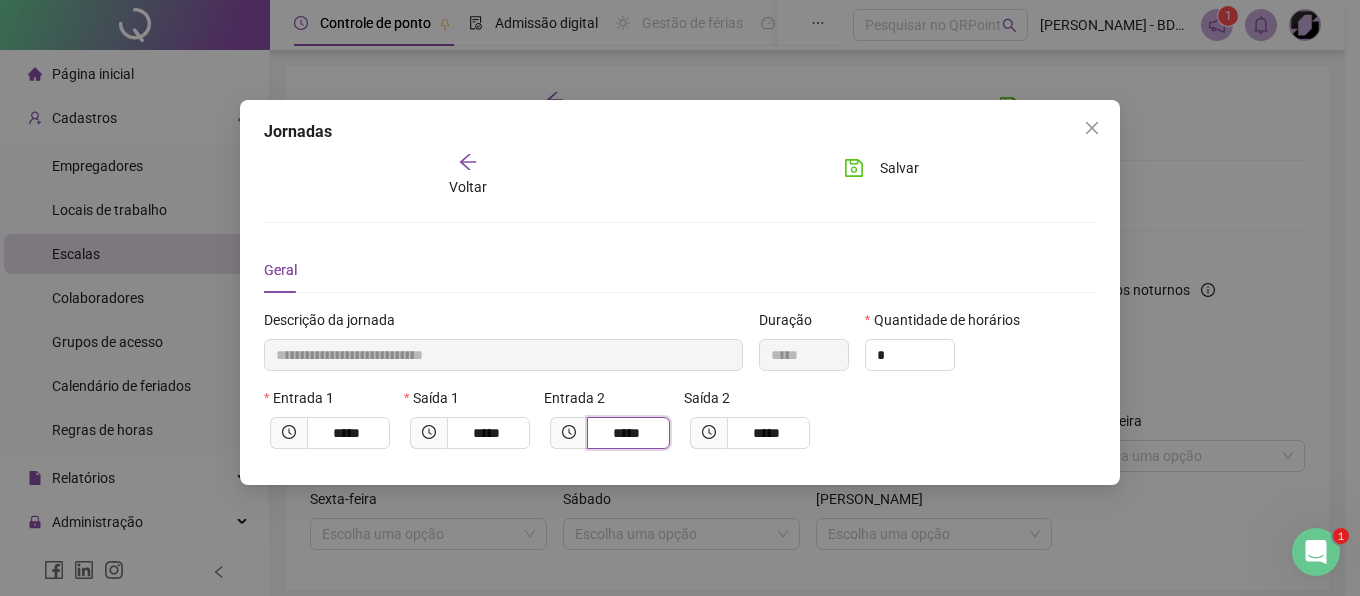 type on "*****" 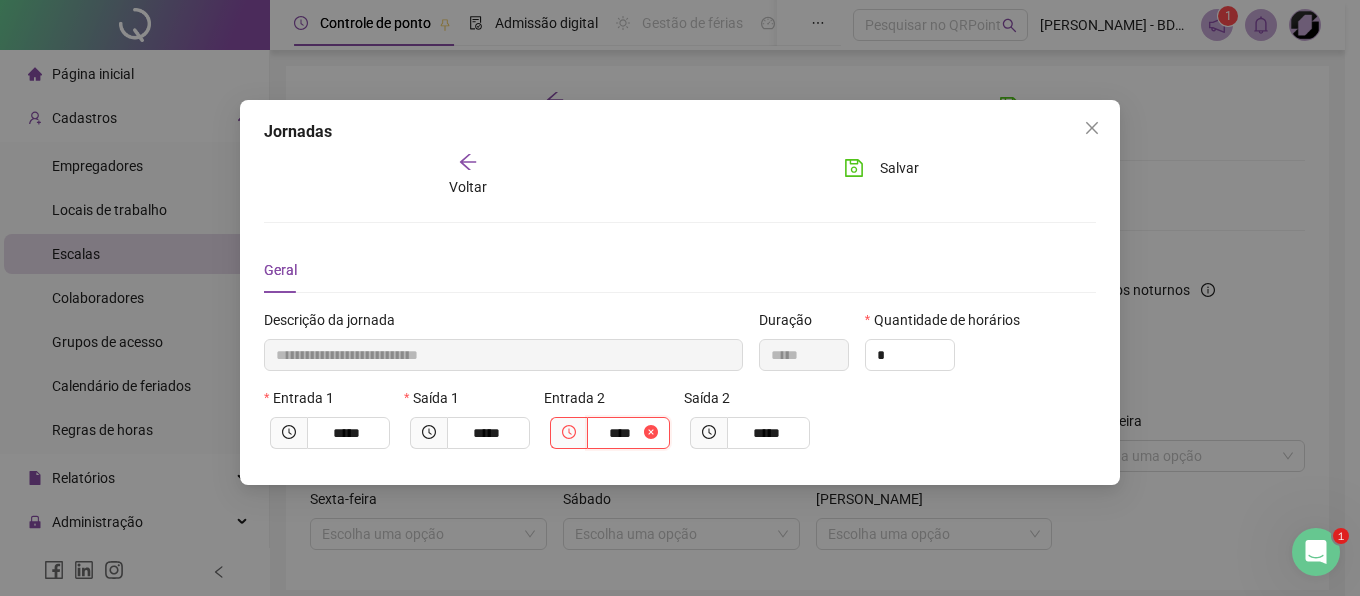 type on "**********" 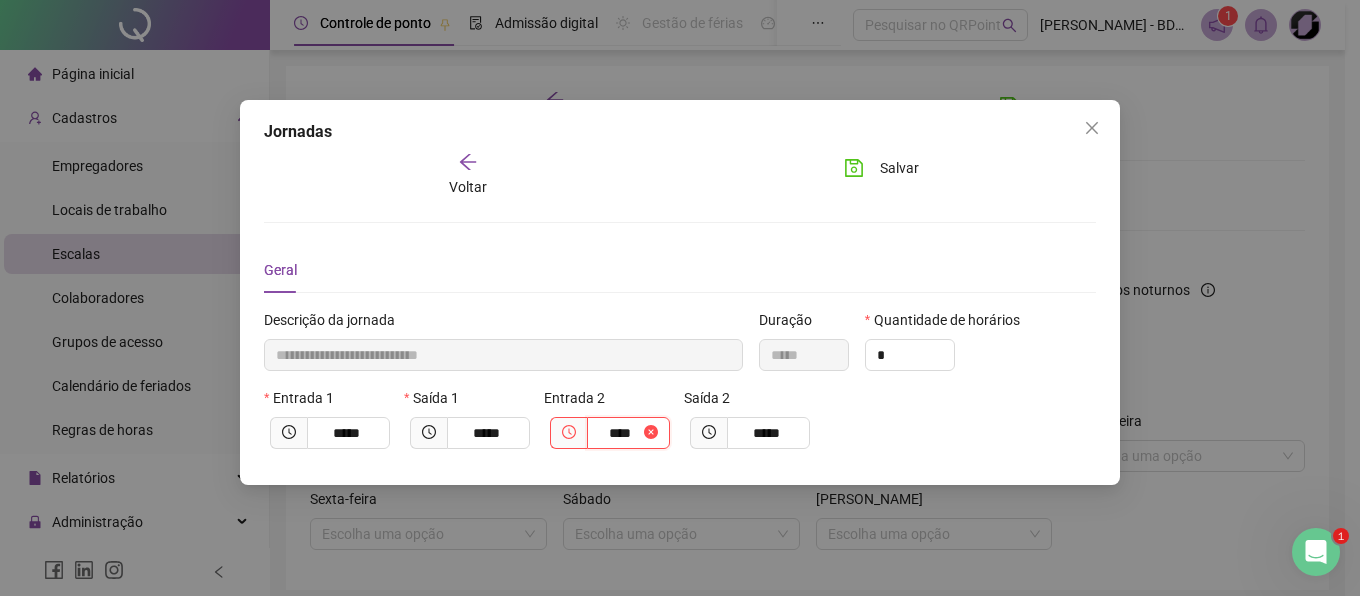 type on "*****" 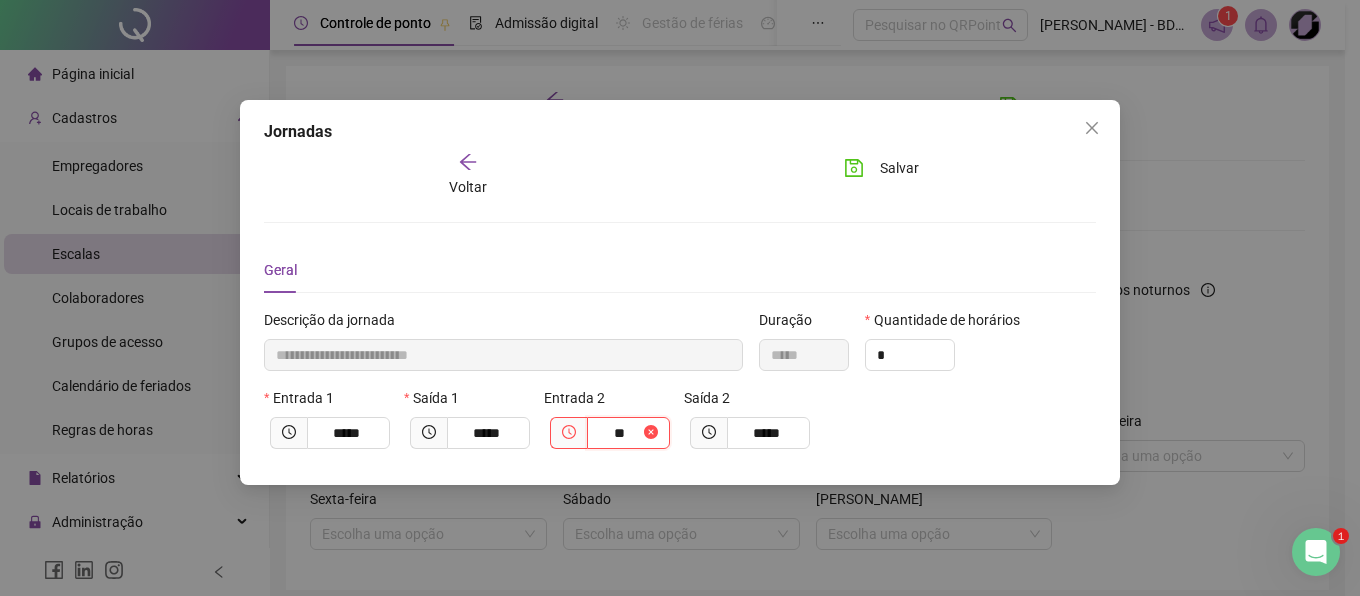 type on "**********" 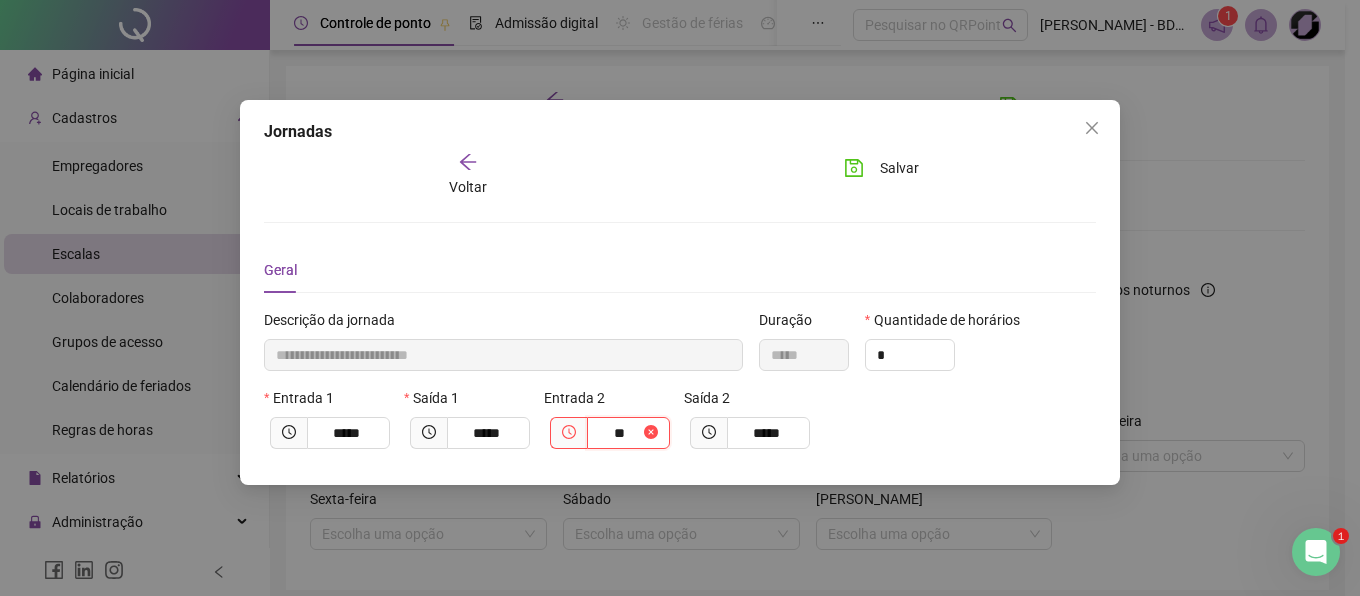 type on "*****" 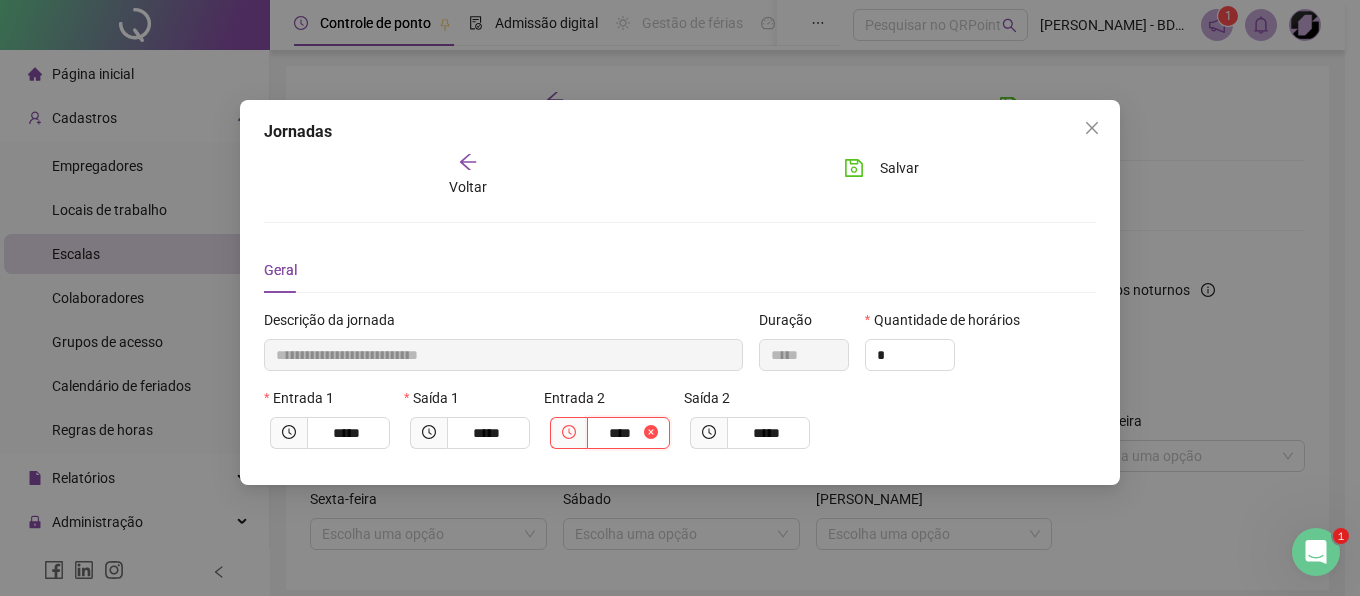 type on "**********" 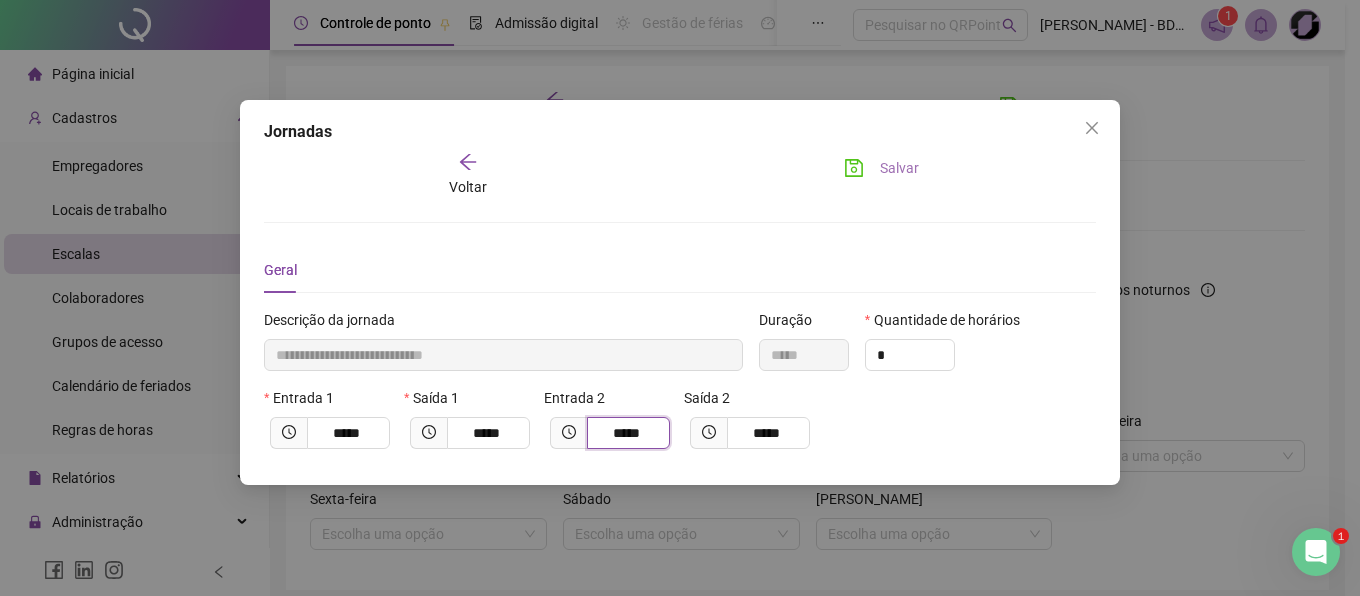 type on "*****" 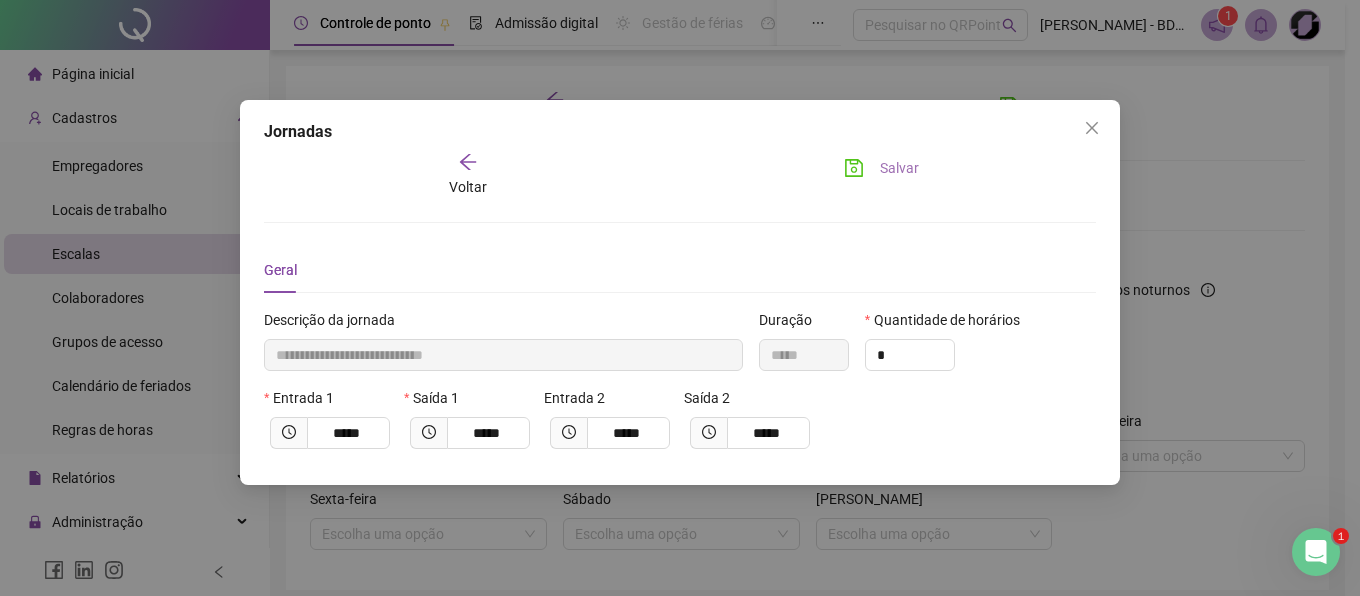 click on "Salvar" at bounding box center (899, 168) 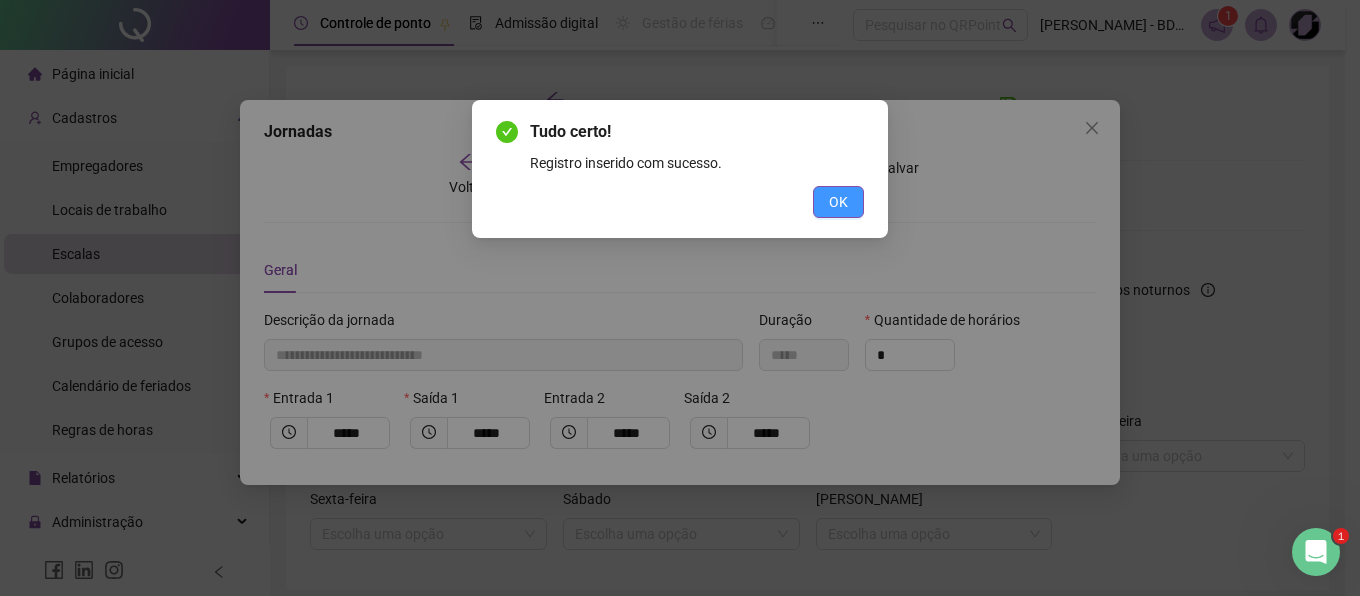click on "OK" at bounding box center (838, 202) 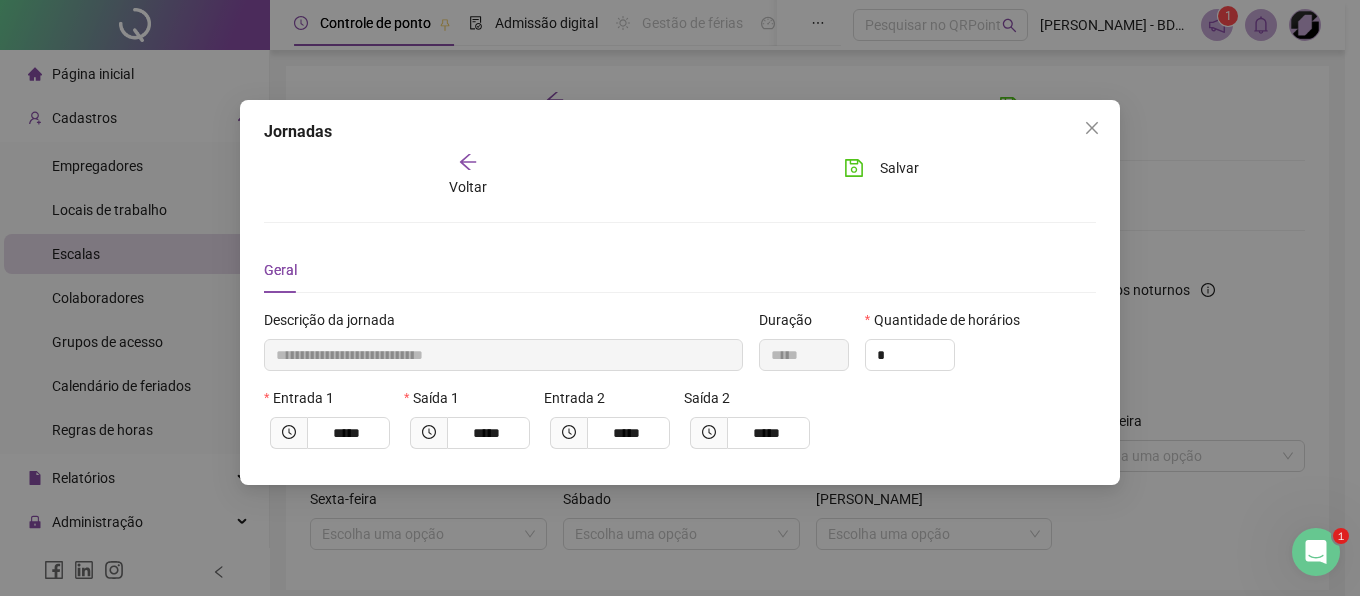 click 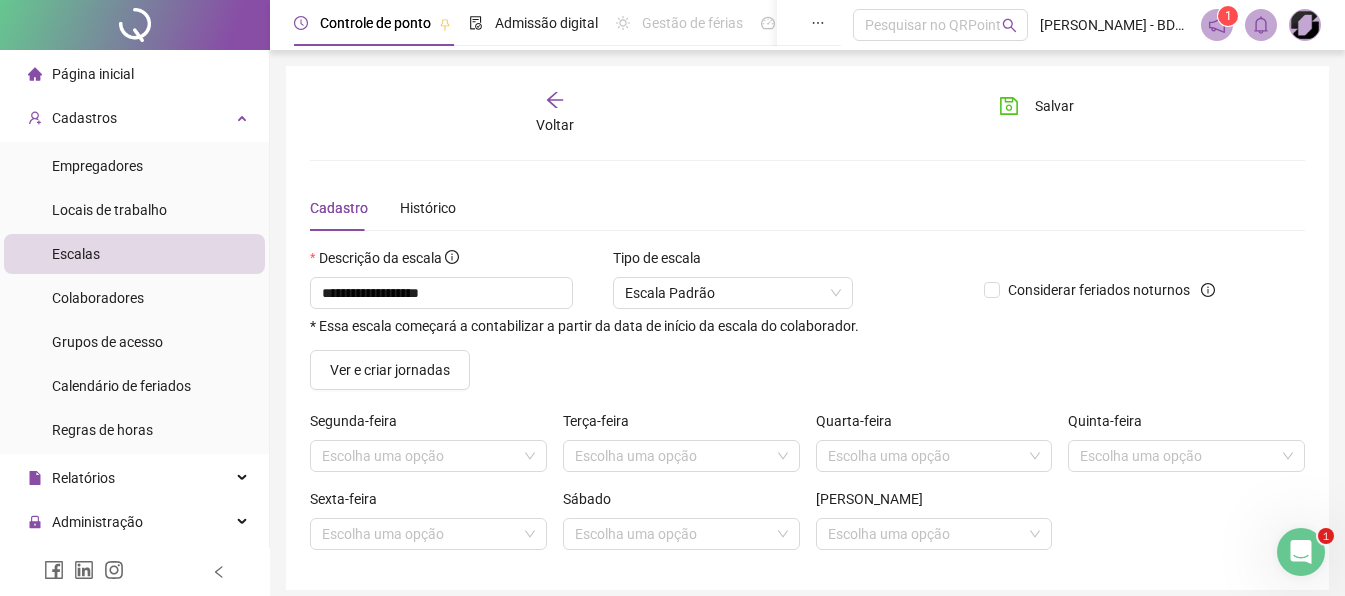 scroll, scrollTop: 80, scrollLeft: 0, axis: vertical 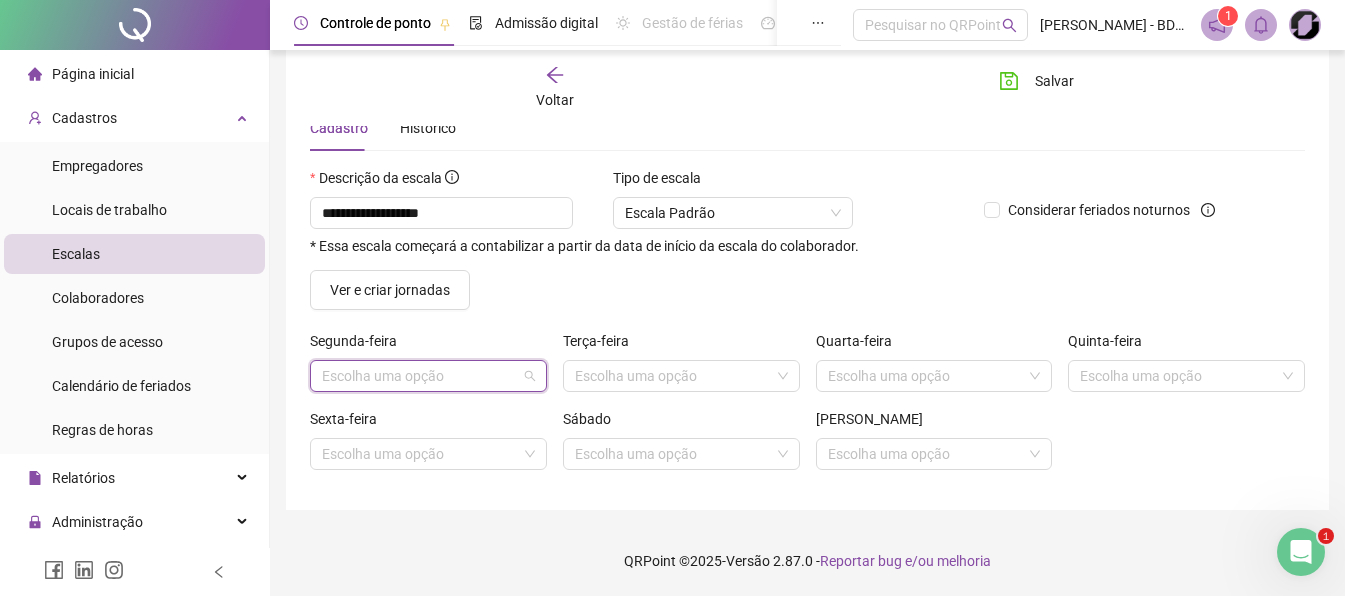 click at bounding box center (422, 376) 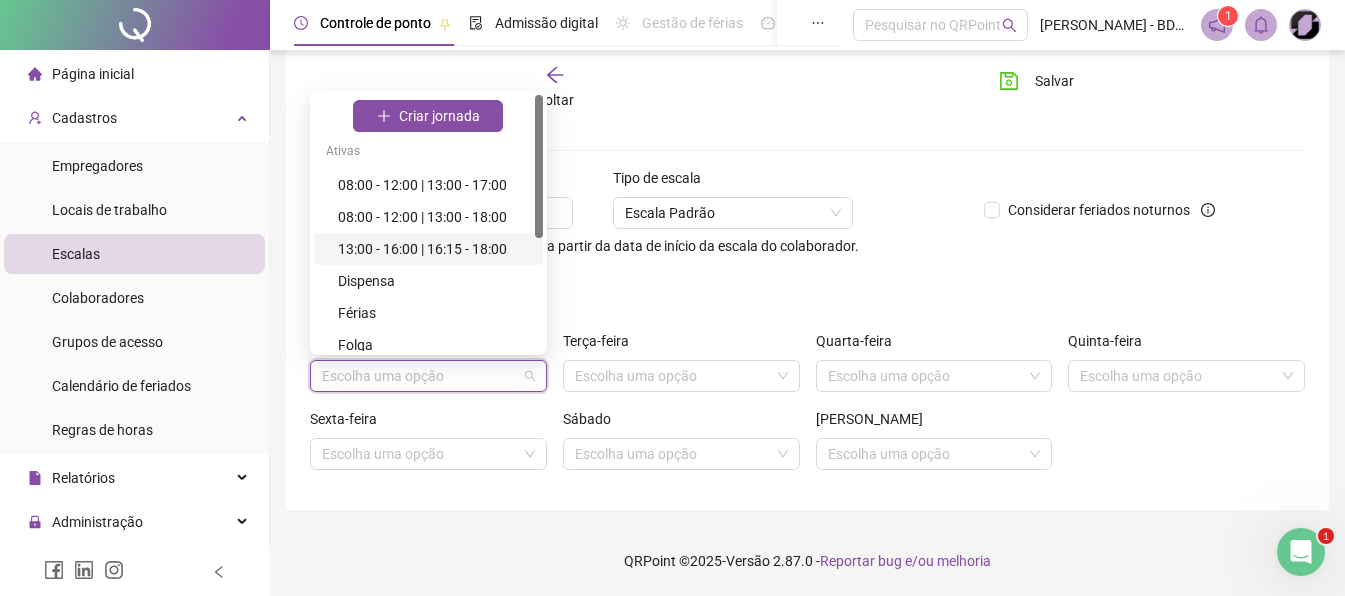click on "13:00 - 16:00 | 16:15 - 18:00" at bounding box center [434, 249] 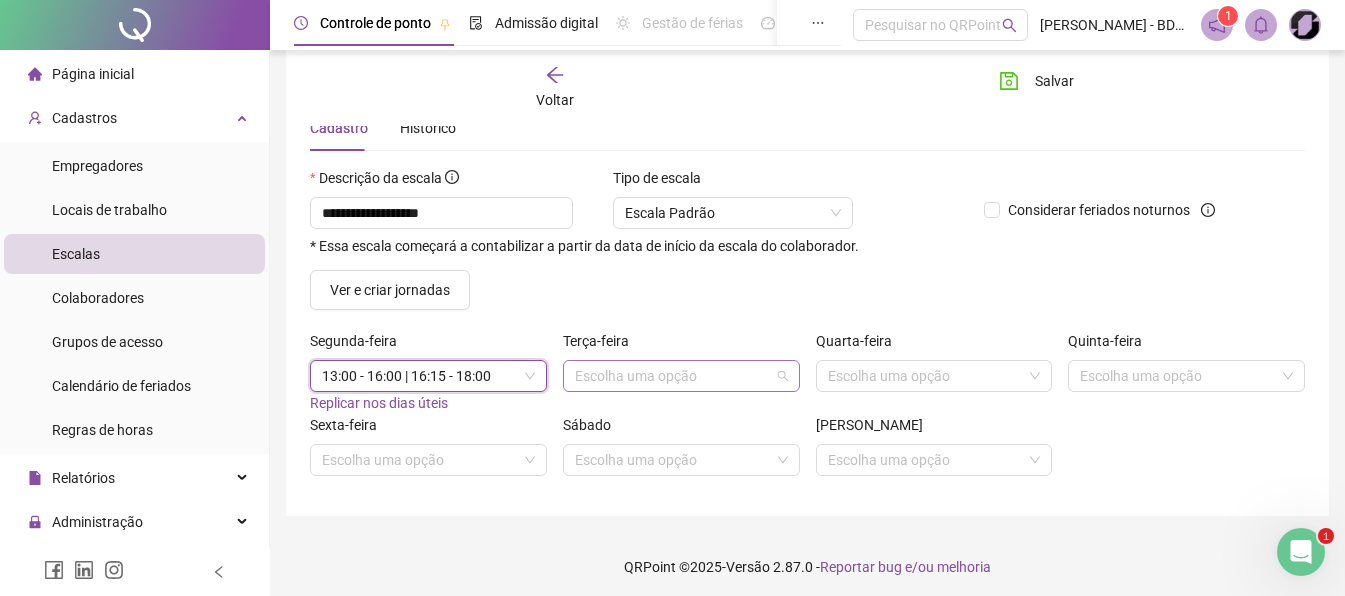 click at bounding box center [675, 376] 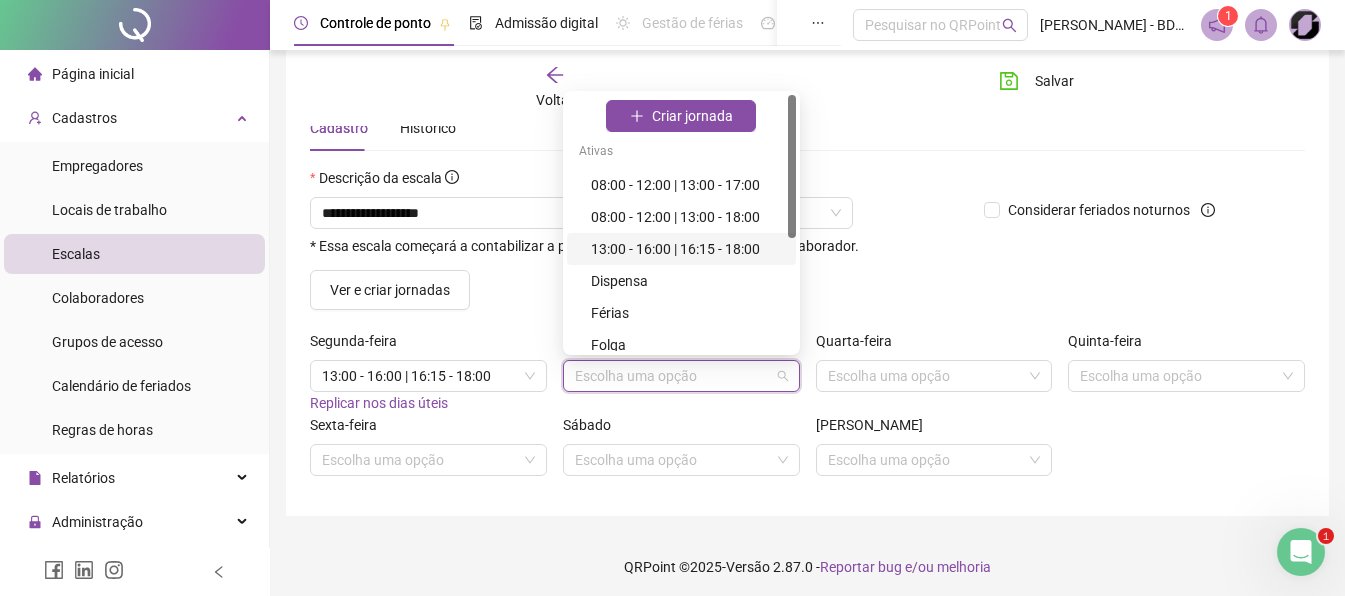 click on "13:00 - 16:00 | 16:15 - 18:00" at bounding box center (687, 249) 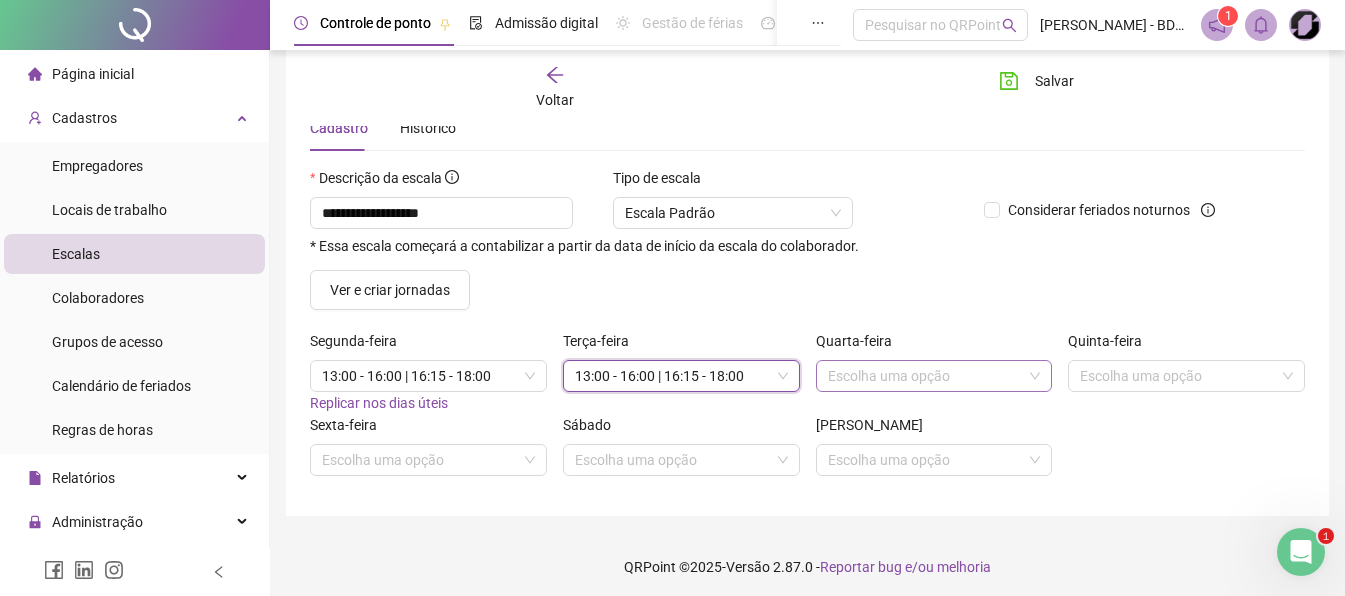 click at bounding box center (928, 376) 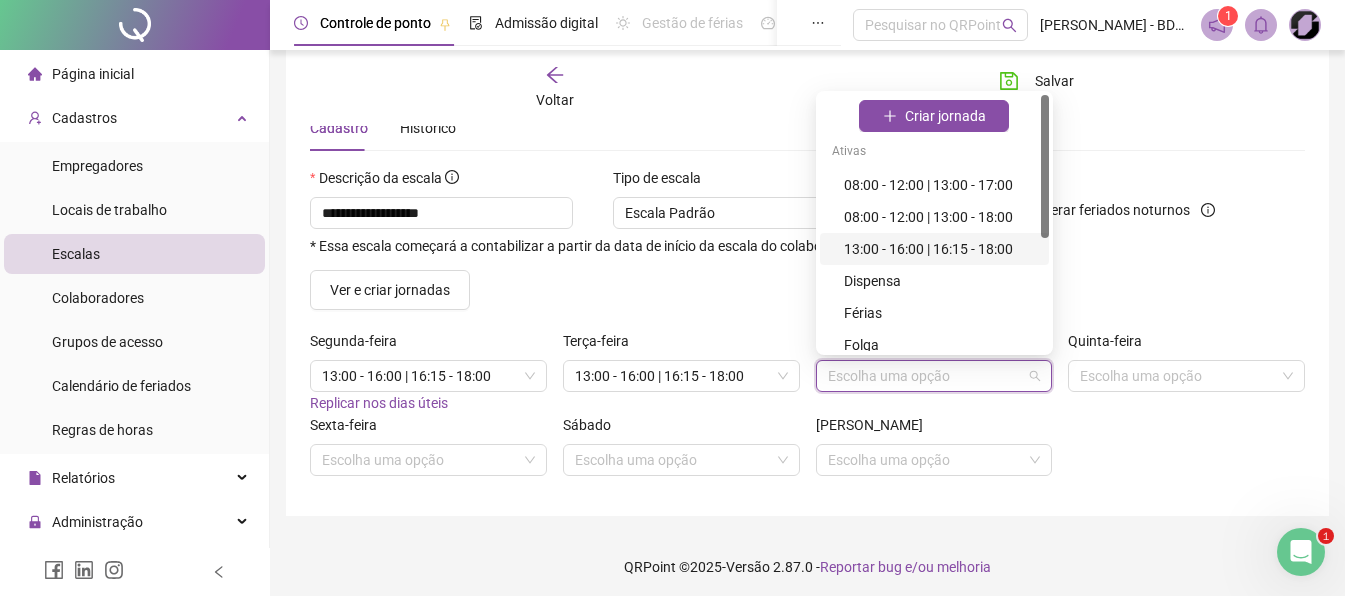 click on "13:00 - 16:00 | 16:15 - 18:00" at bounding box center (940, 249) 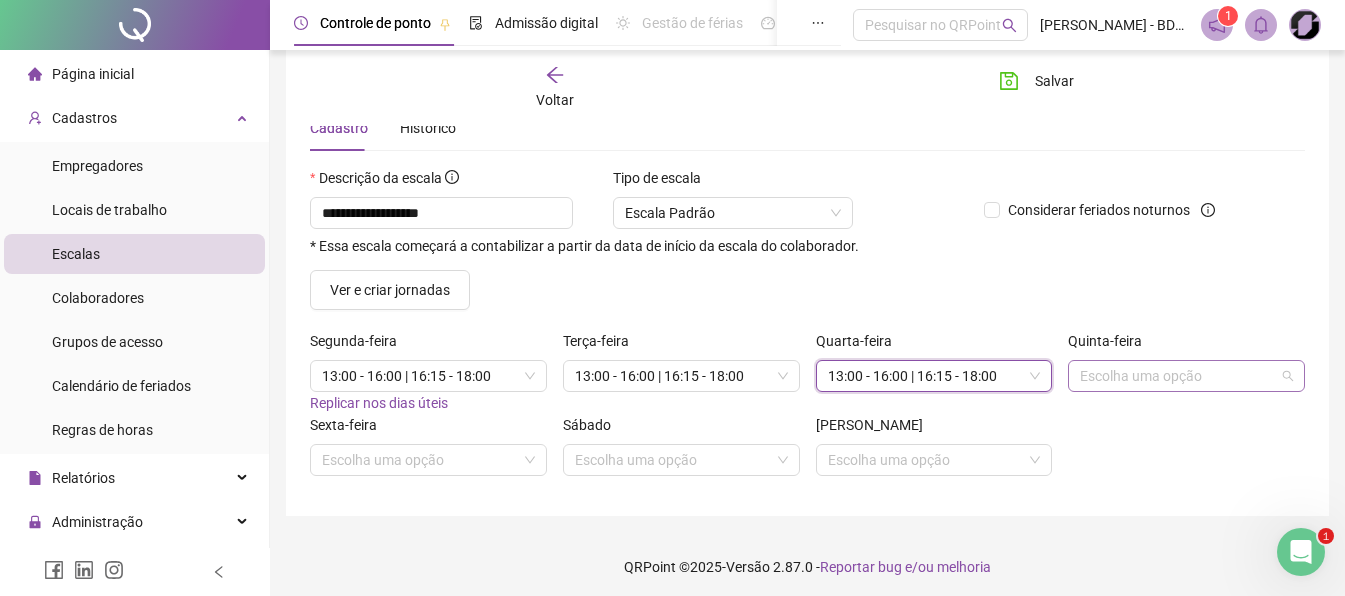 click at bounding box center (1180, 376) 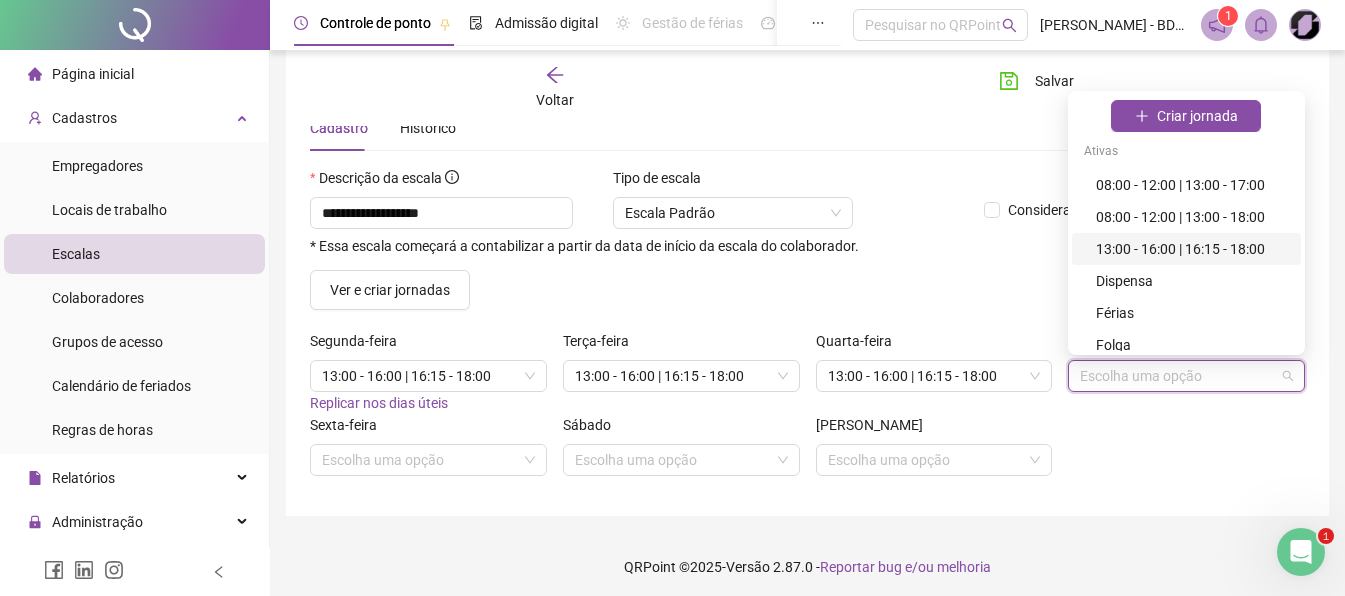 click on "13:00 - 16:00 | 16:15 - 18:00" at bounding box center [1192, 249] 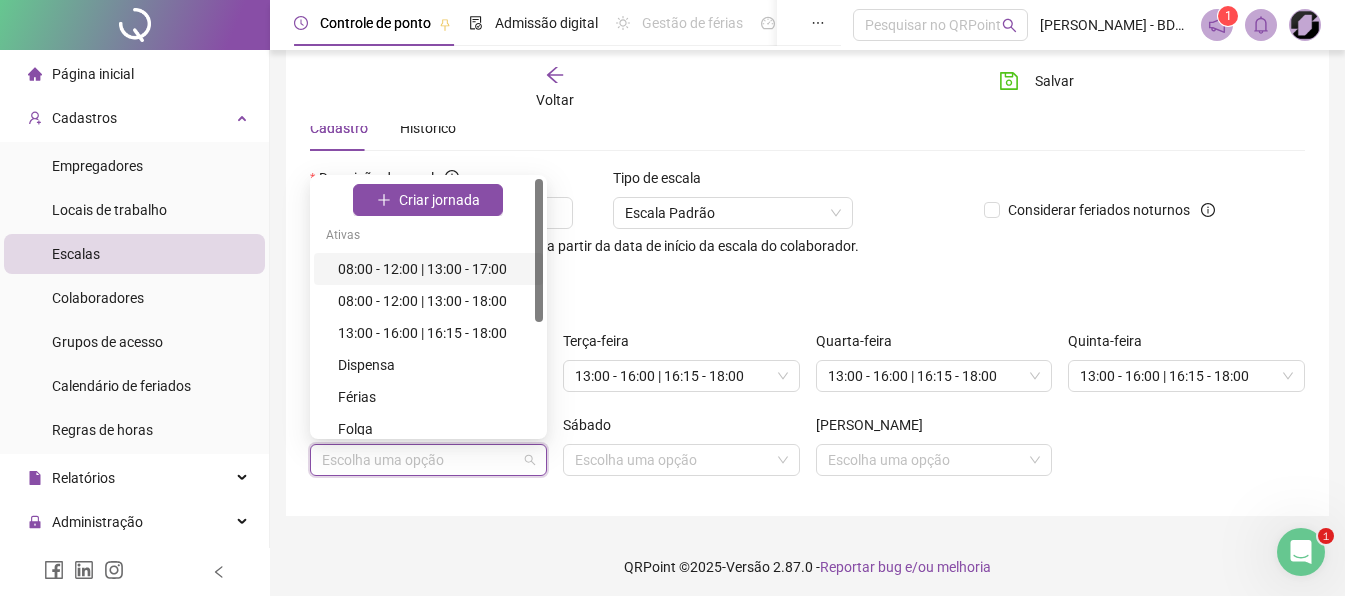 click at bounding box center (422, 460) 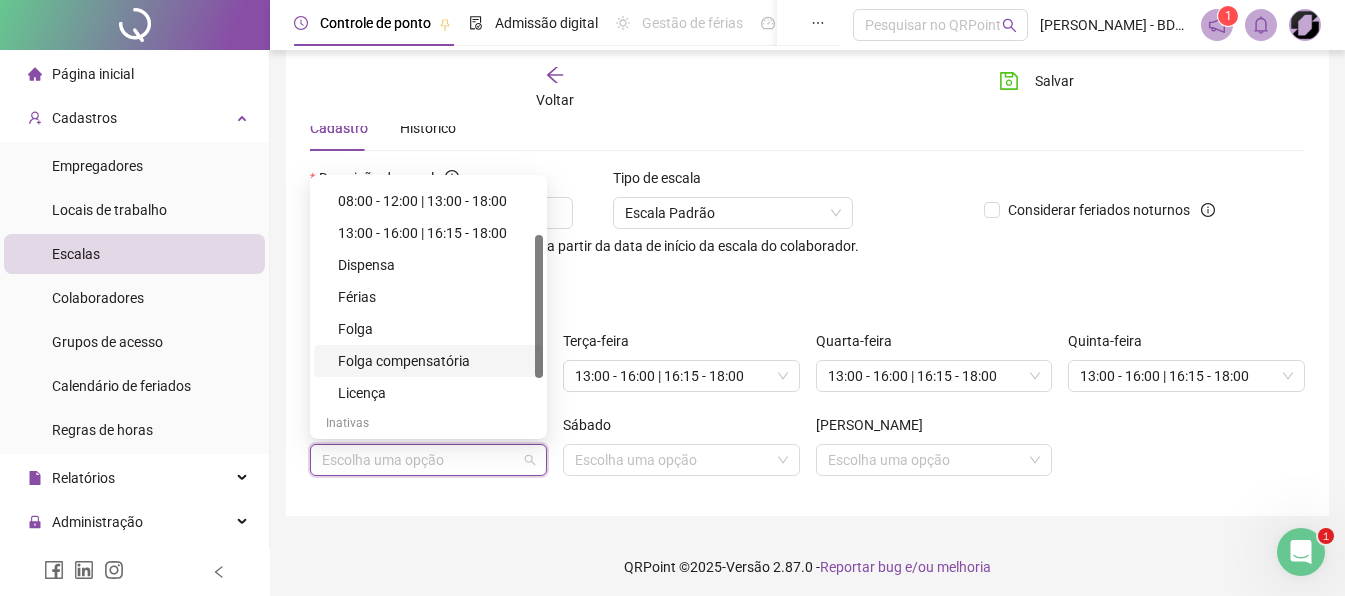 scroll, scrollTop: 0, scrollLeft: 0, axis: both 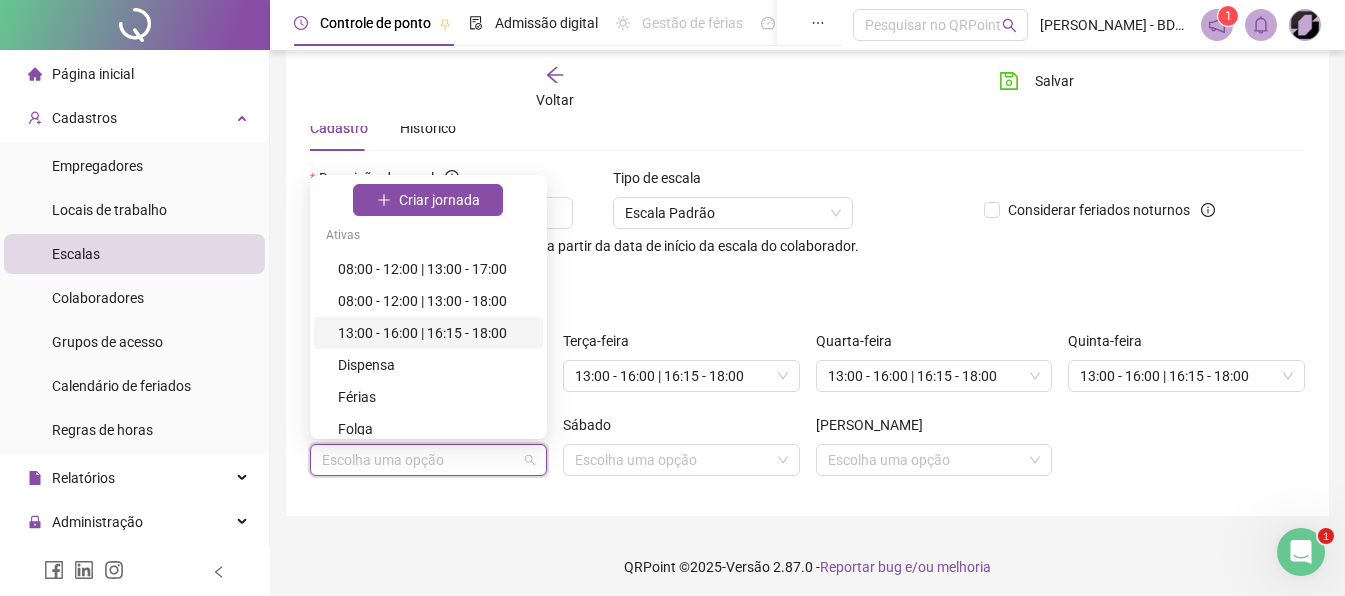 click on "13:00 - 16:00 | 16:15 - 18:00" at bounding box center [434, 333] 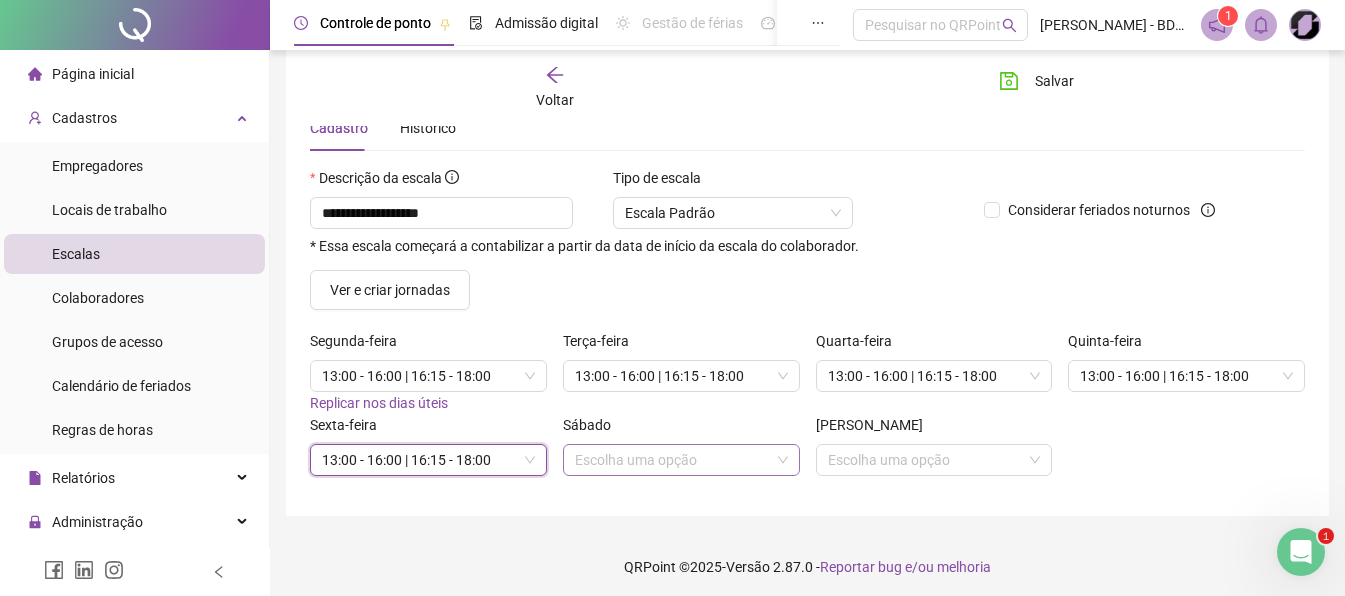 click at bounding box center [675, 460] 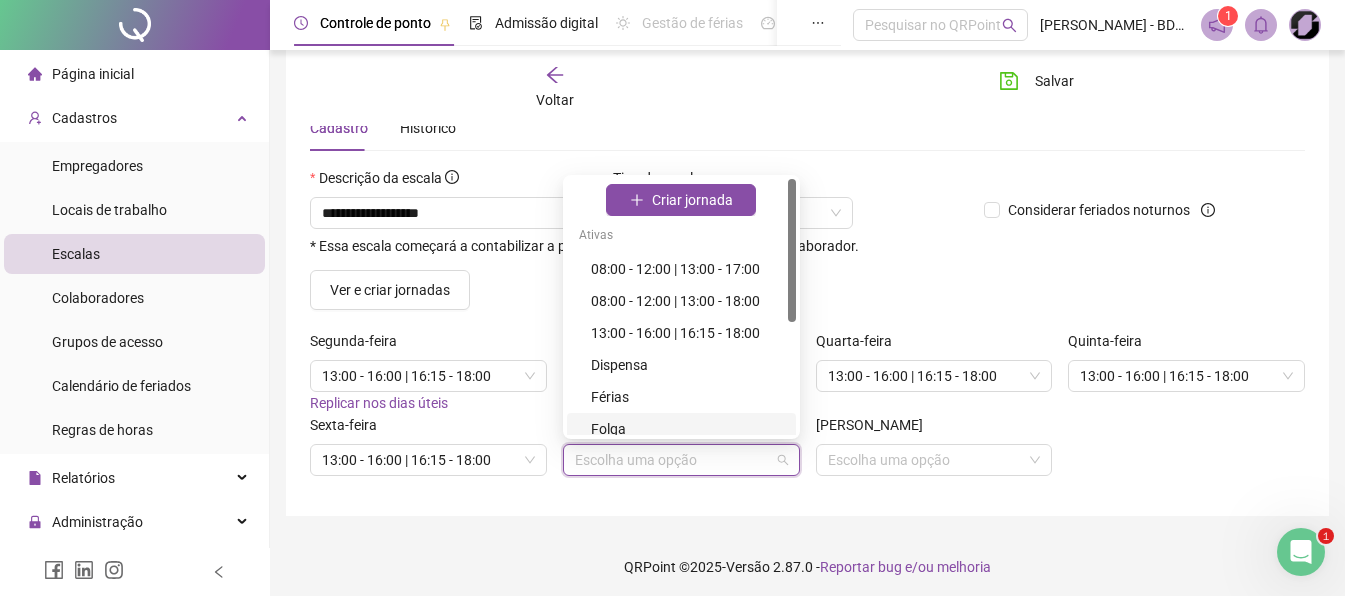 click on "Folga" at bounding box center (687, 429) 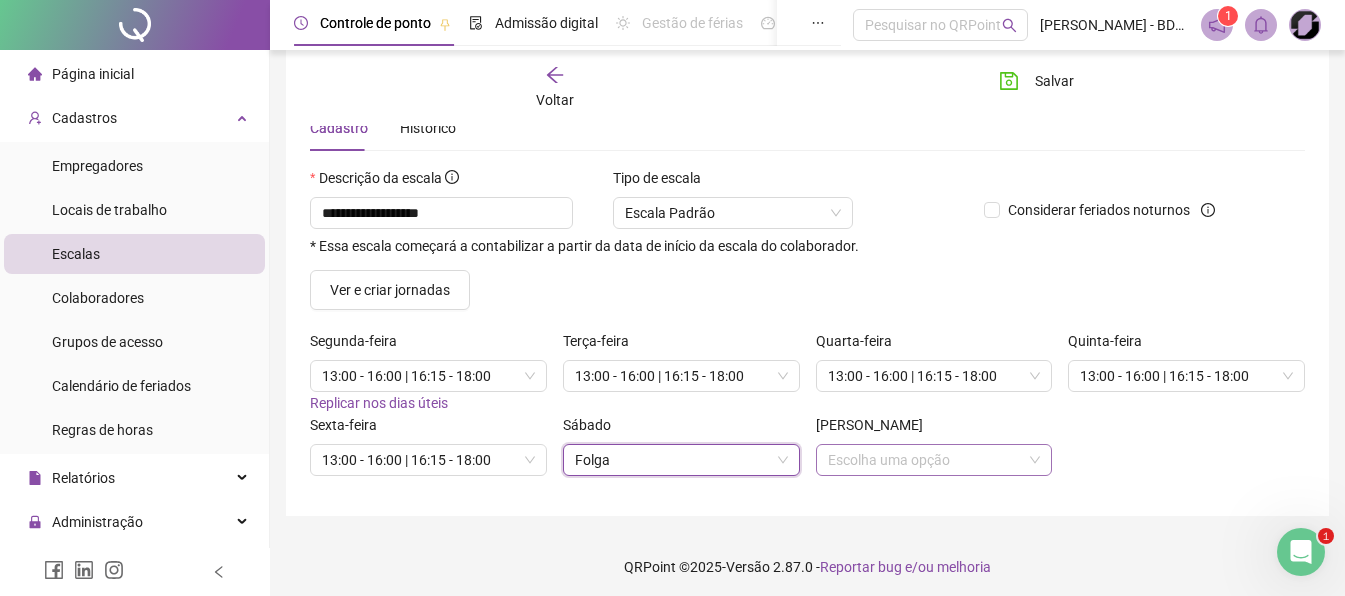 click at bounding box center [928, 460] 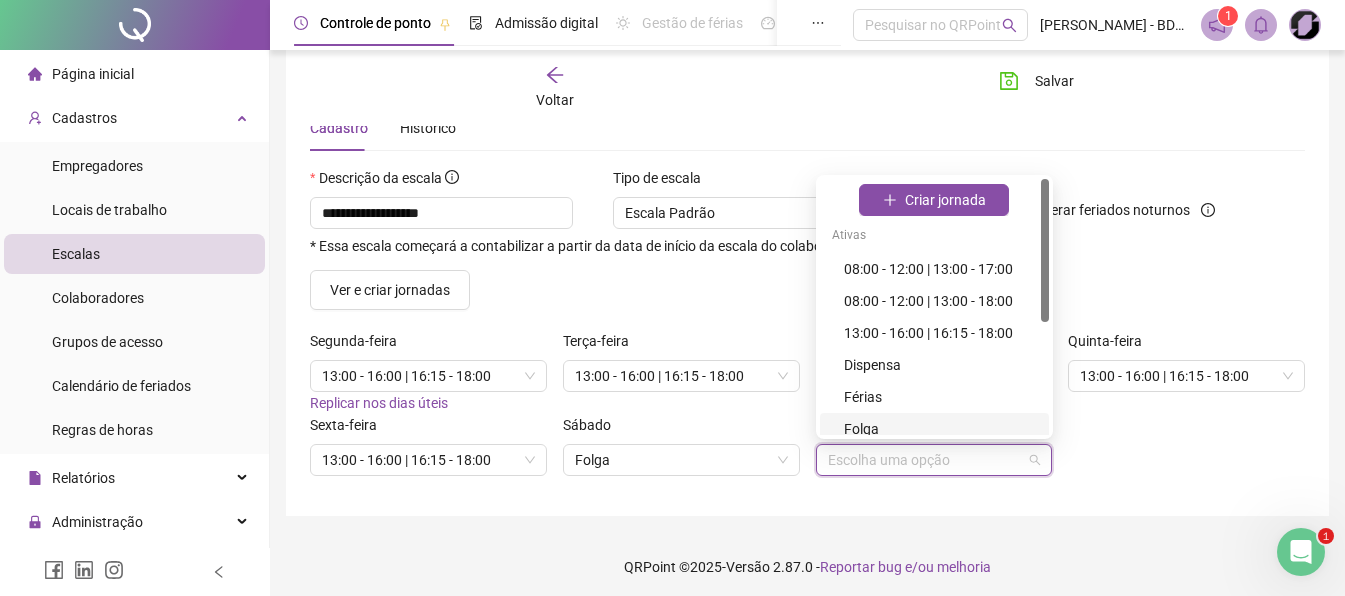 click on "Folga" at bounding box center (940, 429) 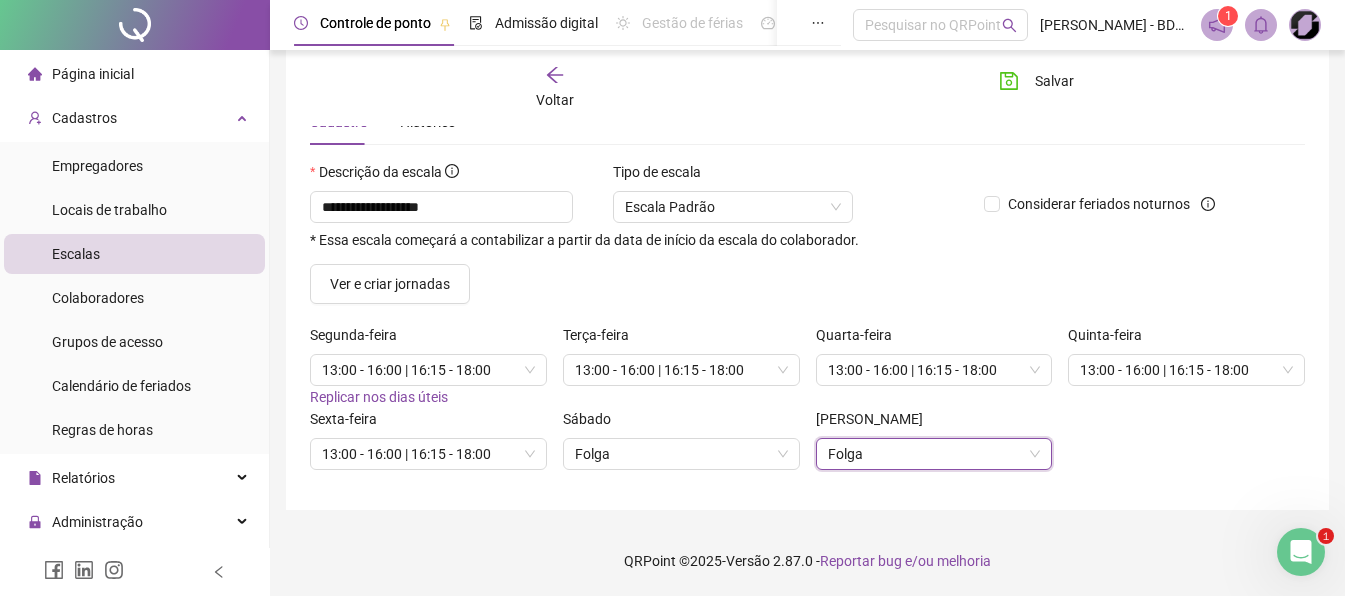 scroll, scrollTop: 0, scrollLeft: 0, axis: both 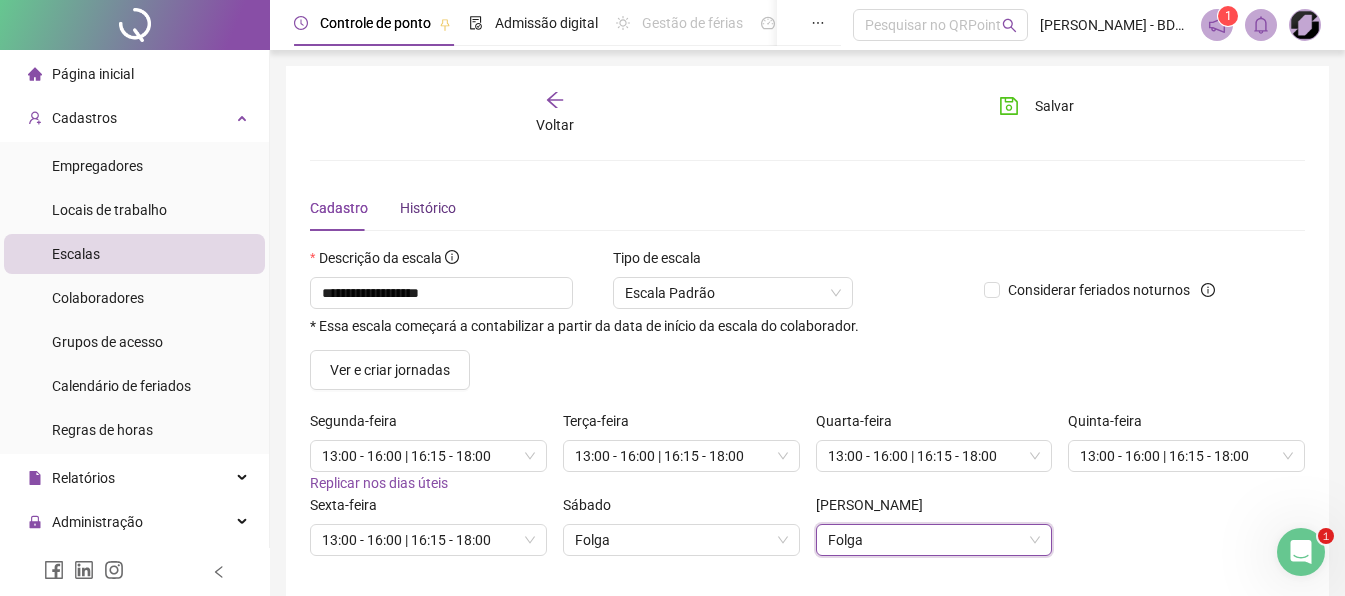click on "Histórico" at bounding box center (428, 208) 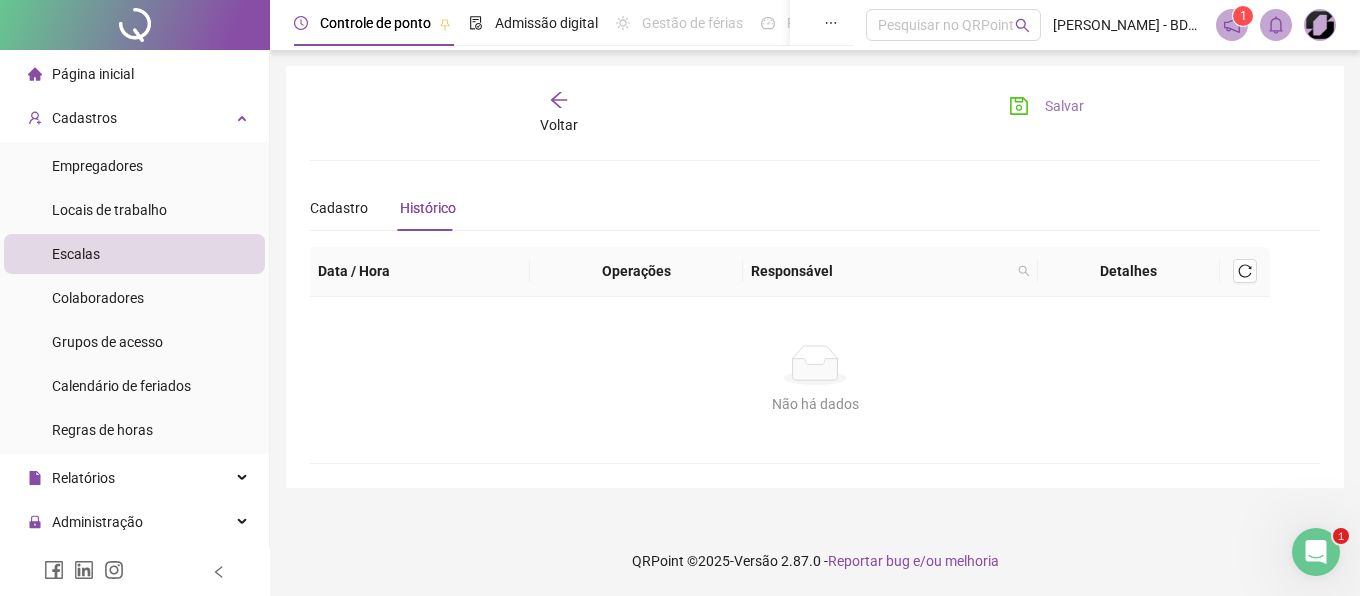 click on "Salvar" at bounding box center [1064, 106] 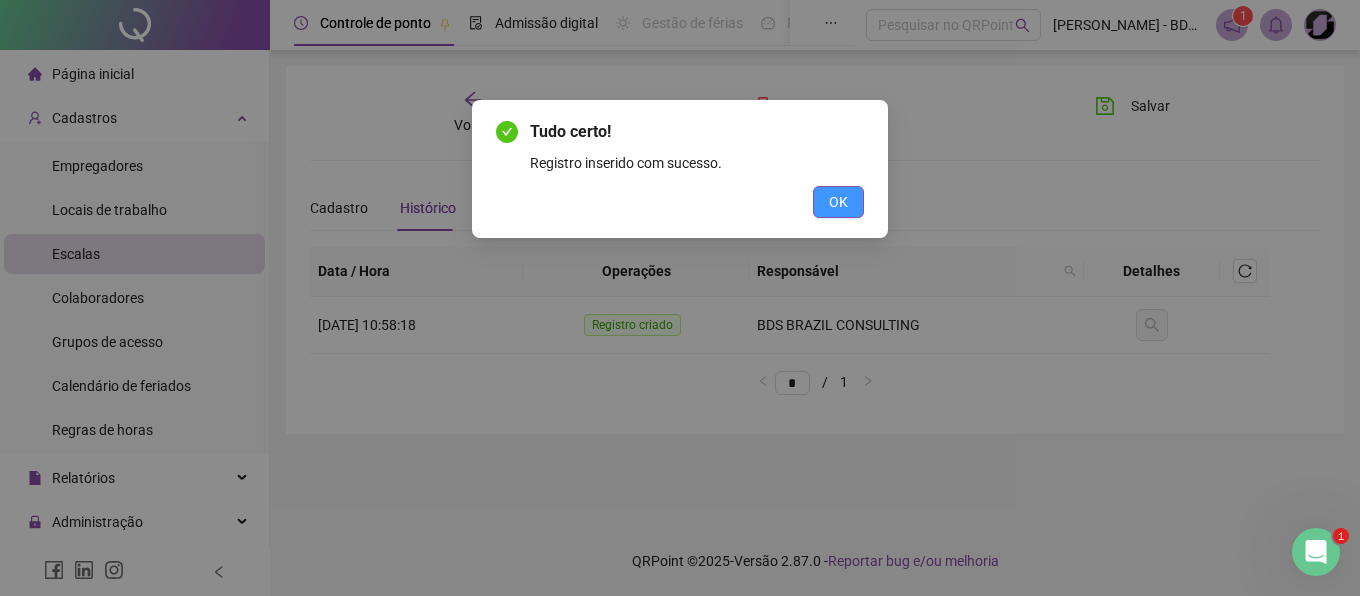 click on "OK" at bounding box center [838, 202] 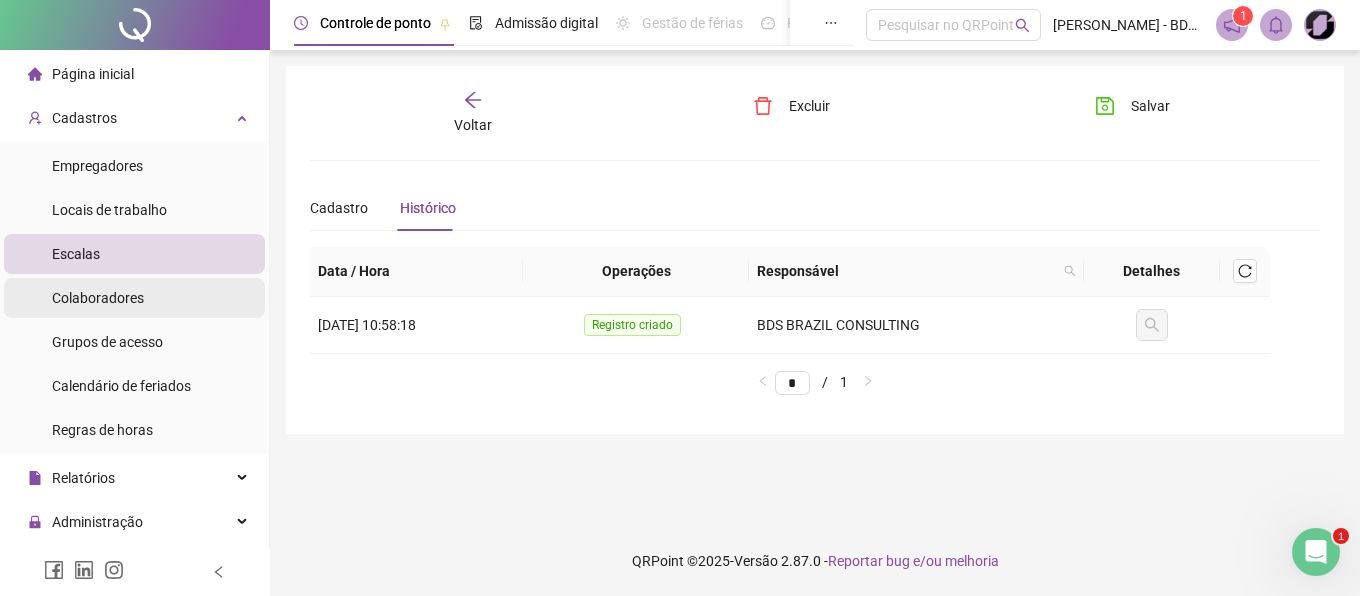 click on "Colaboradores" at bounding box center [98, 298] 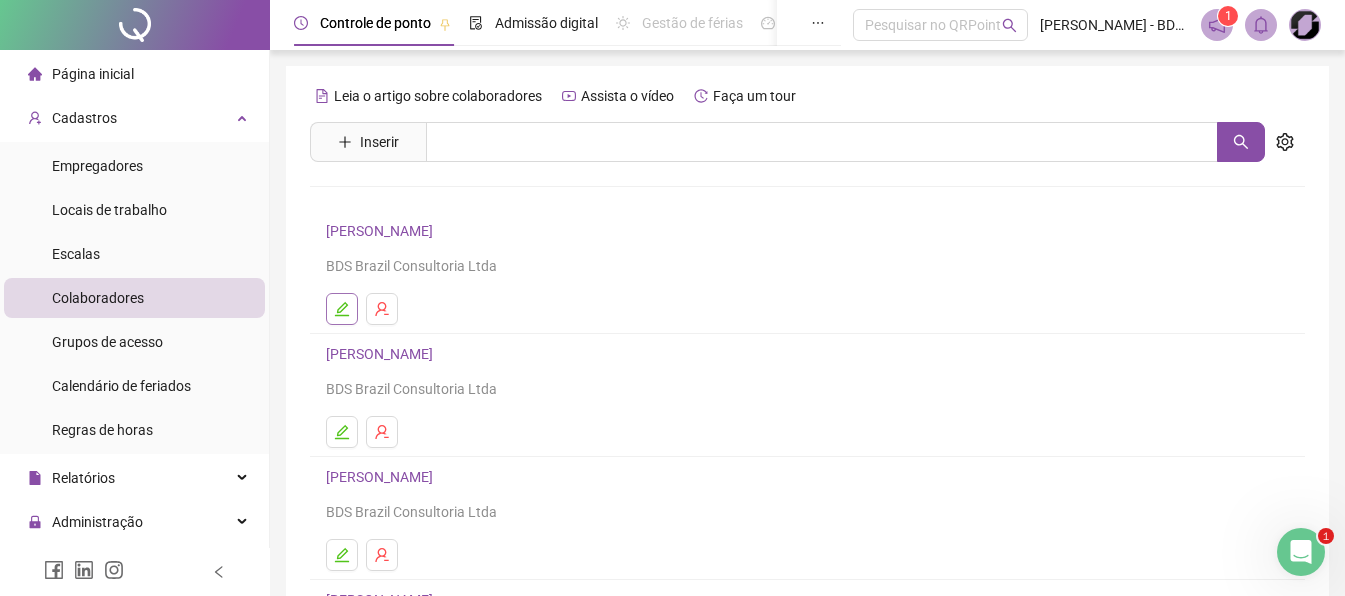 click 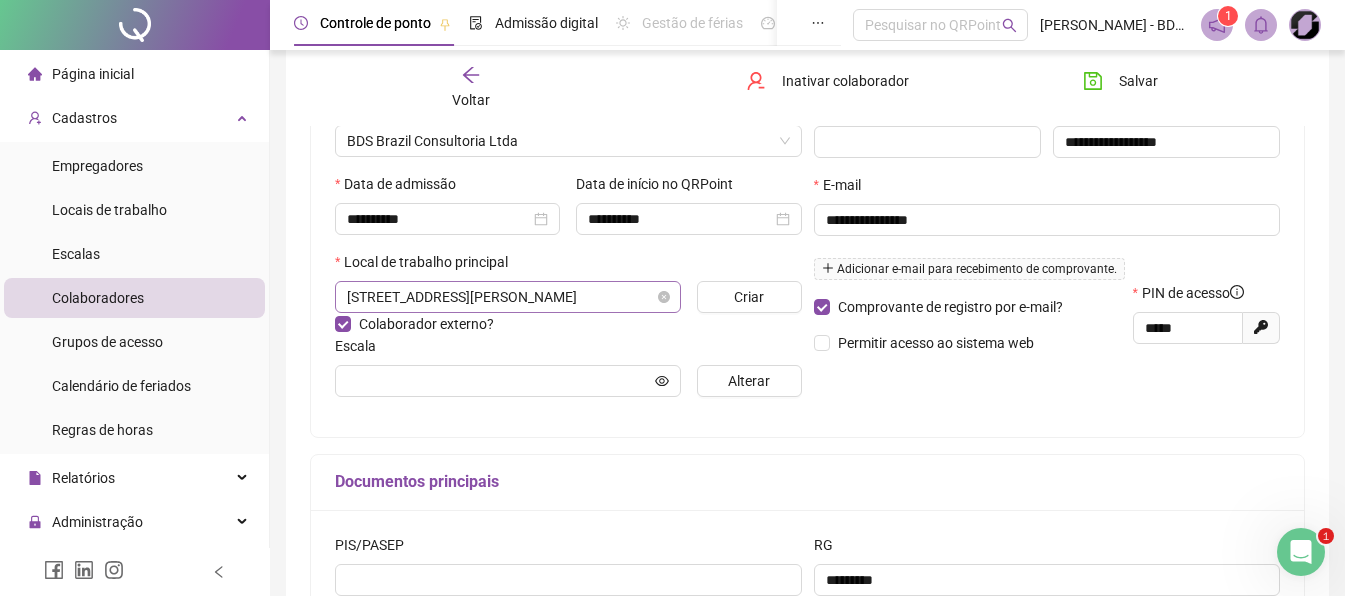 scroll, scrollTop: 500, scrollLeft: 0, axis: vertical 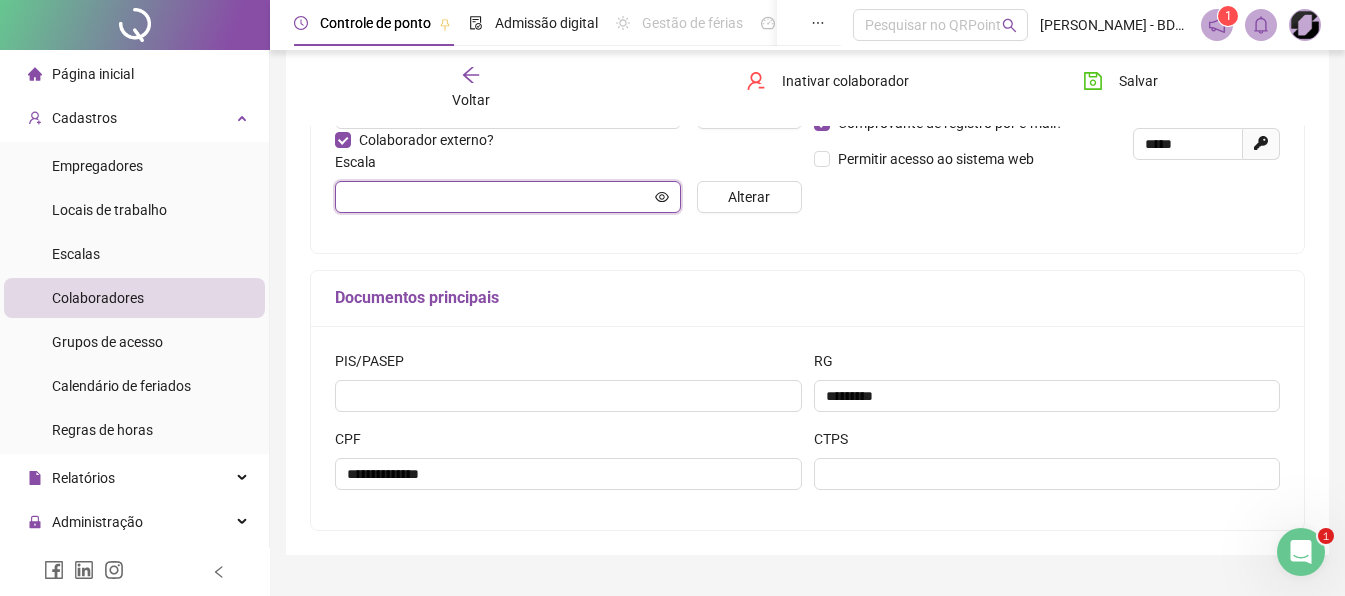 click at bounding box center (499, 197) 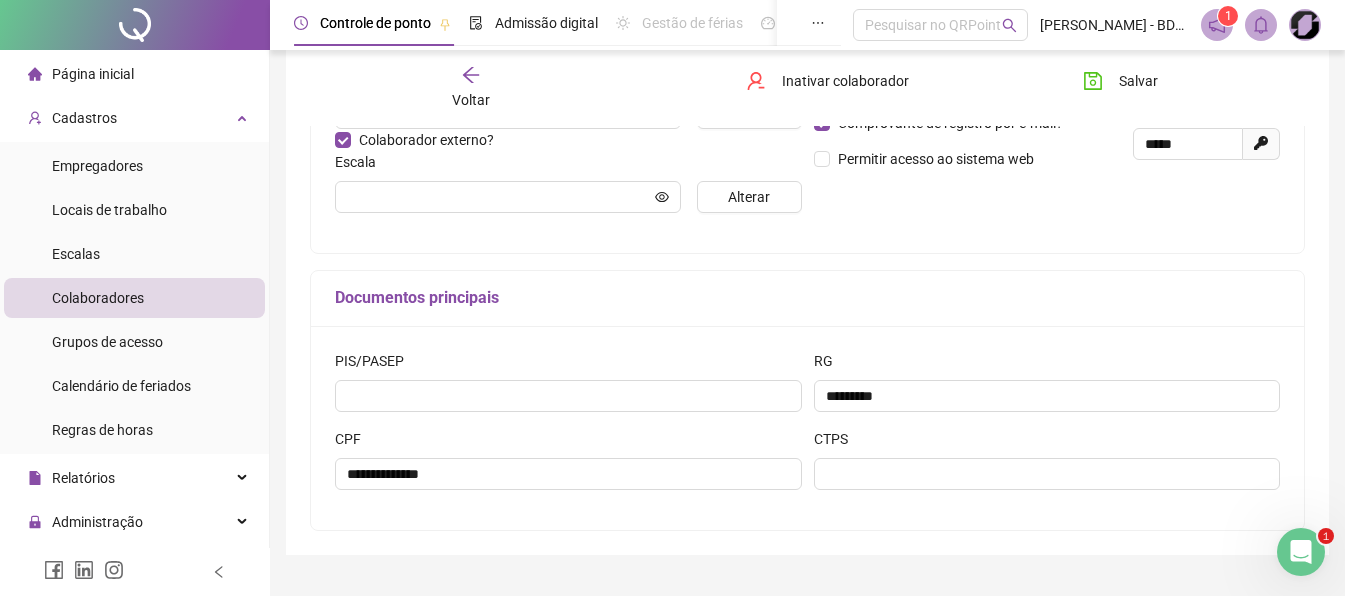click on "Escala" at bounding box center [362, 162] 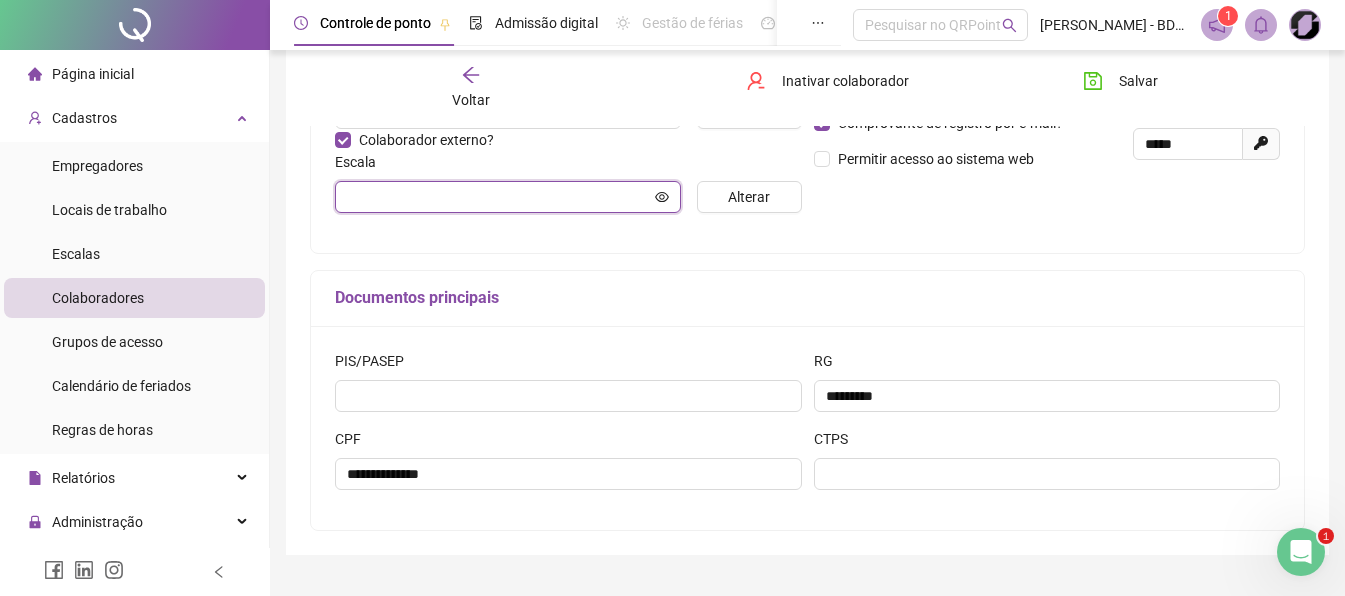 click at bounding box center (499, 197) 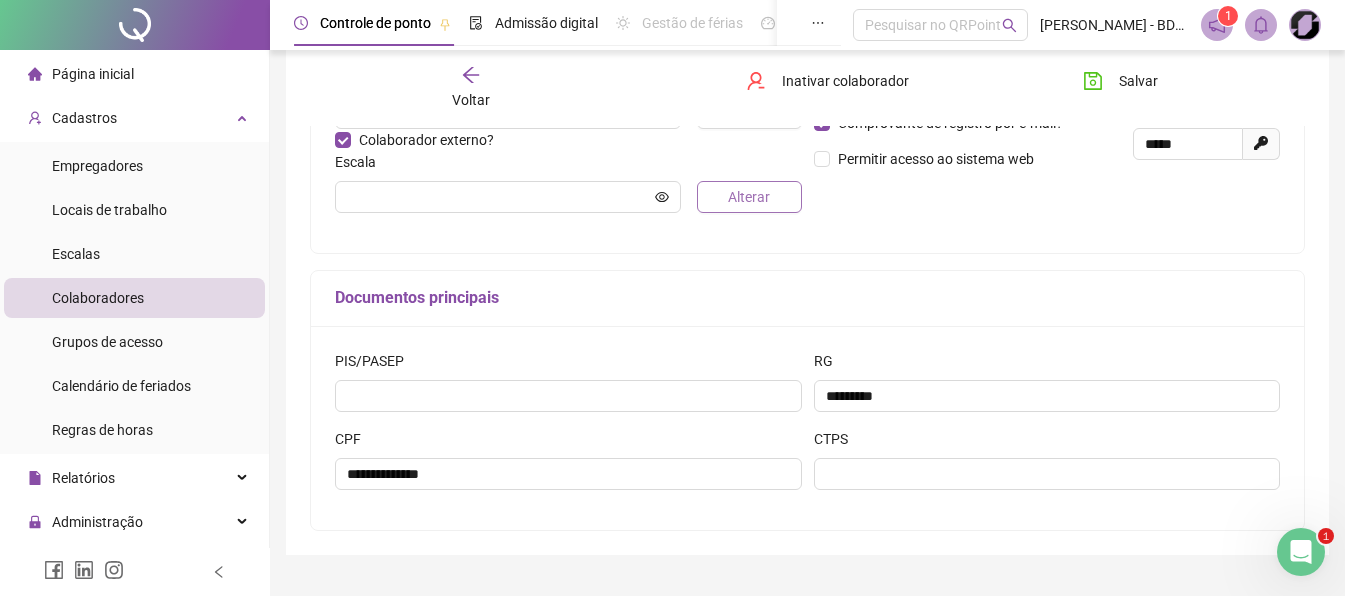 click on "Alterar" at bounding box center (749, 197) 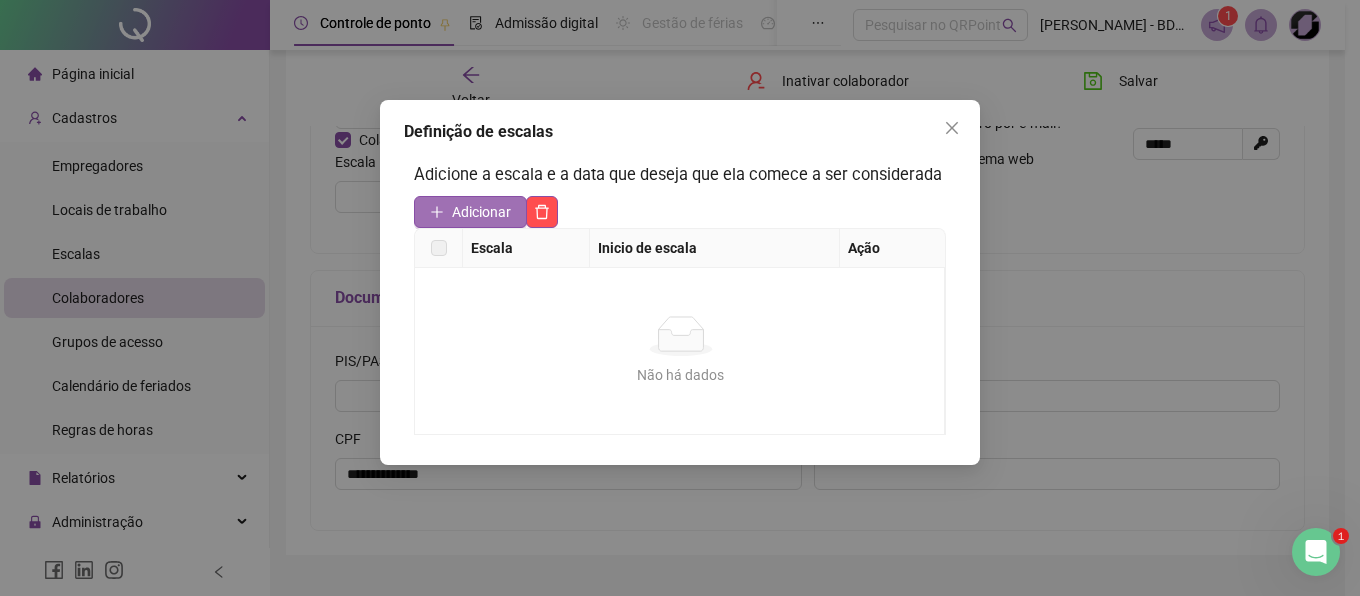 click 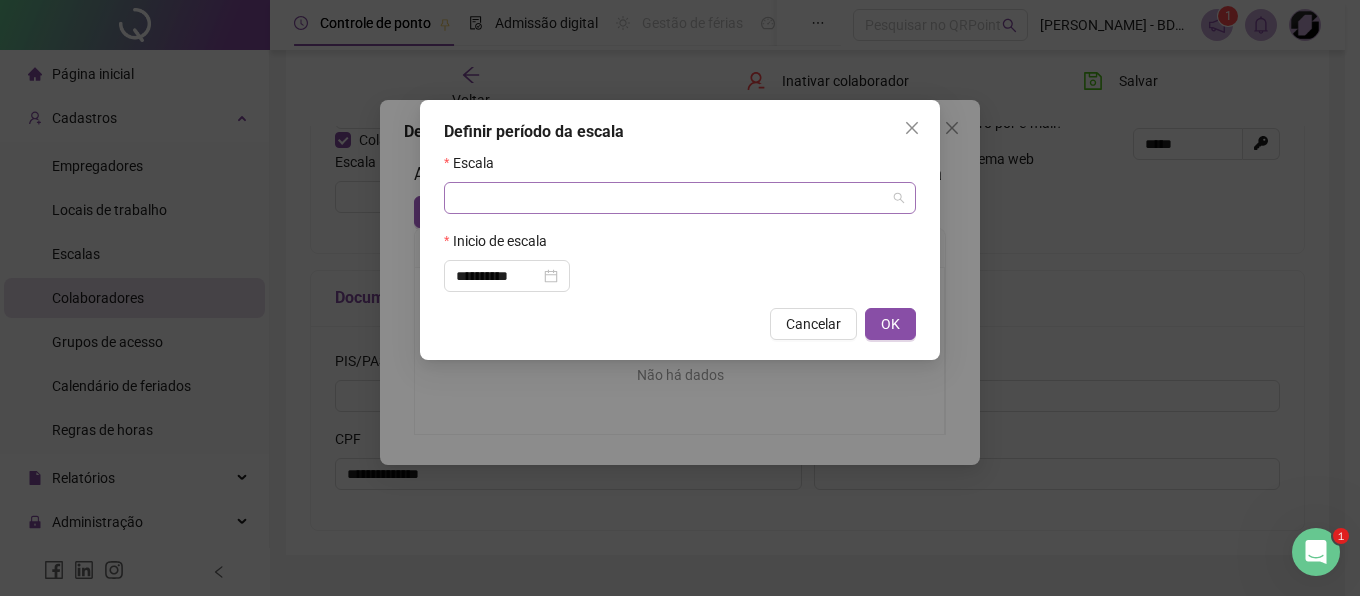 click at bounding box center (674, 198) 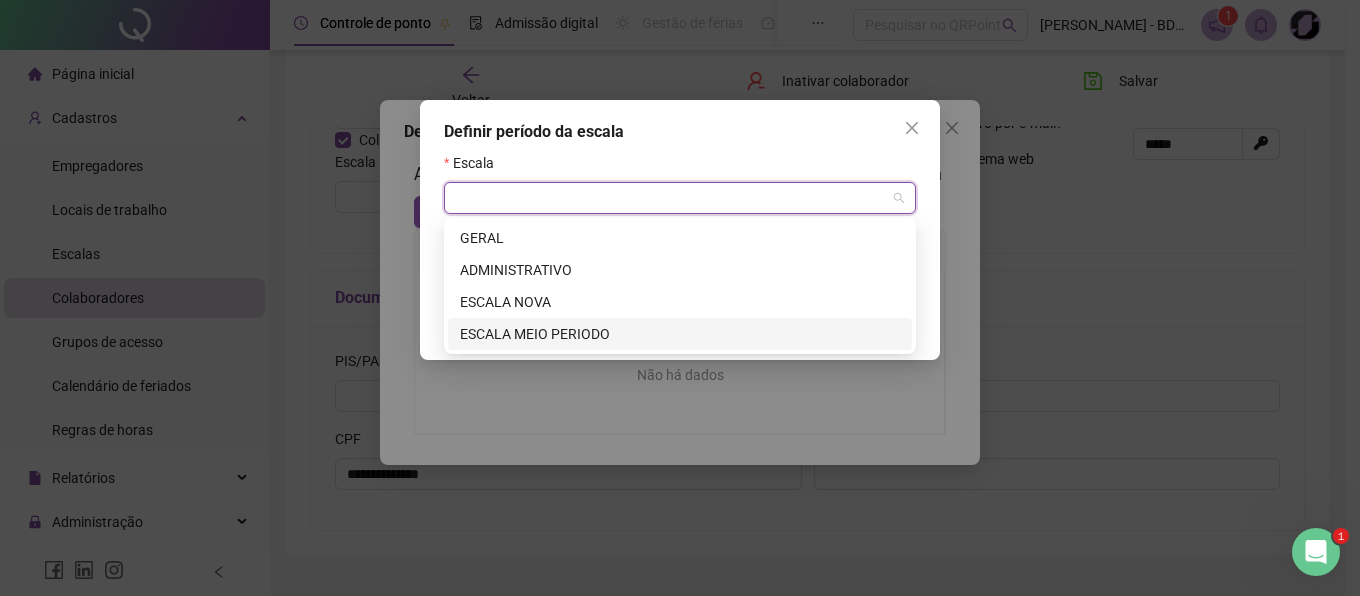 click on "ESCALA MEIO PERIODO" at bounding box center (680, 334) 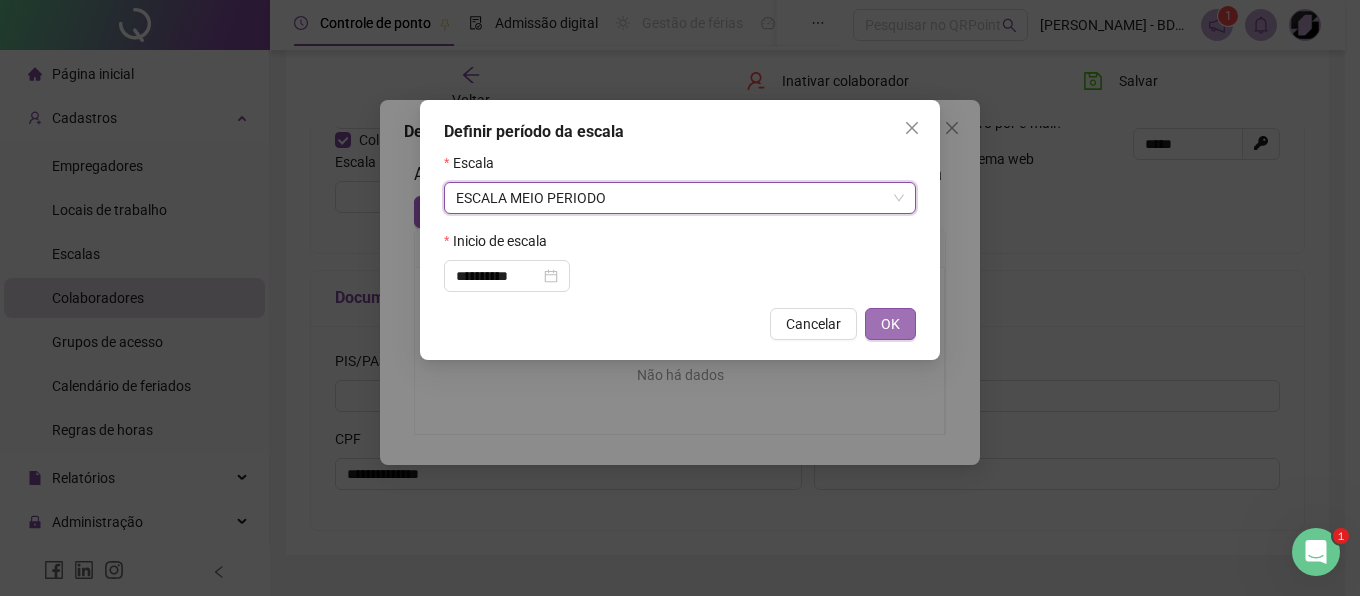 click on "OK" at bounding box center (890, 324) 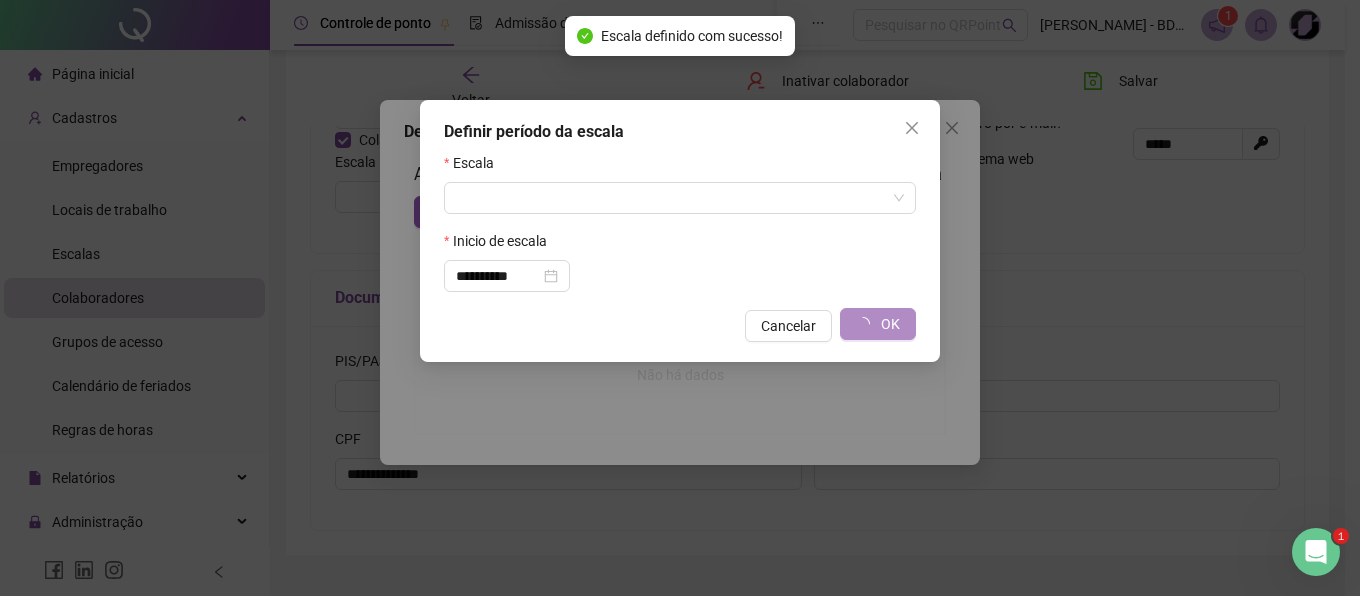 type on "**********" 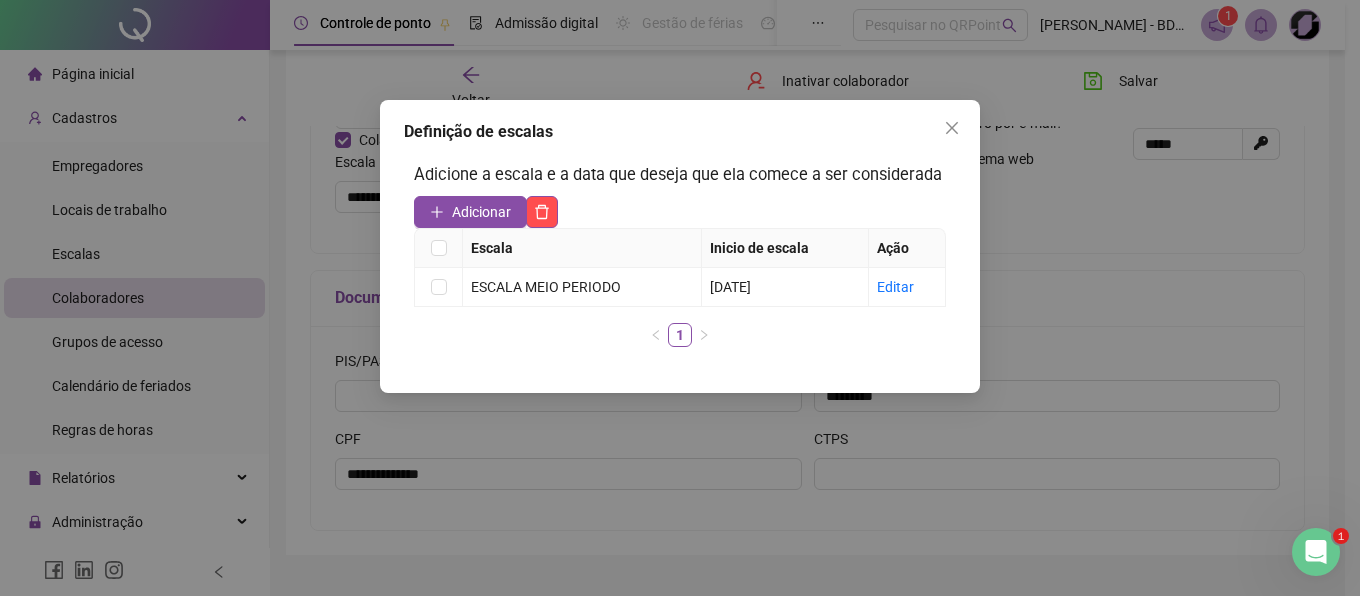 click 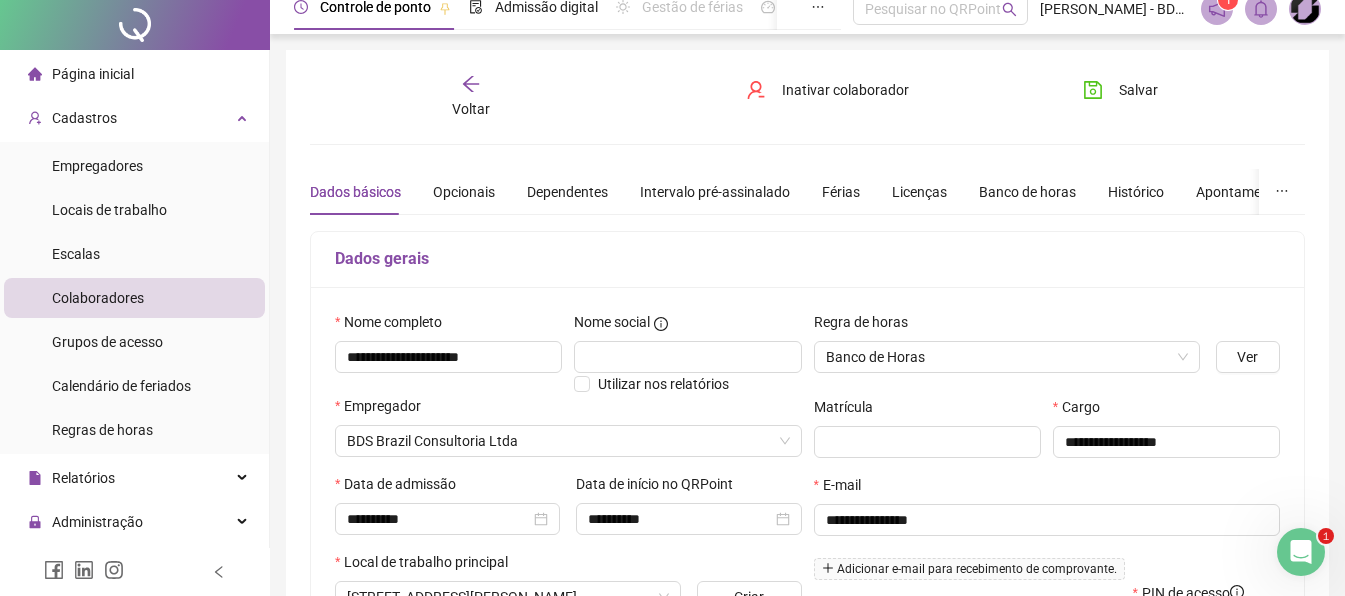 scroll, scrollTop: 0, scrollLeft: 0, axis: both 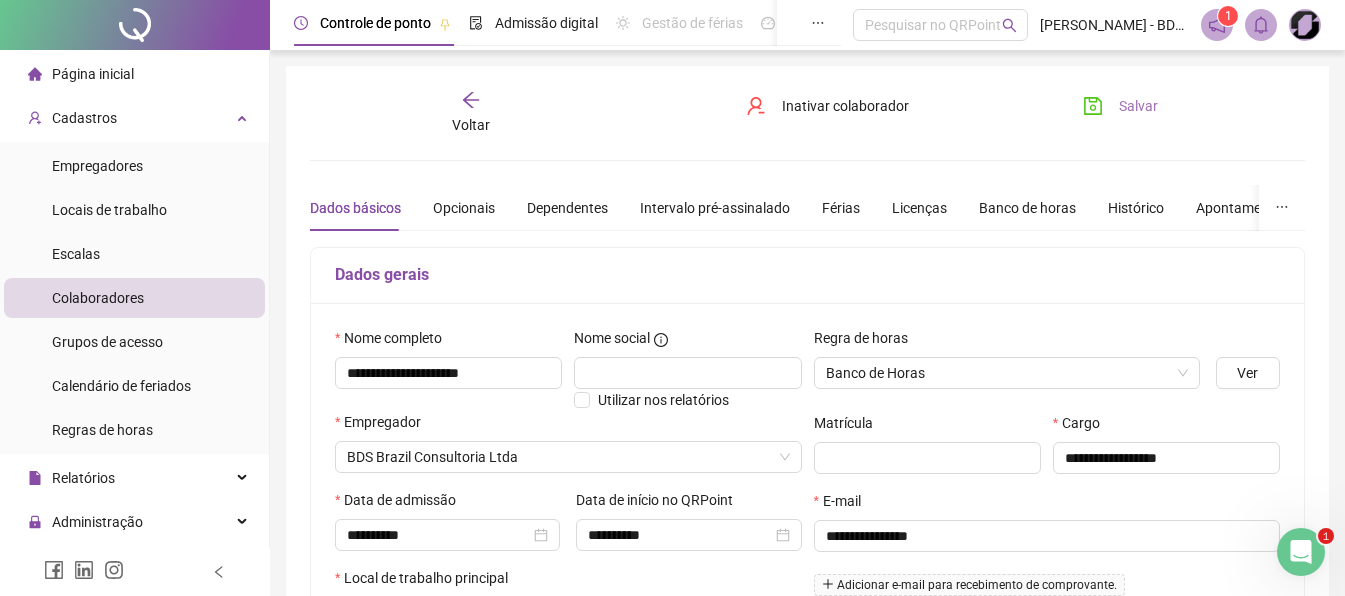 click on "Salvar" at bounding box center (1120, 106) 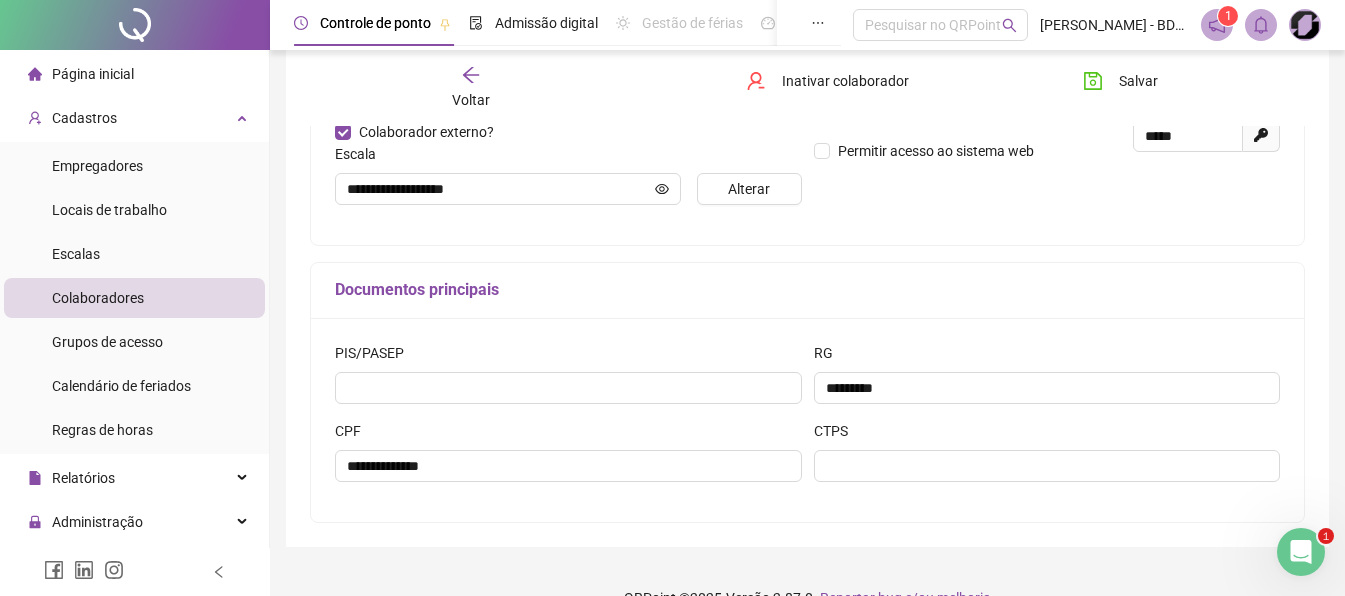 scroll, scrollTop: 545, scrollLeft: 0, axis: vertical 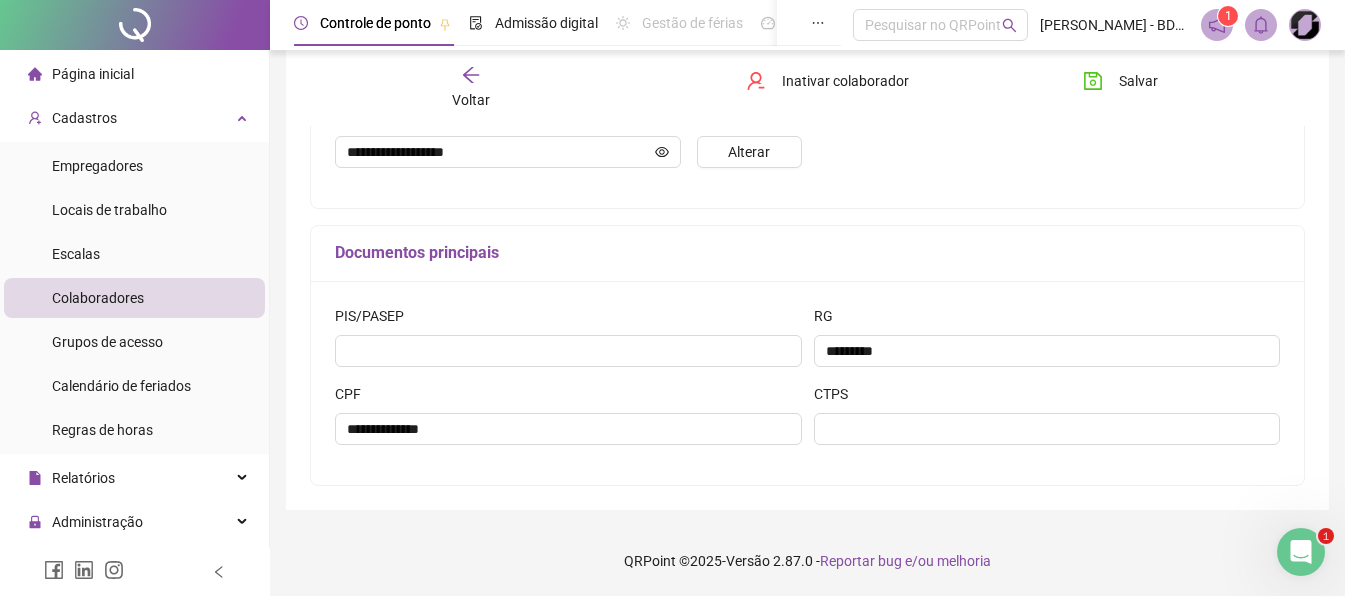 click on "Colaboradores" at bounding box center [98, 298] 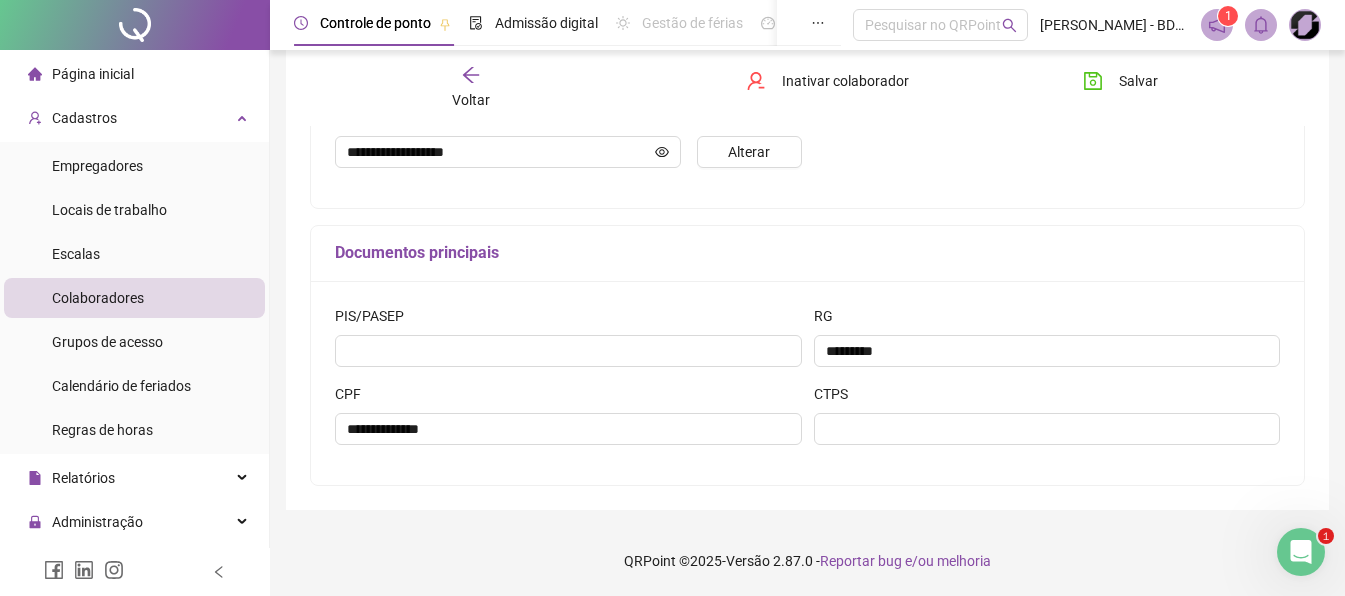 click on "Página inicial" at bounding box center (81, 74) 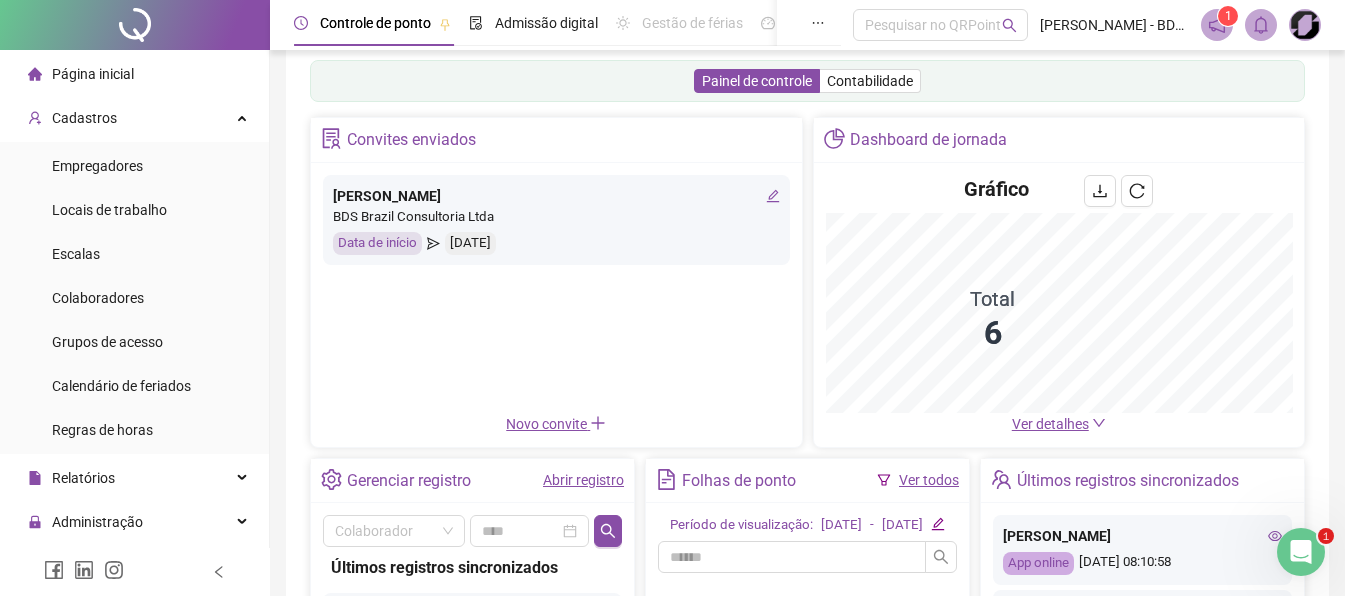 scroll, scrollTop: 0, scrollLeft: 0, axis: both 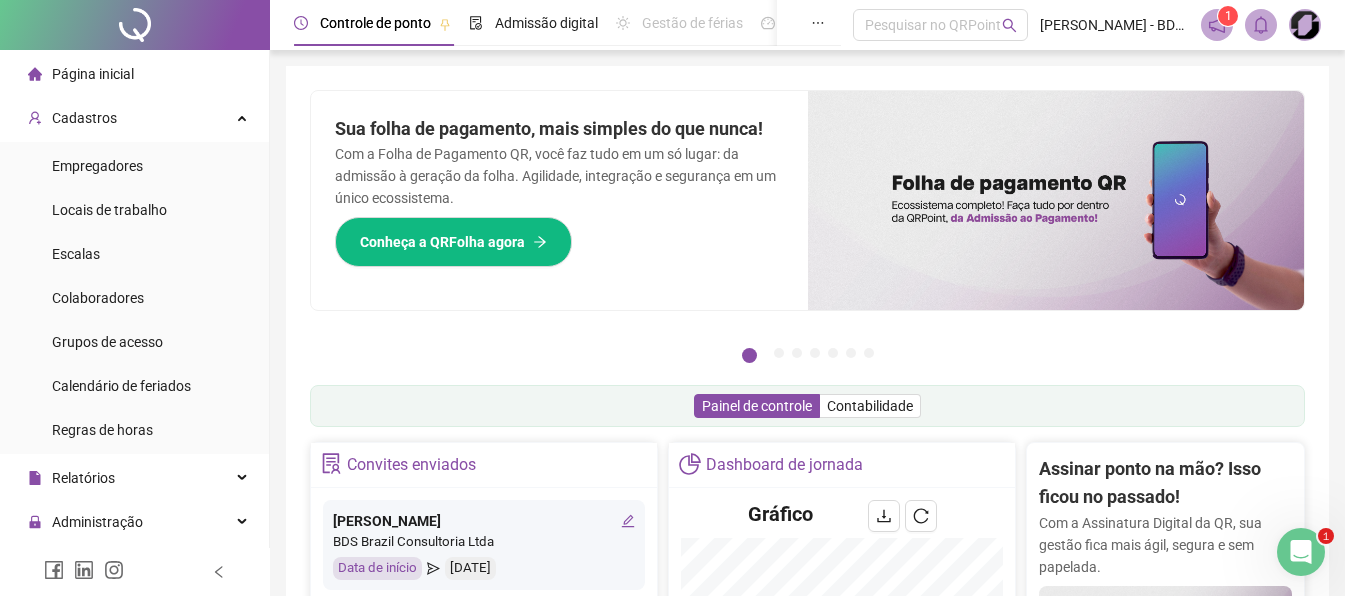 click on "Página inicial" at bounding box center [93, 74] 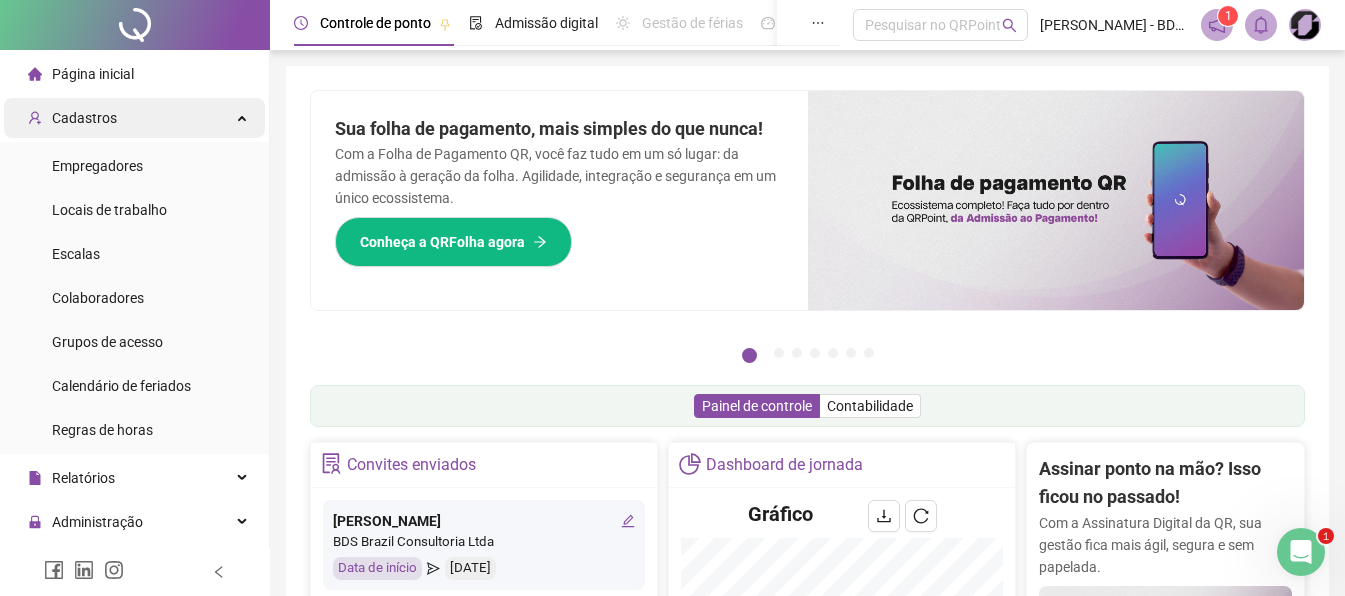 click on "Cadastros" at bounding box center [84, 118] 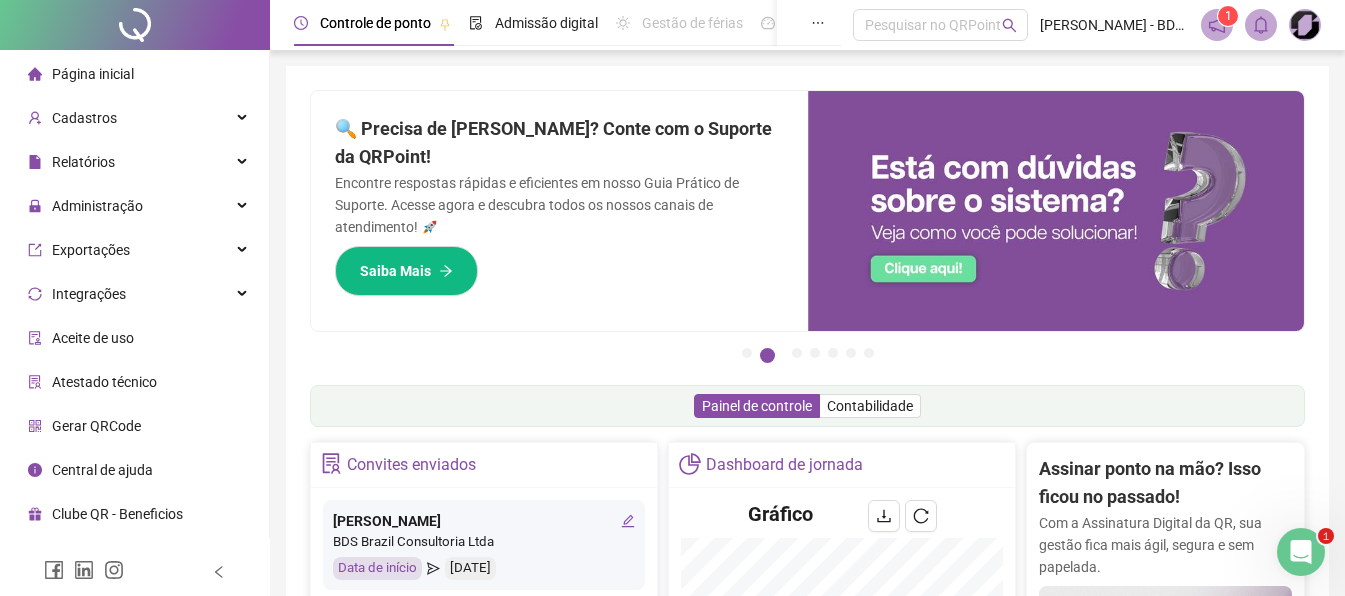 click on "Gerar QRCode" at bounding box center [96, 426] 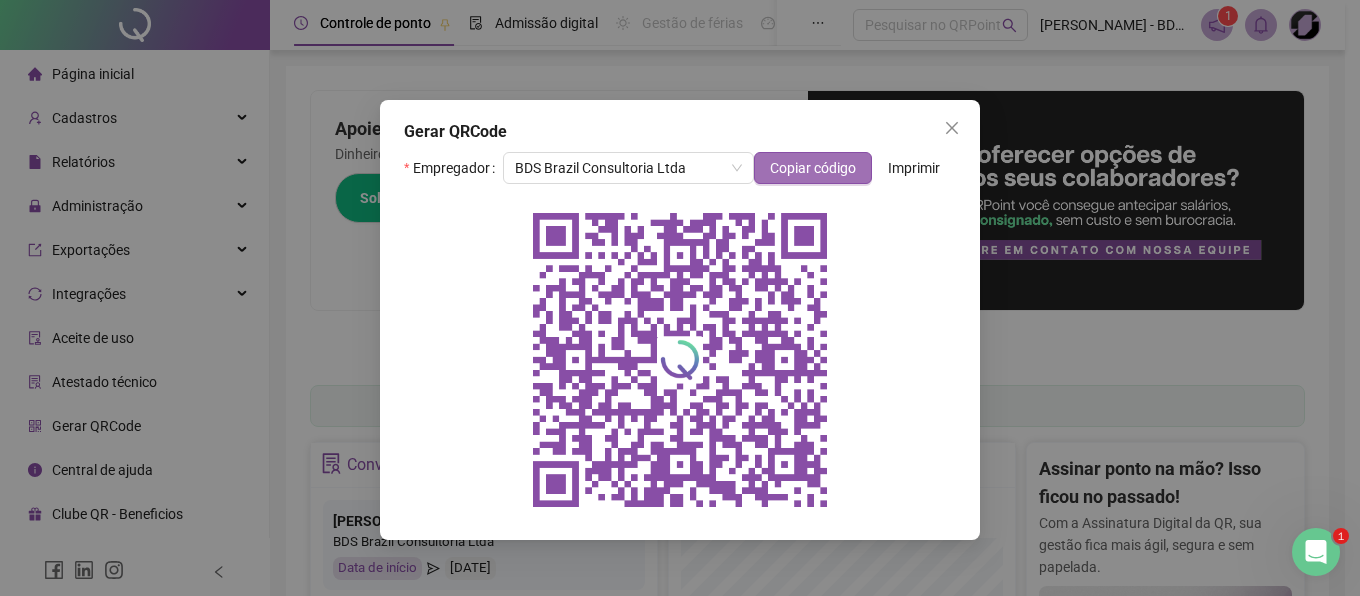 click on "Copiar código" at bounding box center [813, 168] 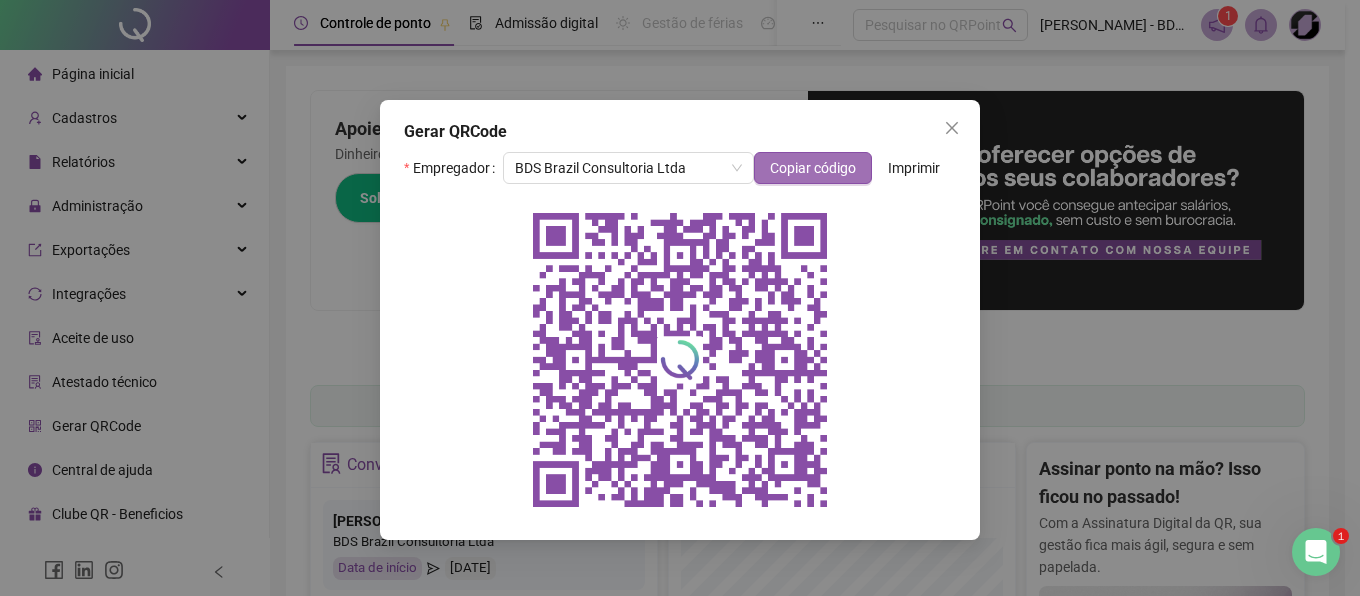 click on "Copiar código" at bounding box center (813, 168) 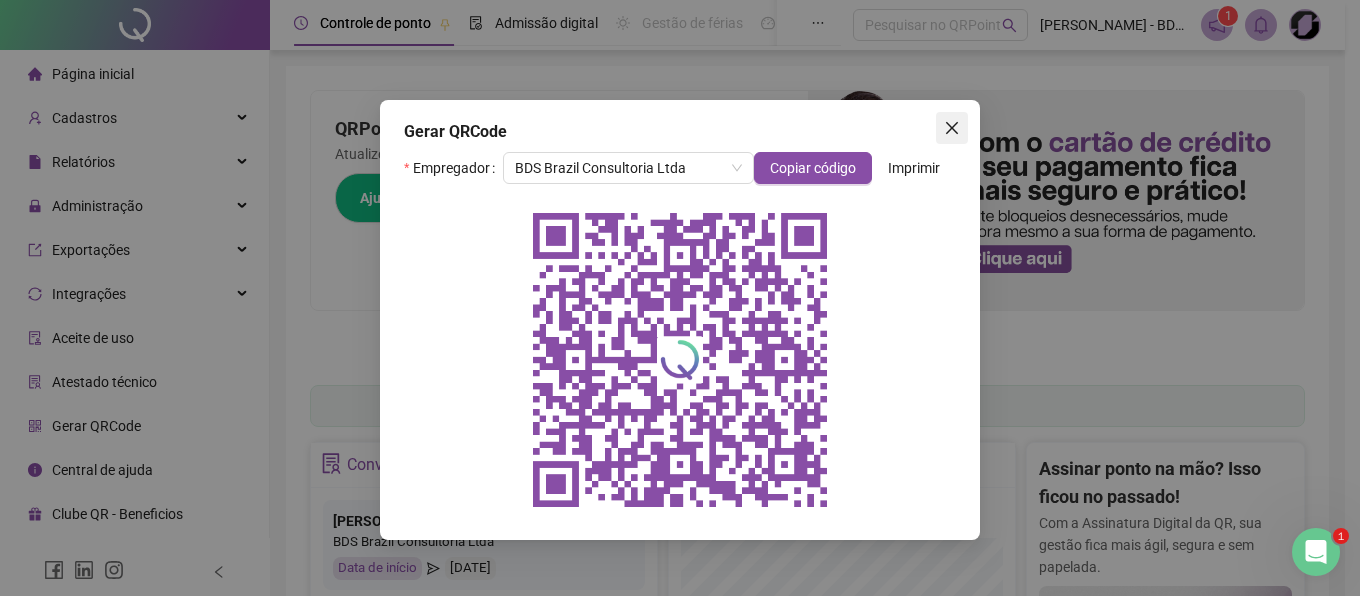 click 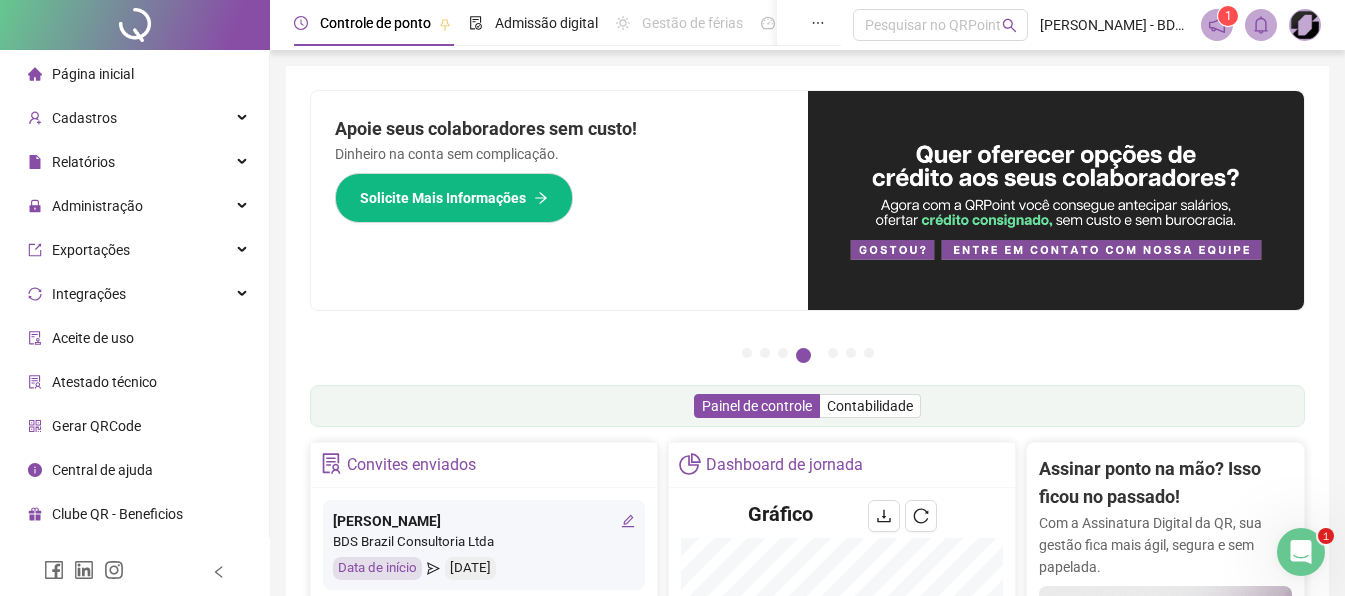 click on "Página inicial" at bounding box center (93, 74) 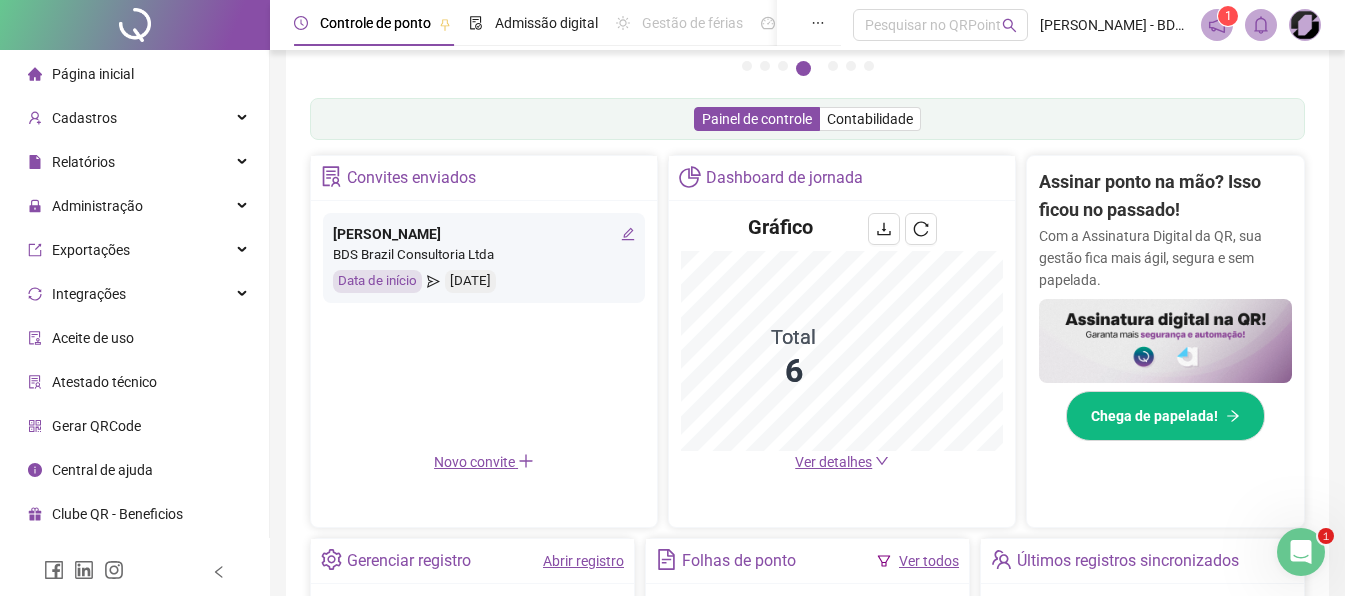 scroll, scrollTop: 300, scrollLeft: 0, axis: vertical 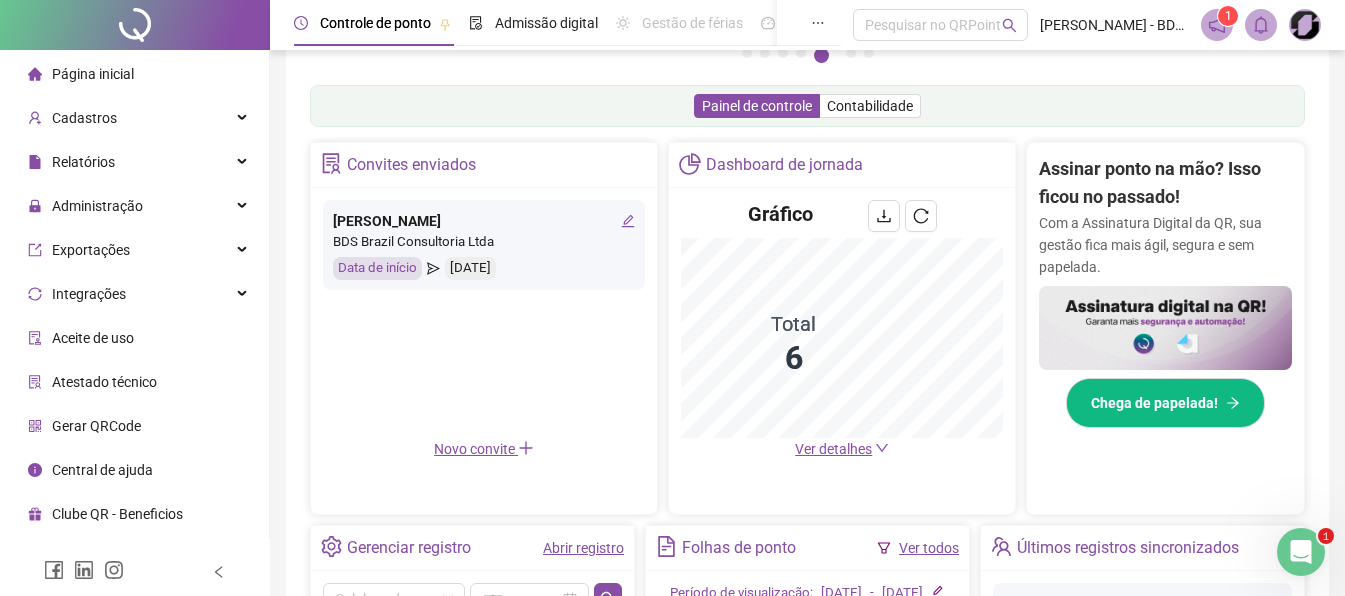 click on "Página inicial" at bounding box center (93, 74) 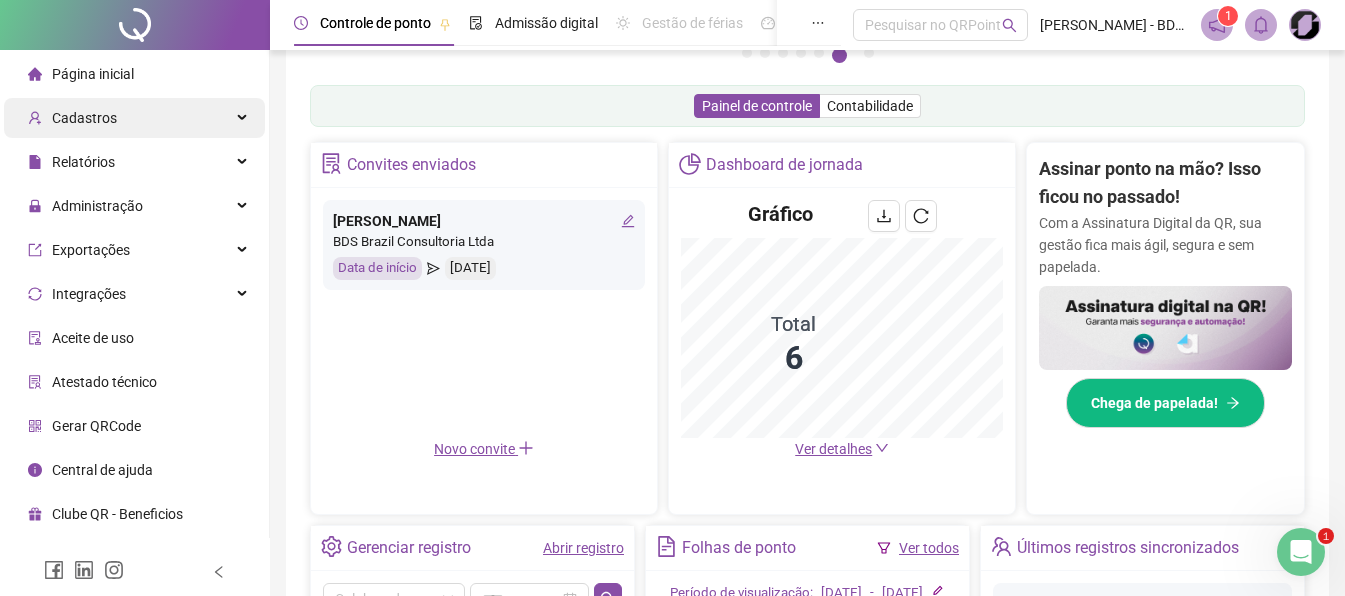 click on "Cadastros" at bounding box center [84, 118] 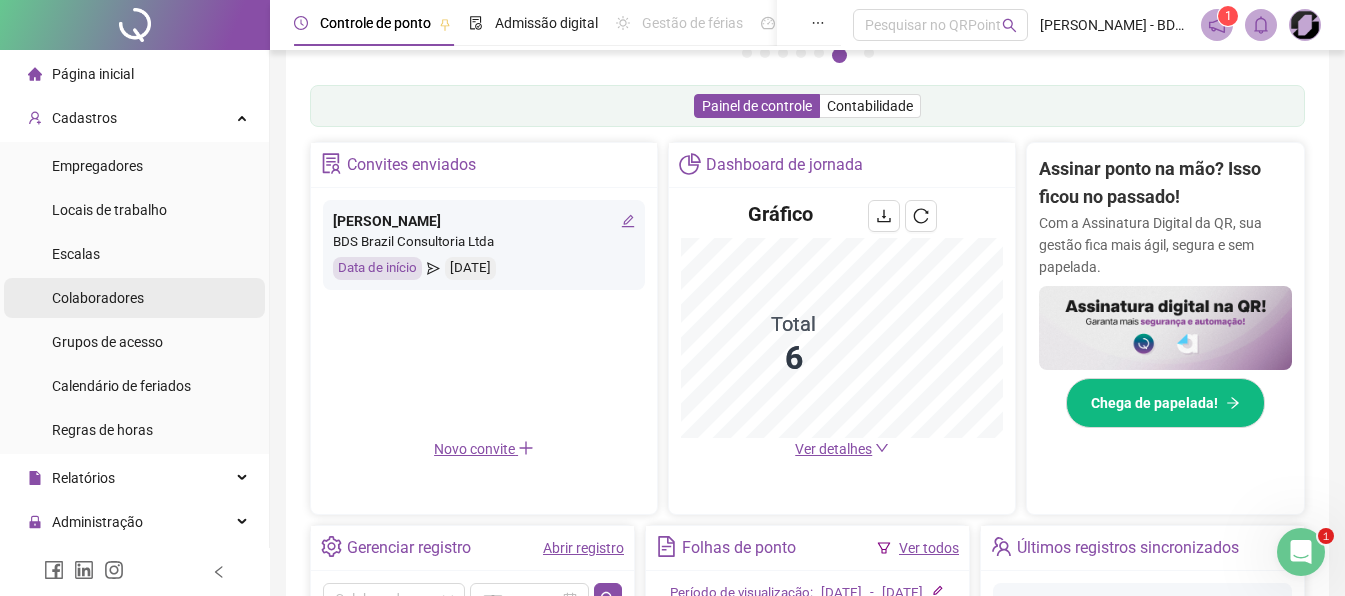 click on "Colaboradores" at bounding box center [98, 298] 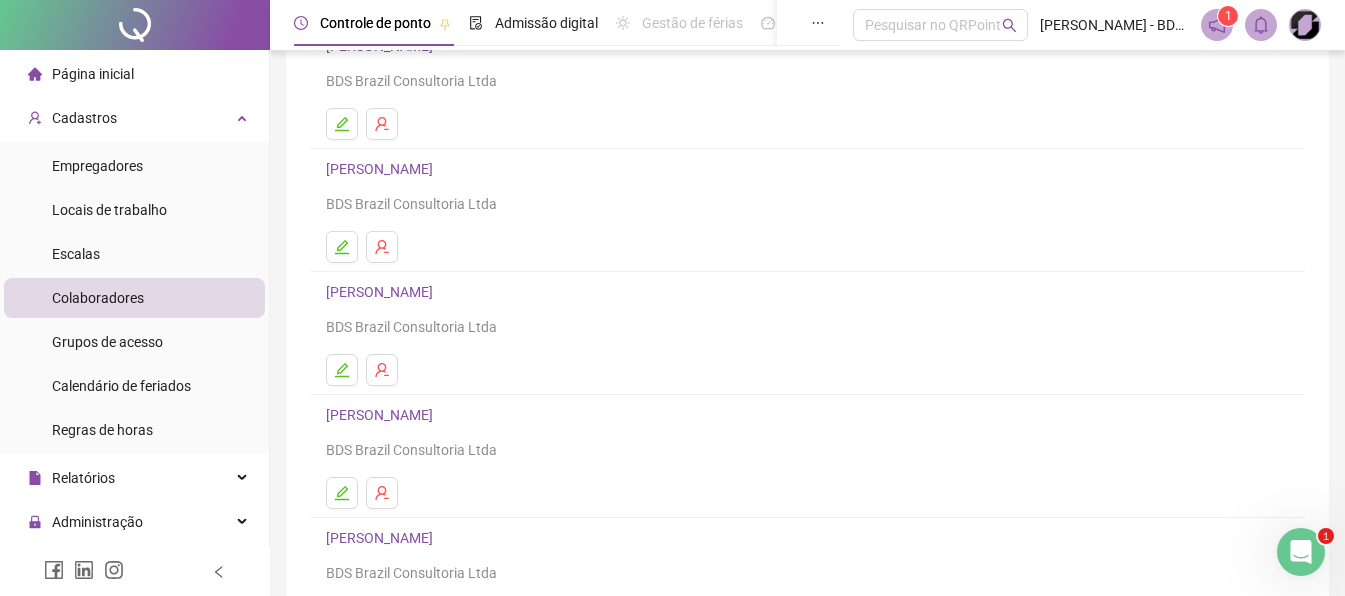 scroll, scrollTop: 300, scrollLeft: 0, axis: vertical 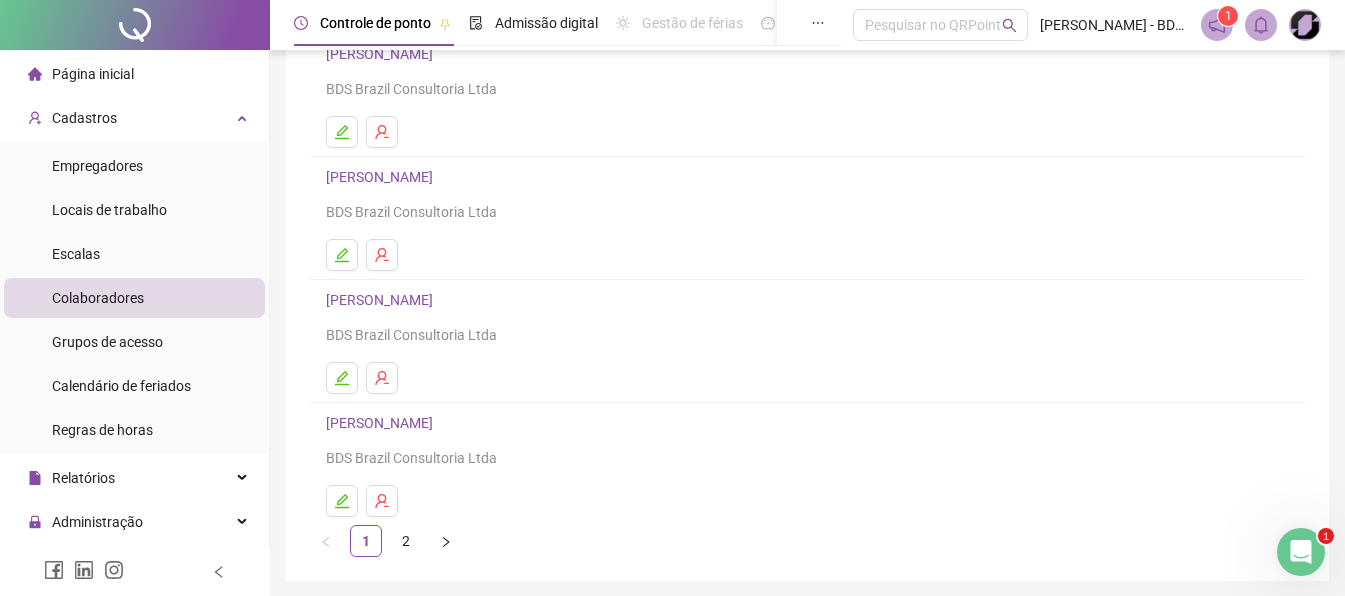 click on "[PERSON_NAME]" at bounding box center (382, 300) 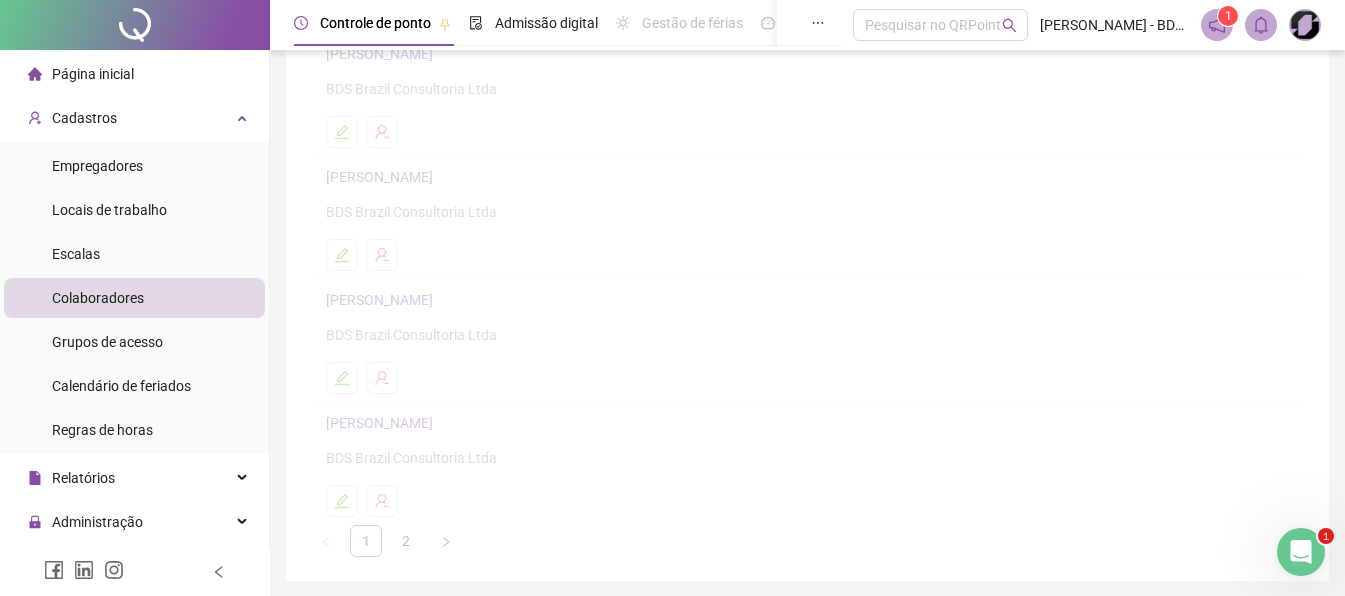 scroll, scrollTop: 310, scrollLeft: 0, axis: vertical 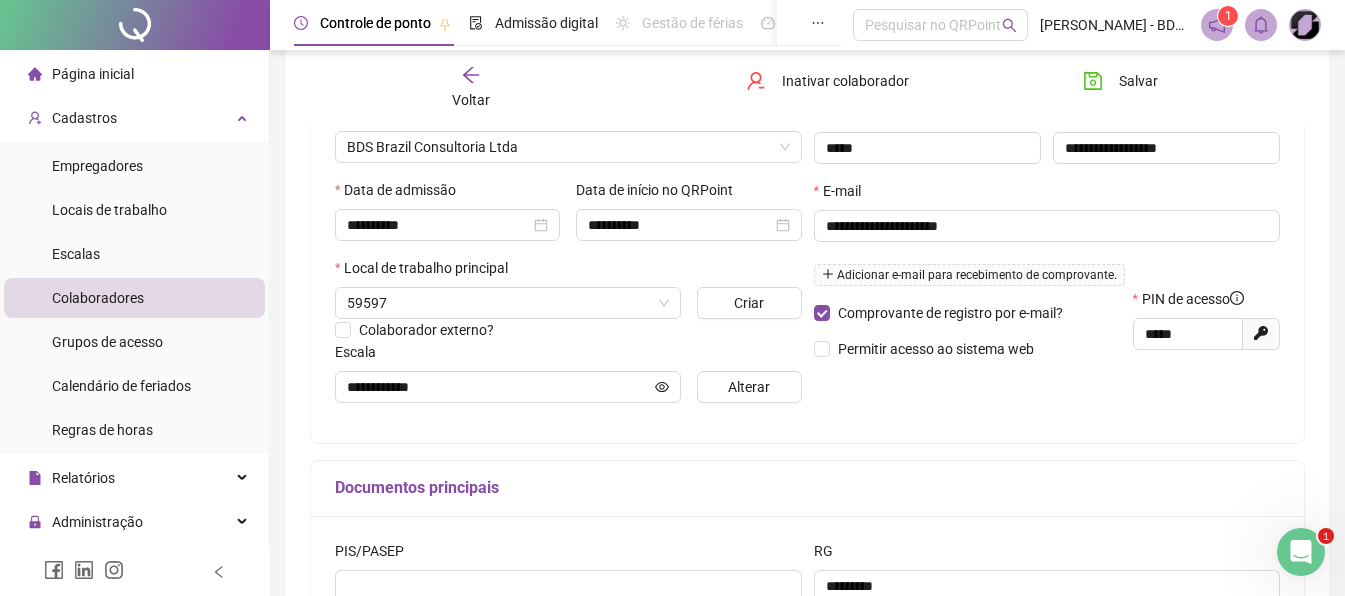 type on "**********" 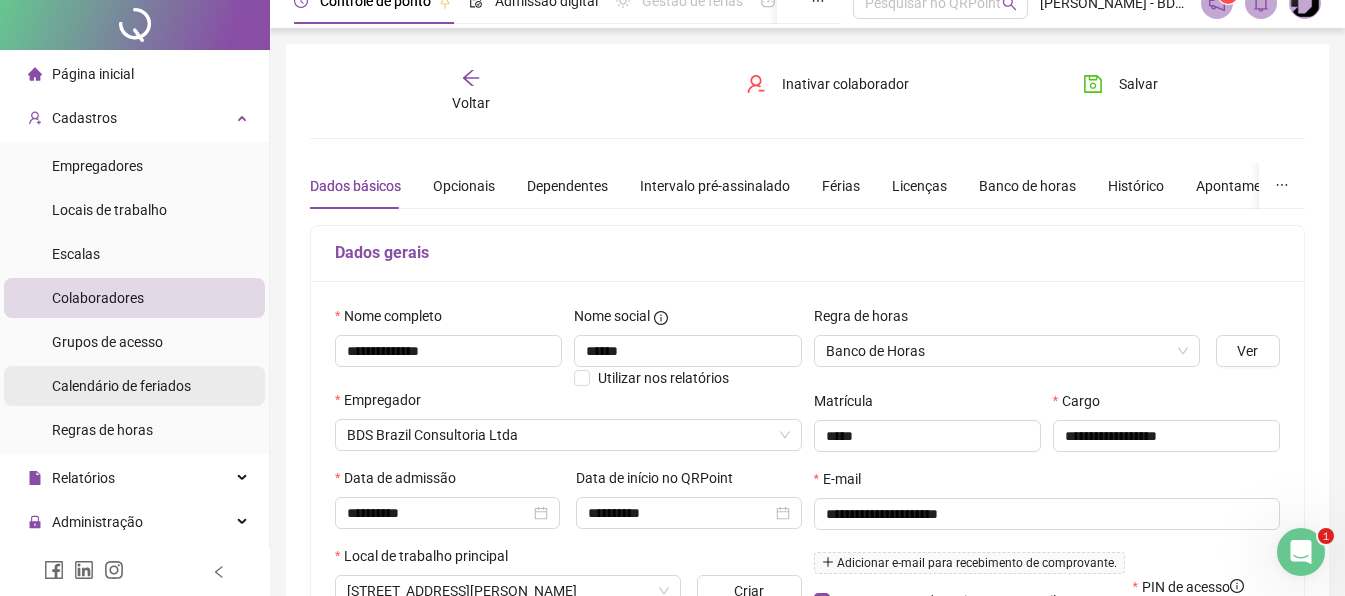 scroll, scrollTop: 0, scrollLeft: 0, axis: both 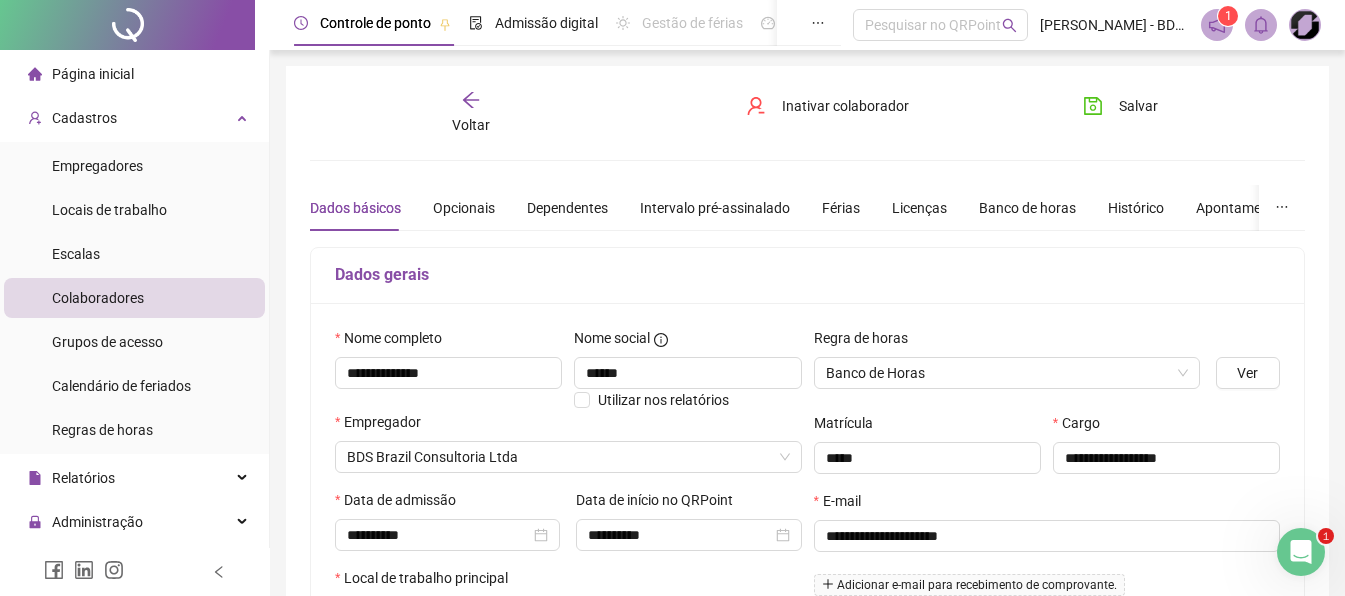 click on "Página inicial" at bounding box center [93, 74] 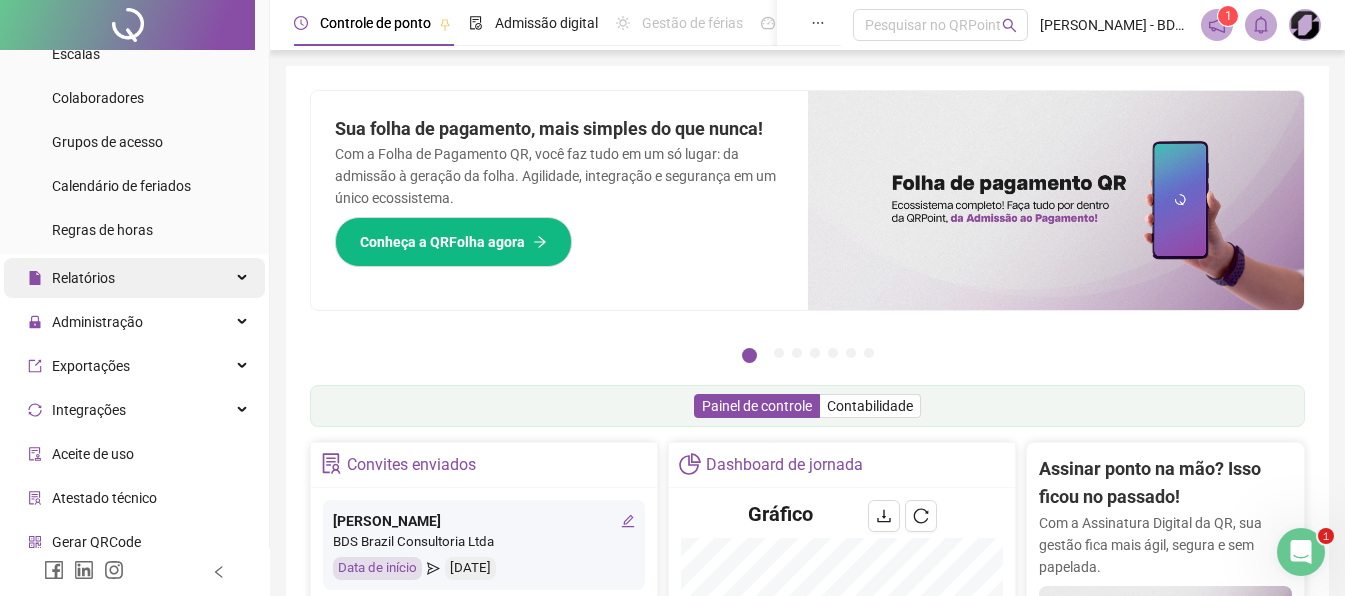 scroll, scrollTop: 0, scrollLeft: 0, axis: both 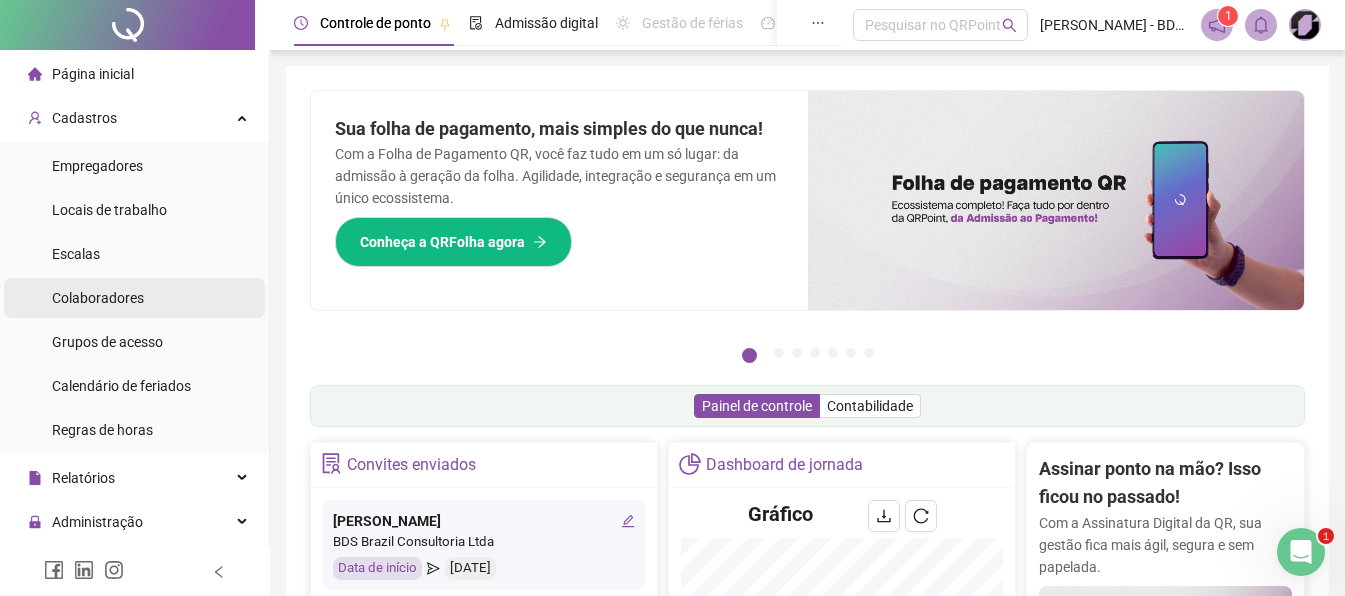 click on "Colaboradores" at bounding box center (98, 298) 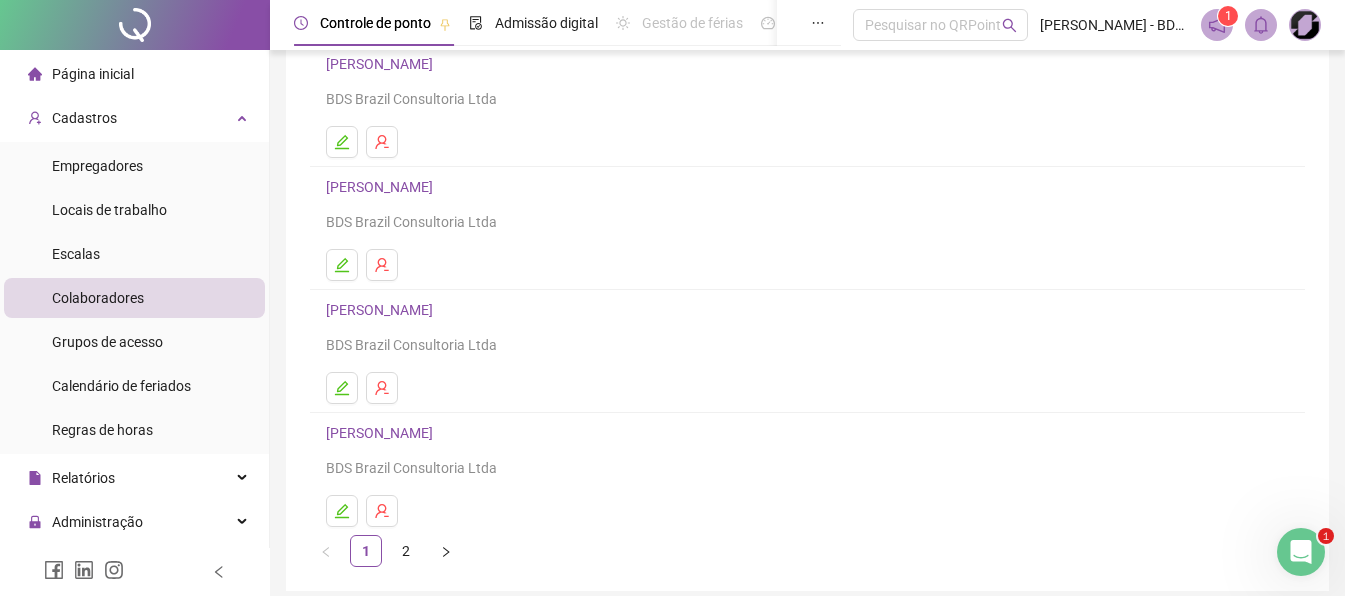 scroll, scrollTop: 300, scrollLeft: 0, axis: vertical 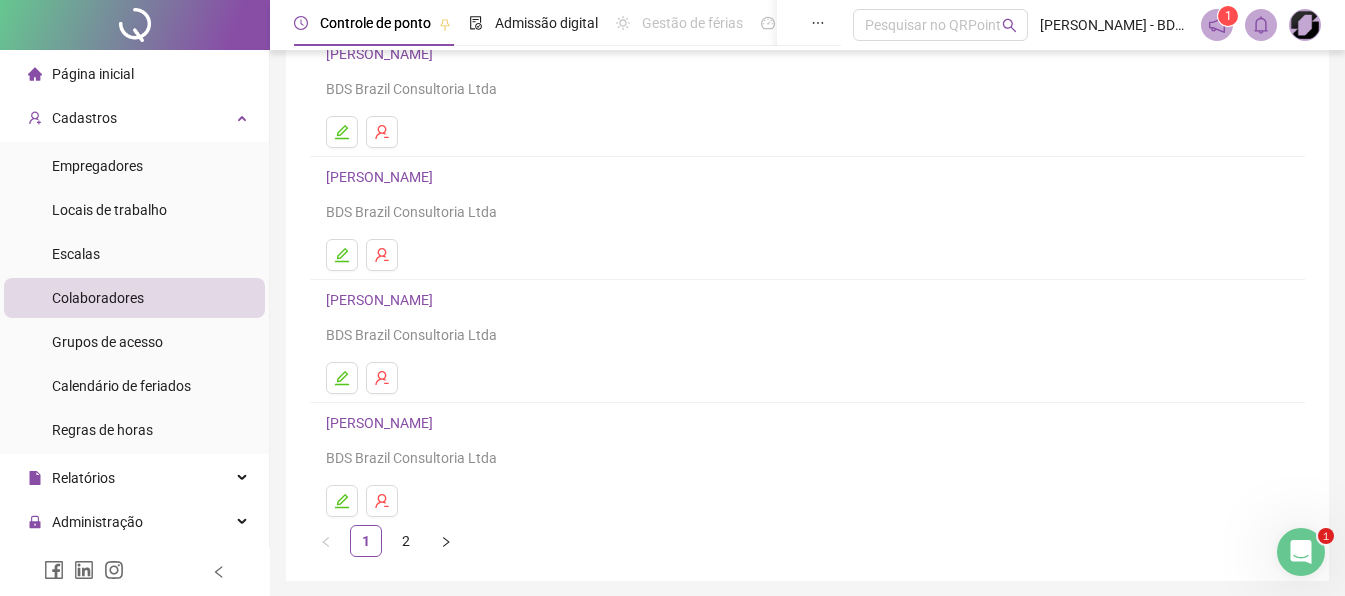 click on "[PERSON_NAME]" at bounding box center [382, 300] 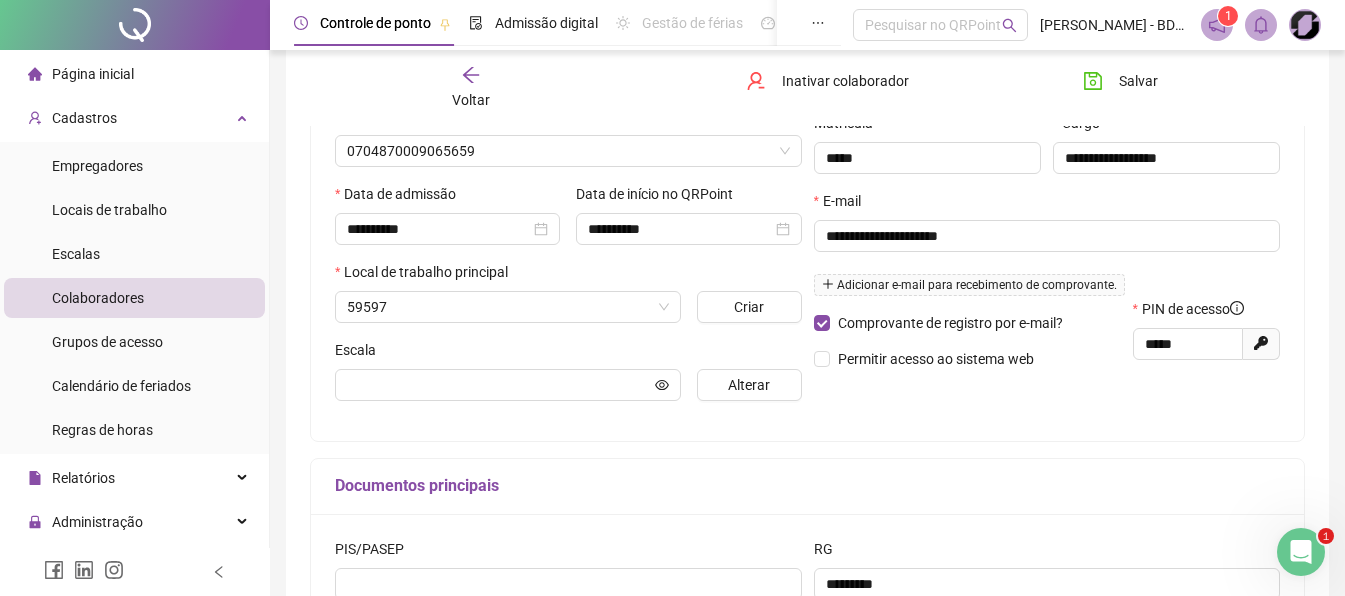 type on "**********" 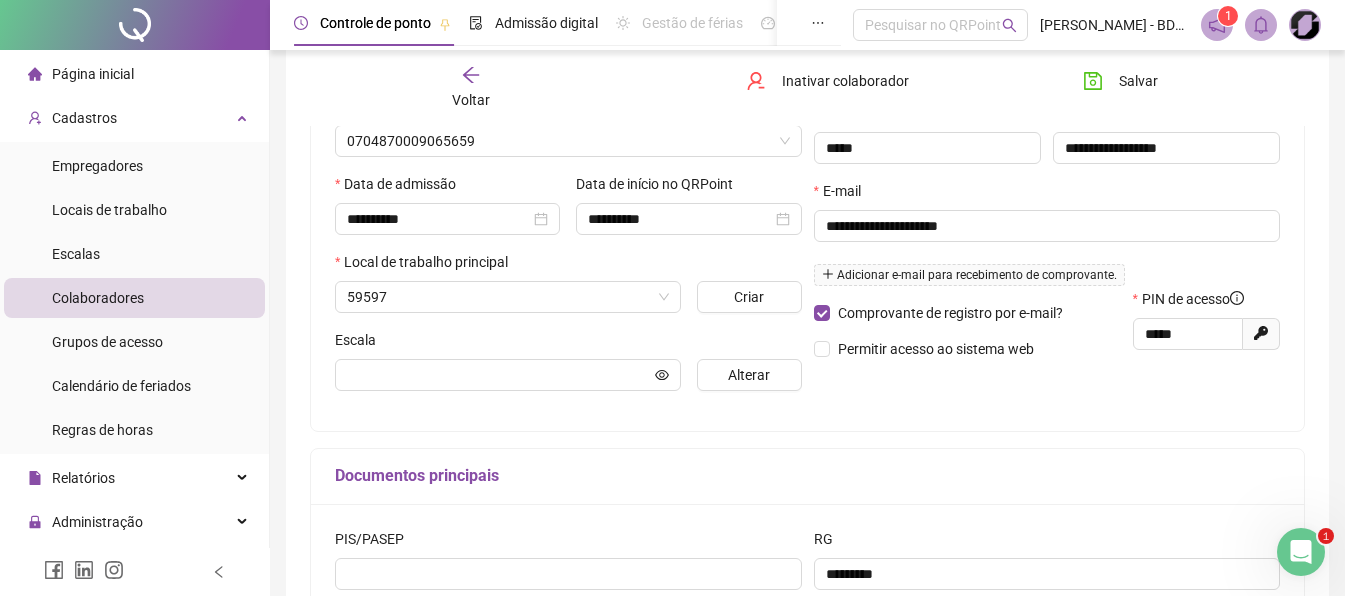 type on "**********" 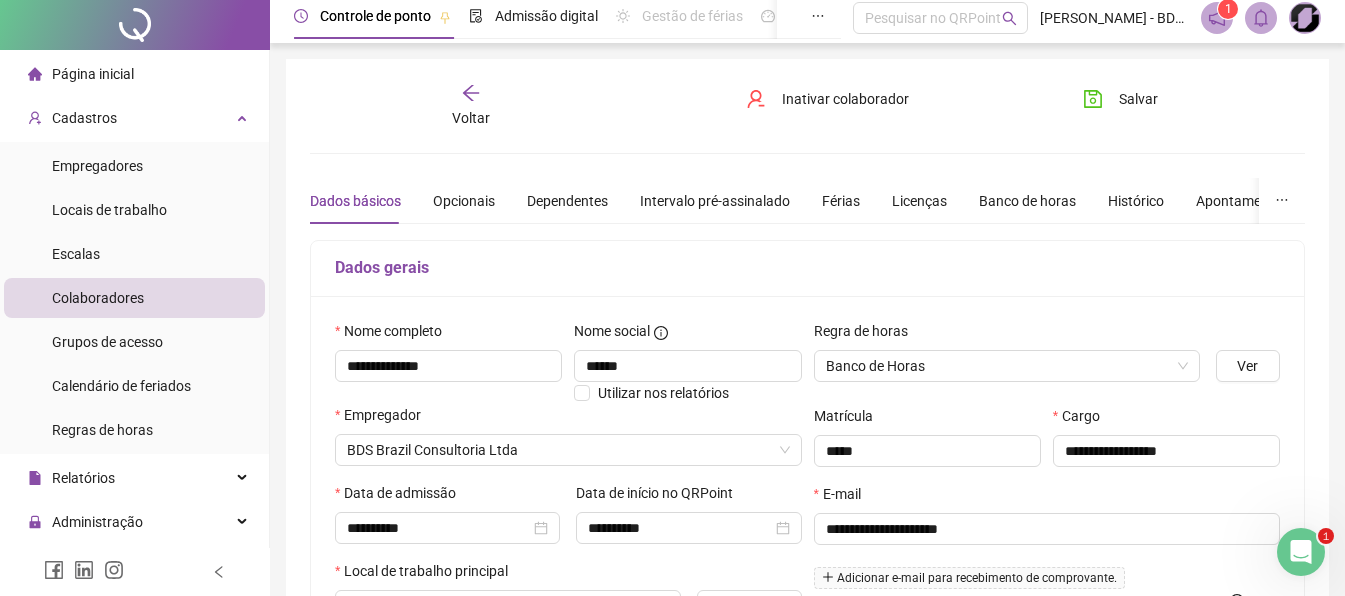 scroll, scrollTop: 0, scrollLeft: 0, axis: both 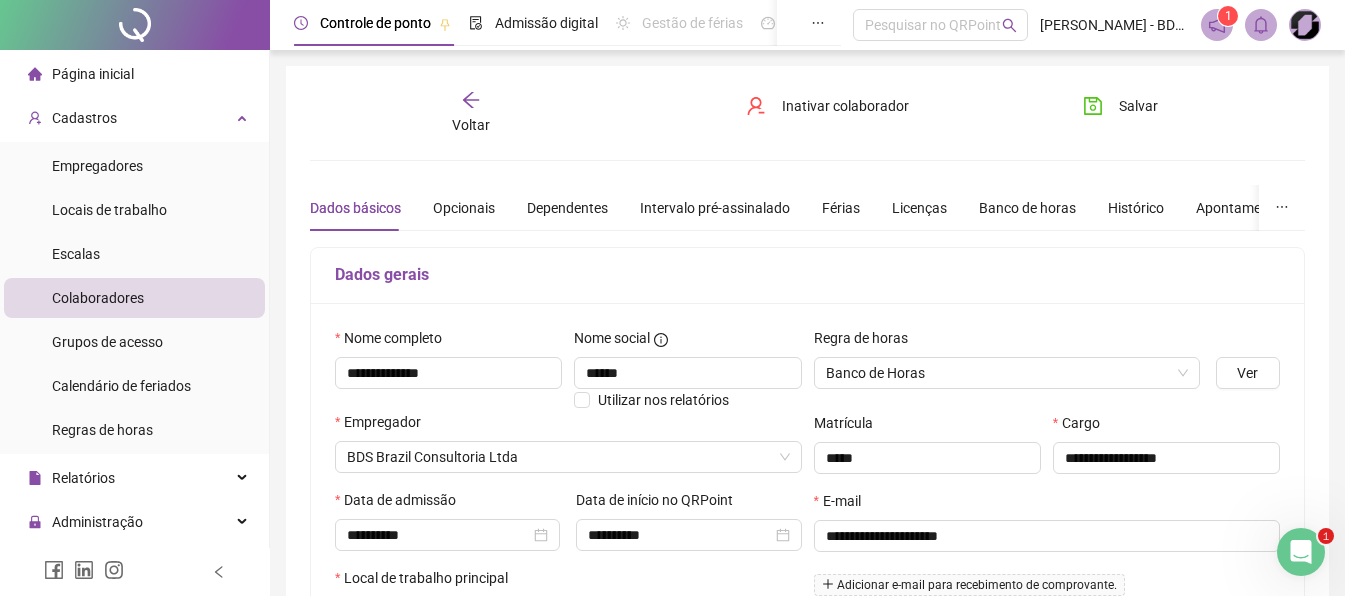 click on "Colaboradores" at bounding box center [98, 298] 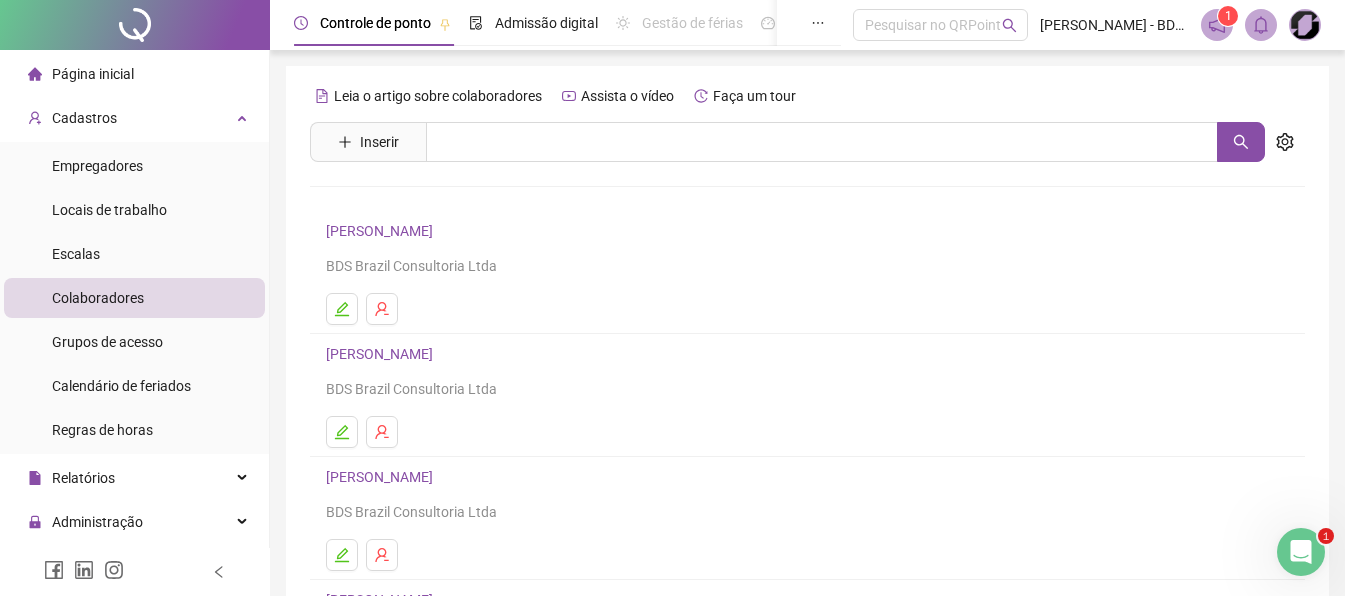 click on "[PERSON_NAME] DOS [PERSON_NAME]" at bounding box center [382, 354] 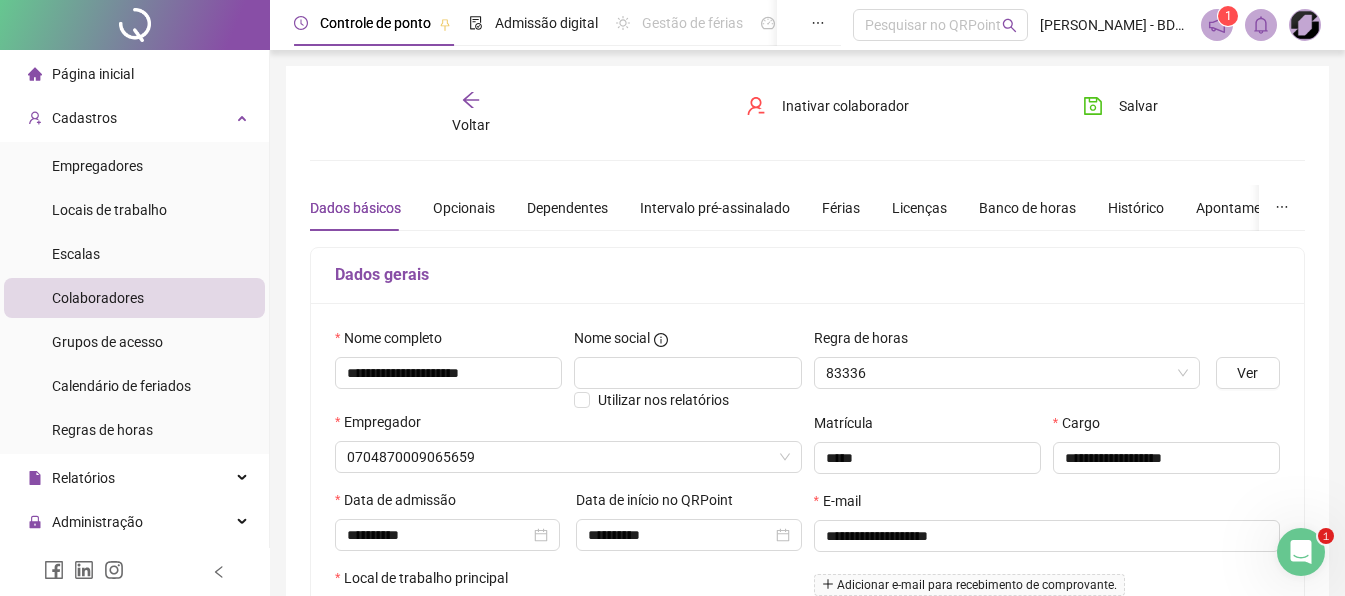 type on "**********" 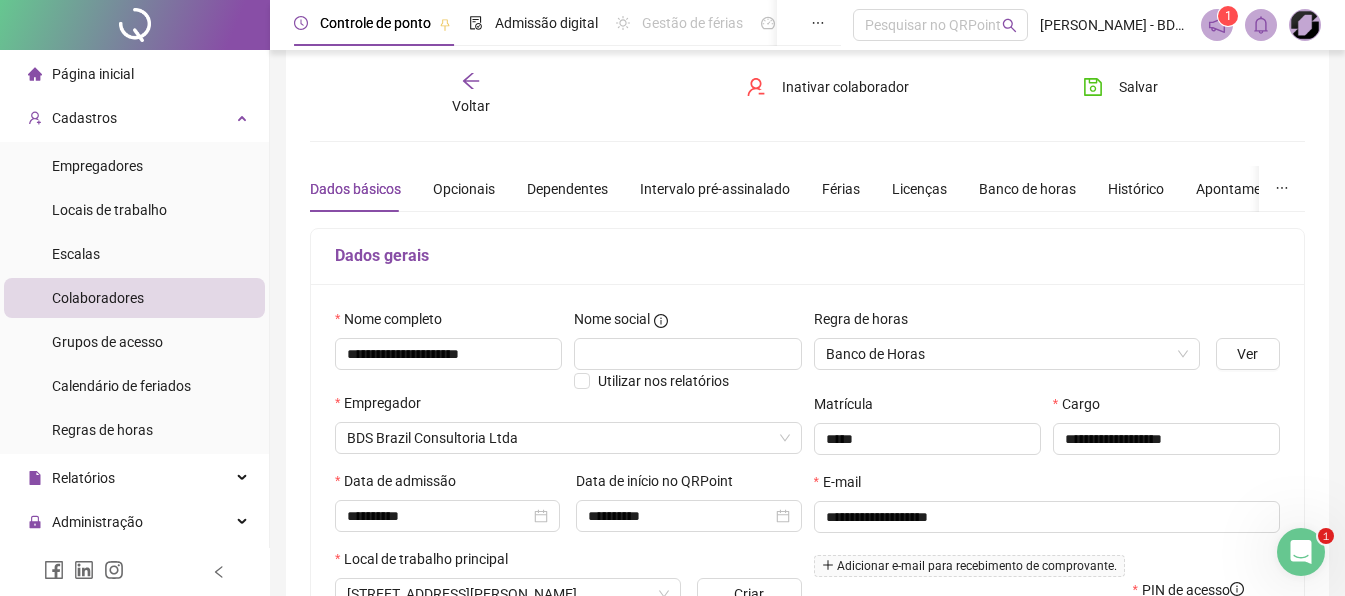 scroll, scrollTop: 0, scrollLeft: 0, axis: both 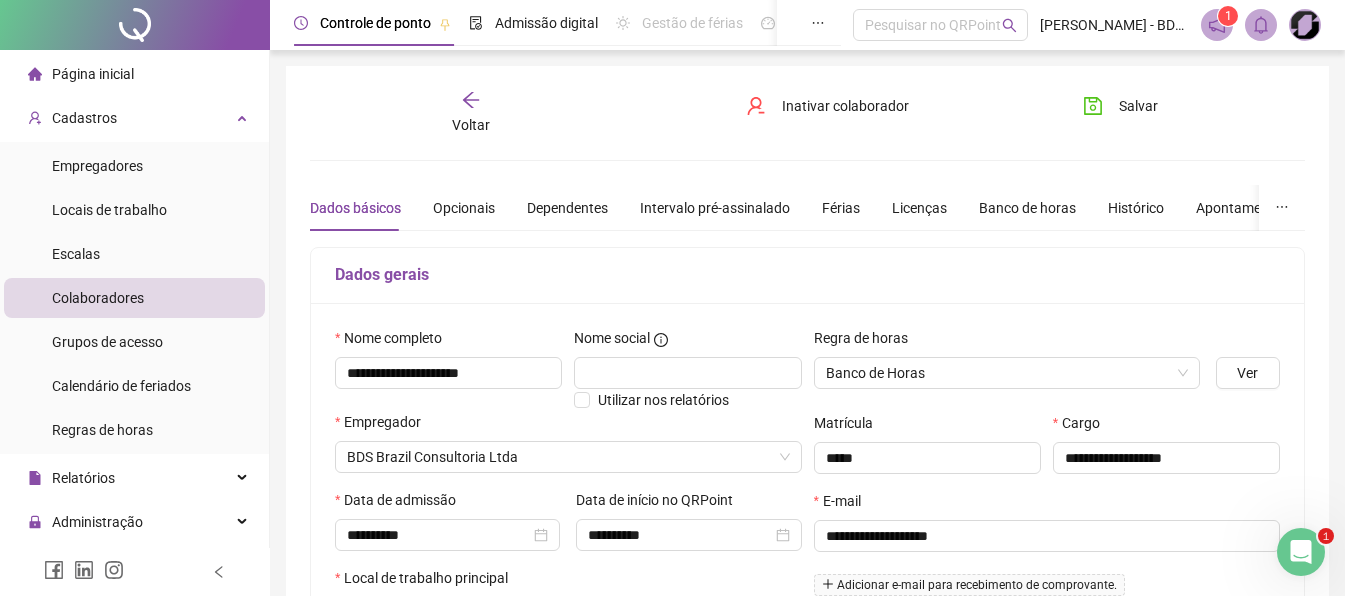 click on "Colaboradores" at bounding box center [98, 298] 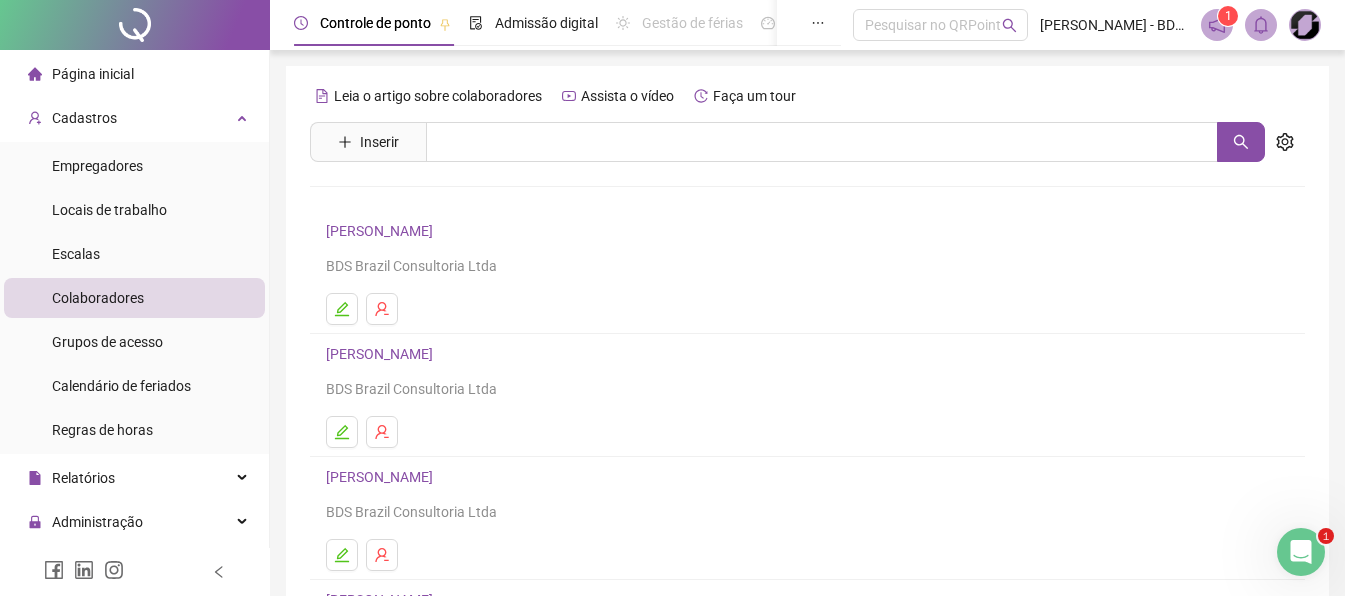 click on "[PERSON_NAME]" at bounding box center [382, 231] 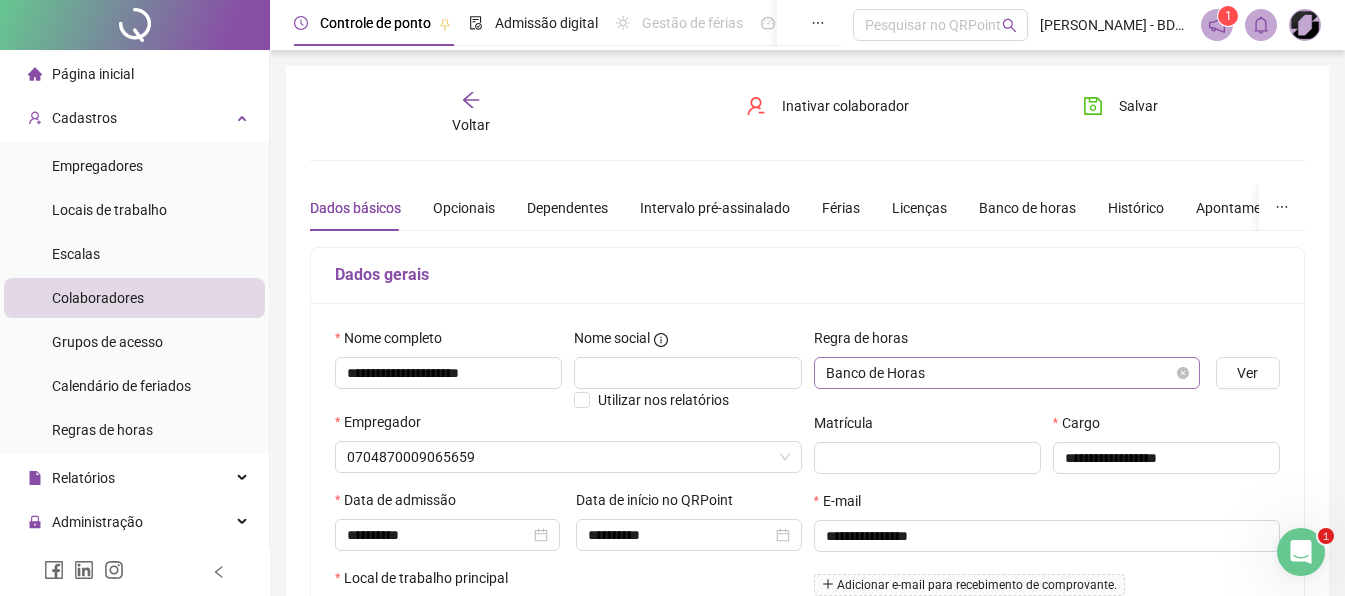 type on "**********" 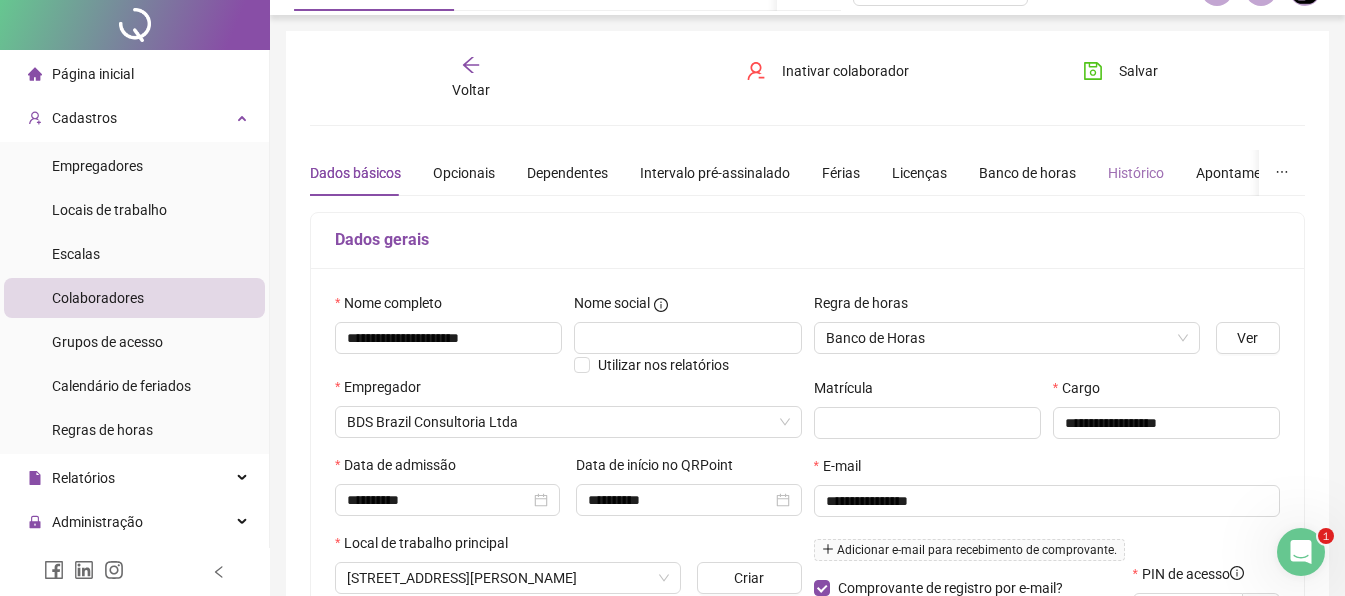 scroll, scrollTop: 0, scrollLeft: 0, axis: both 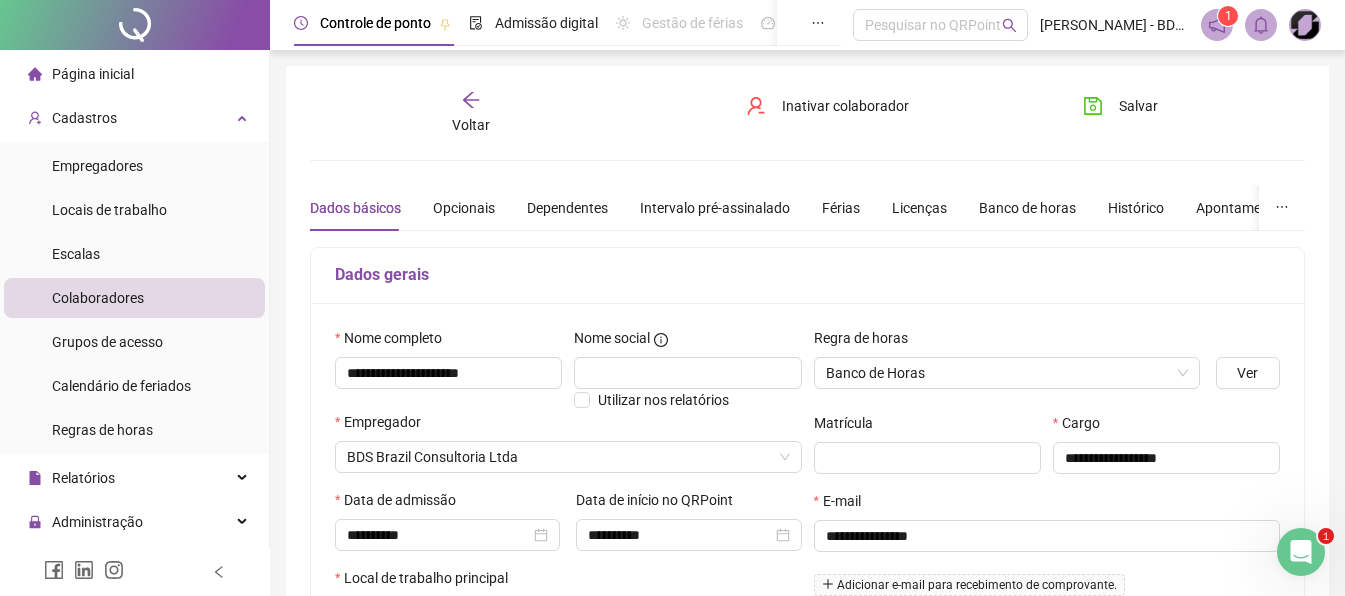 click on "Página inicial" at bounding box center (93, 74) 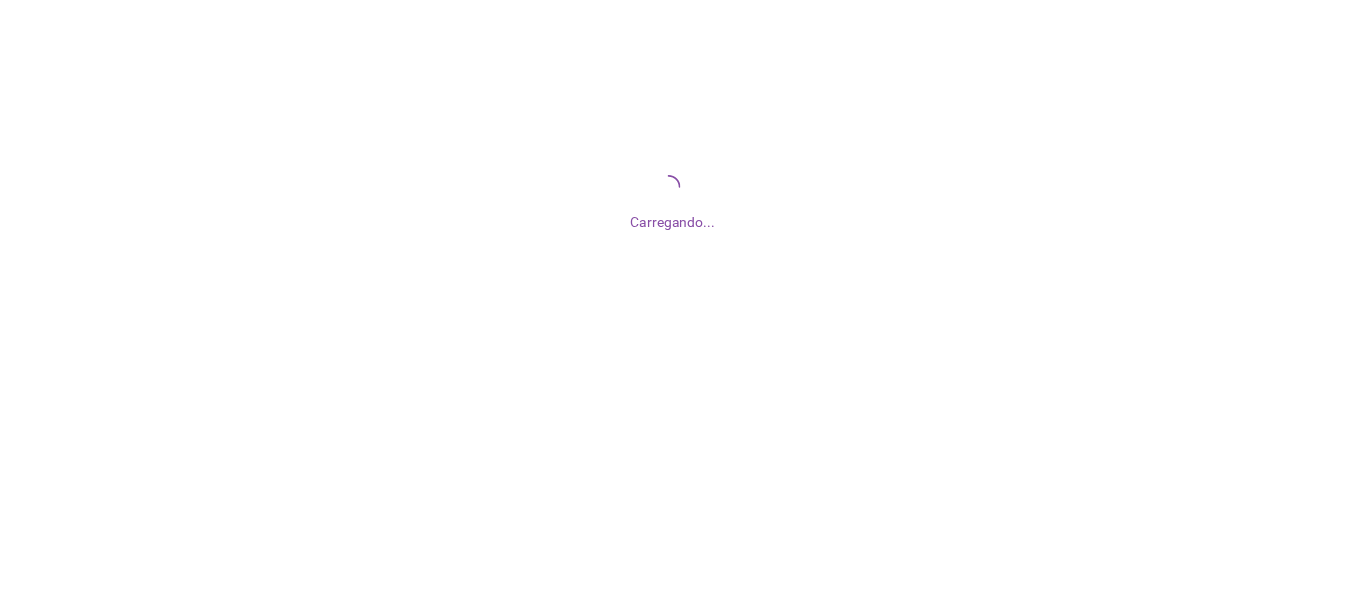 scroll, scrollTop: 0, scrollLeft: 0, axis: both 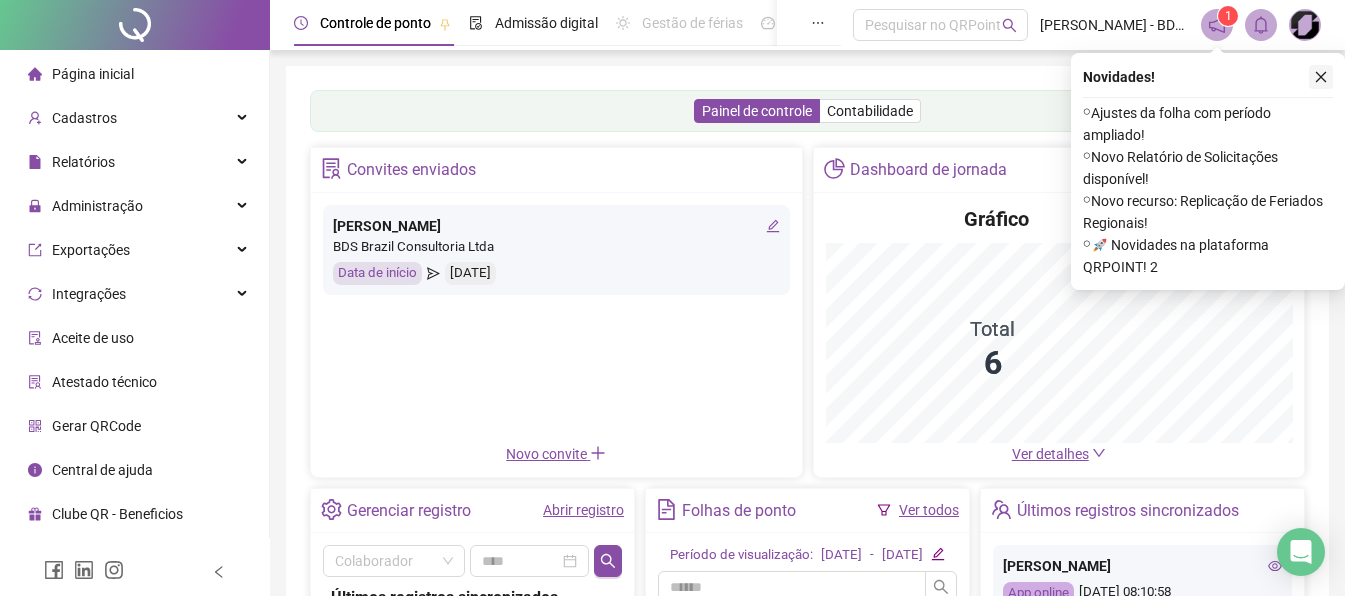 click at bounding box center (1321, 77) 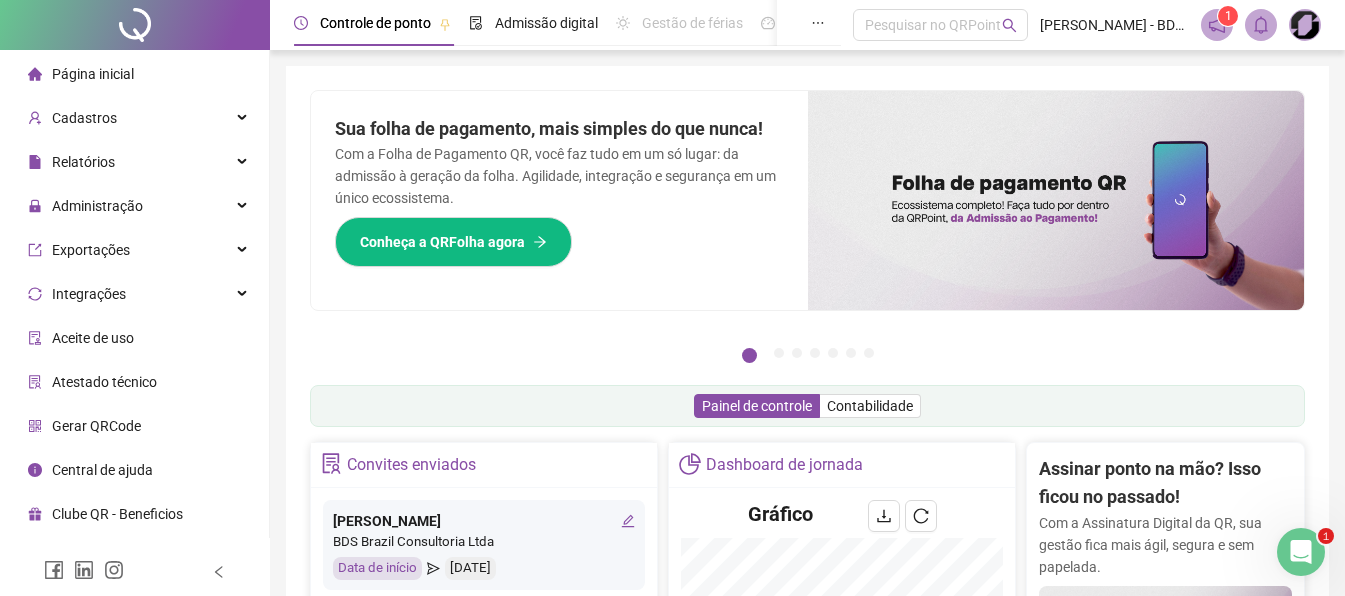 scroll, scrollTop: 0, scrollLeft: 0, axis: both 